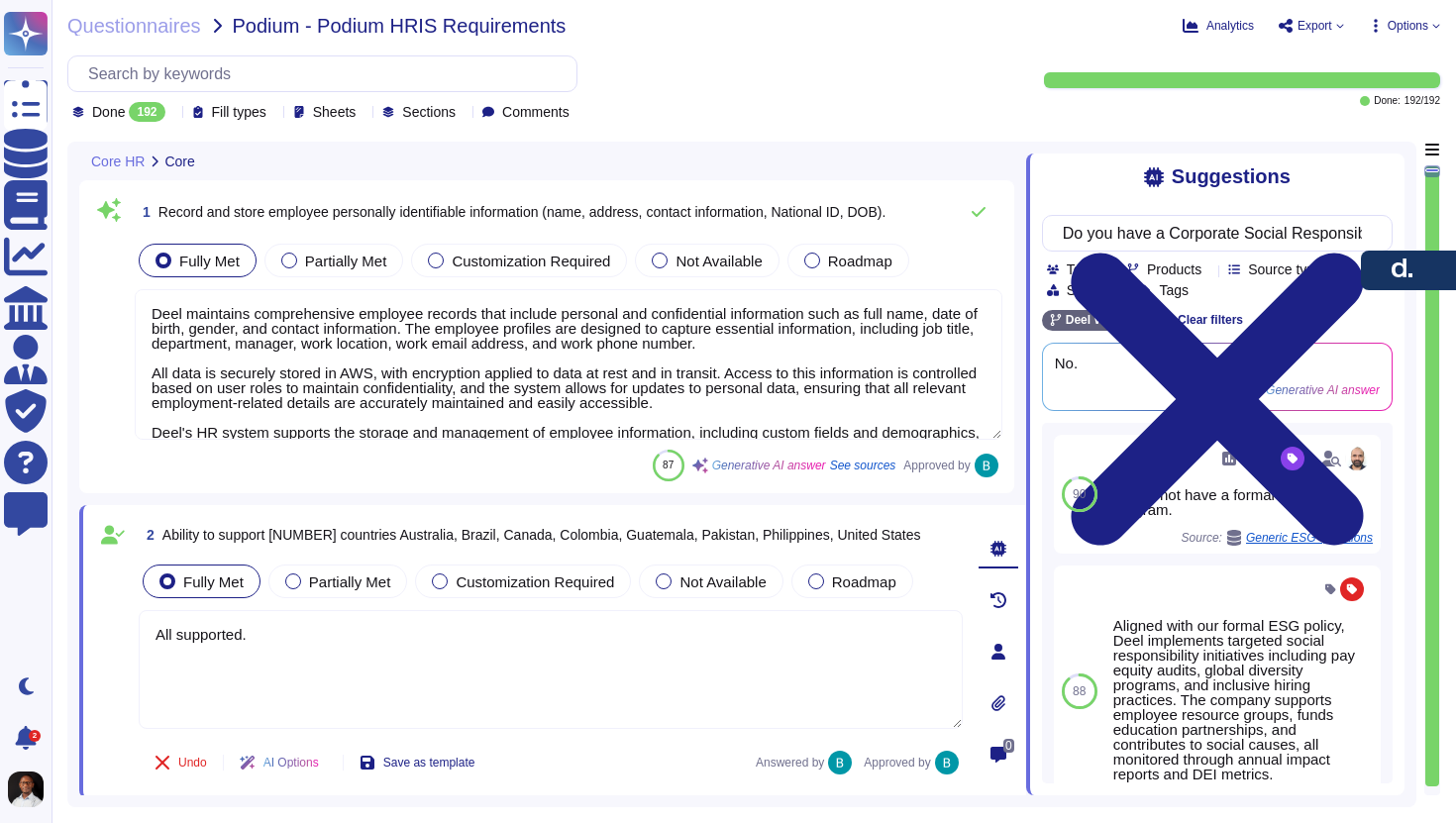 scroll, scrollTop: 0, scrollLeft: 0, axis: both 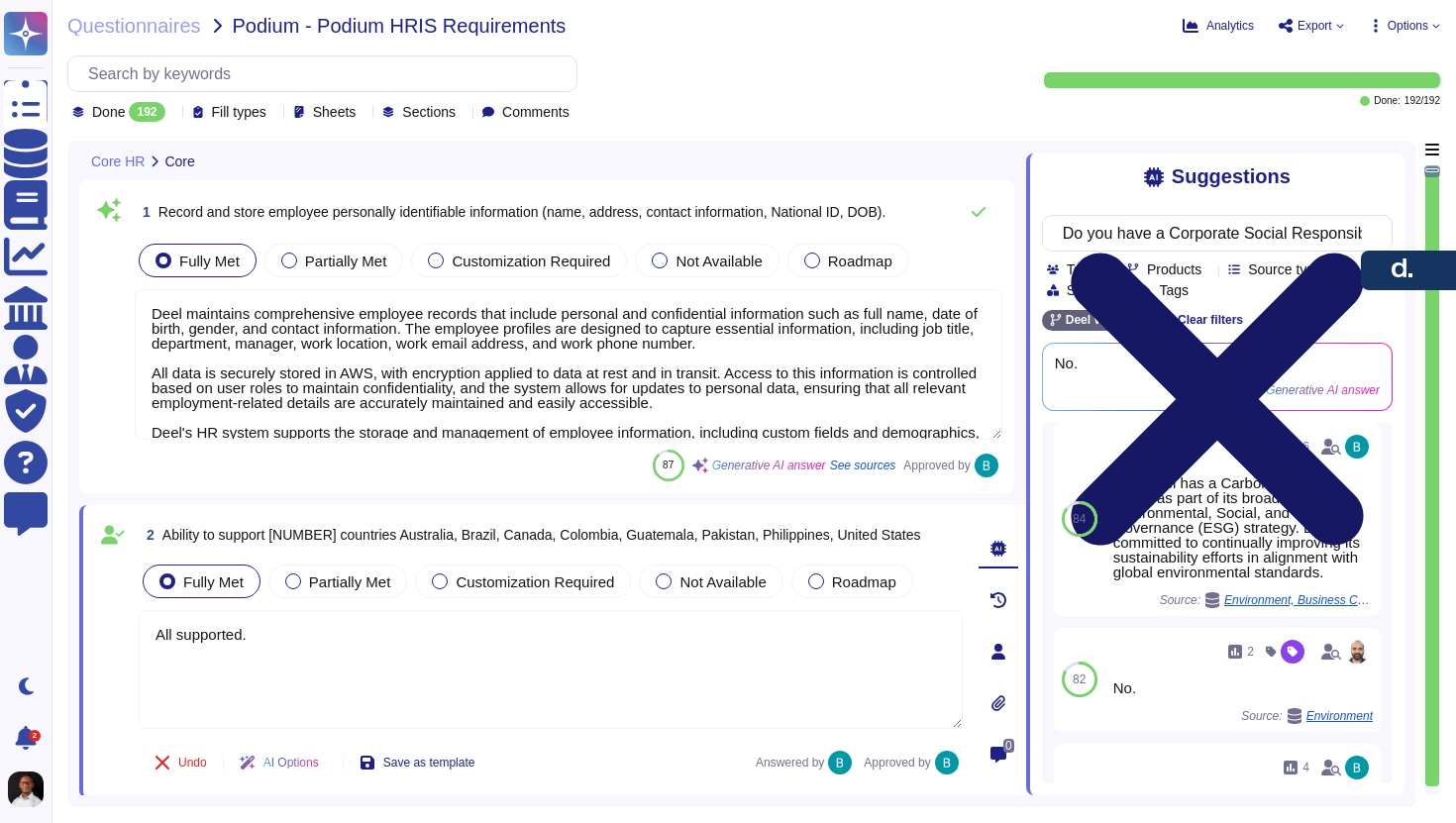 click 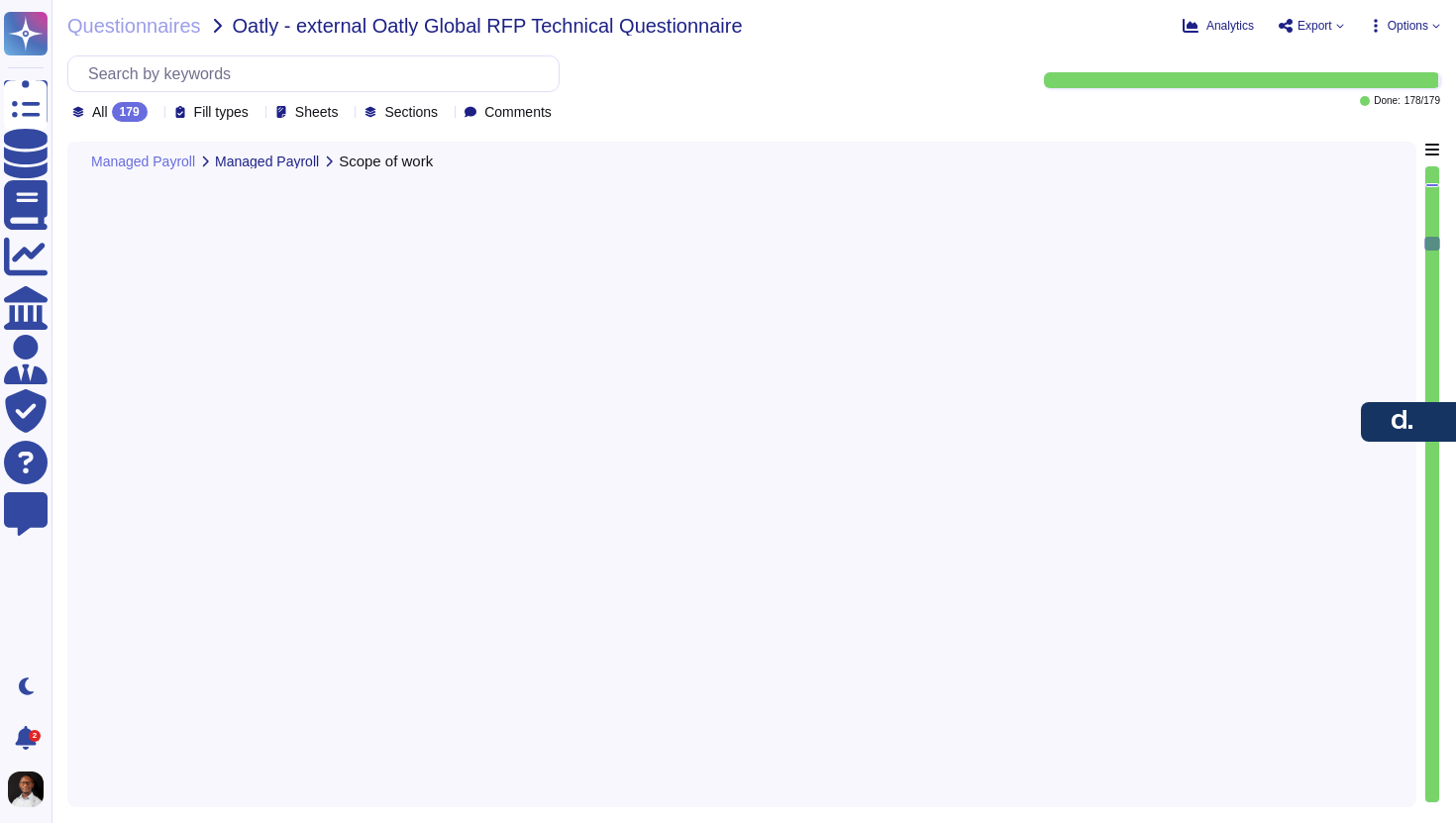 scroll, scrollTop: 0, scrollLeft: 0, axis: both 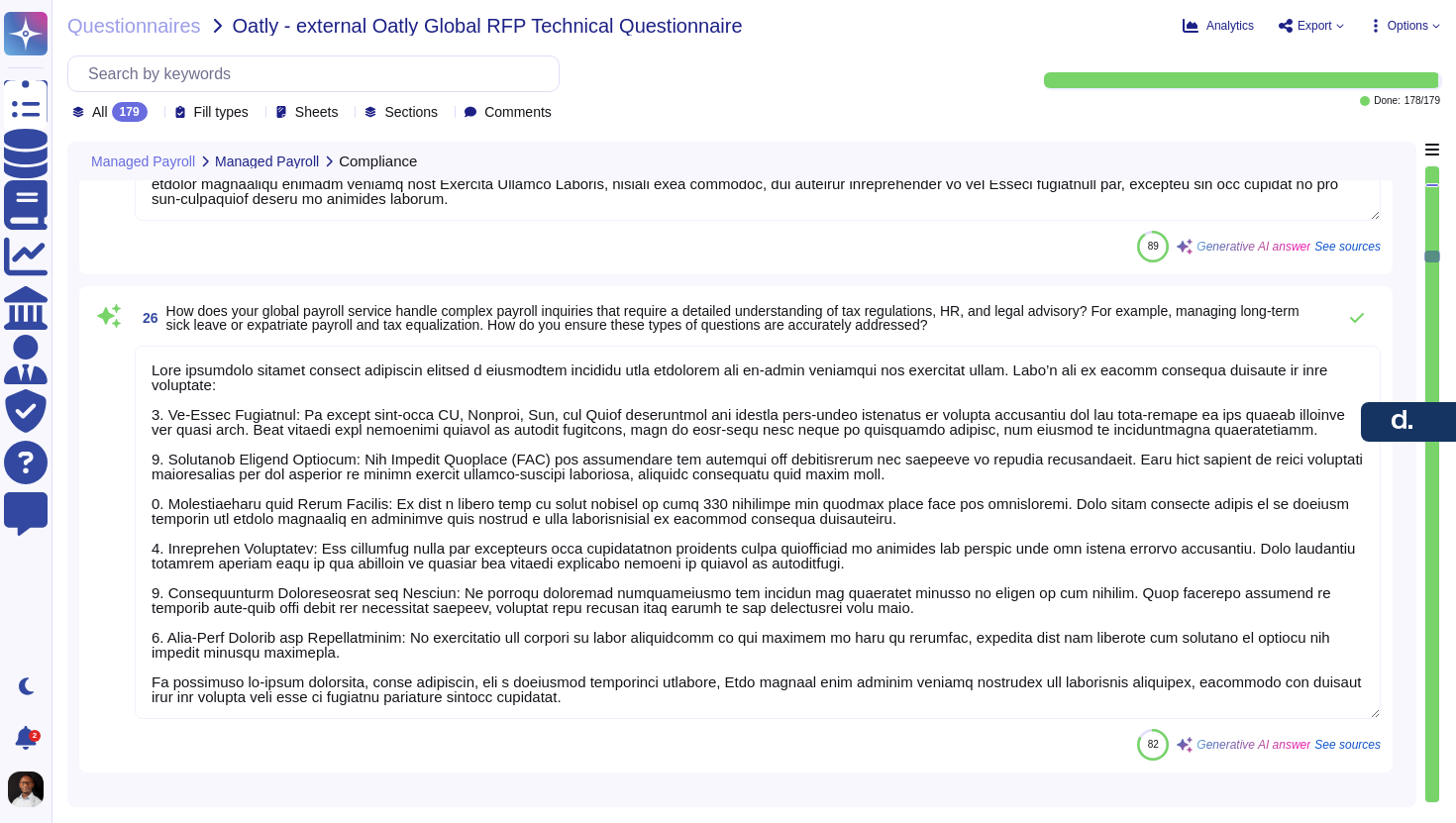 type on "Yes, clients will need to review and approve payroll runs, which include Gross-to-Net calculations, before they are submitted for payout. The approval process can involve one or two approvers, and it can be managed through team permission settings. Additionally, the payroll package prepared for review may include G2N payslips and other related reports, serving as a validation and authorization point for the calculations." 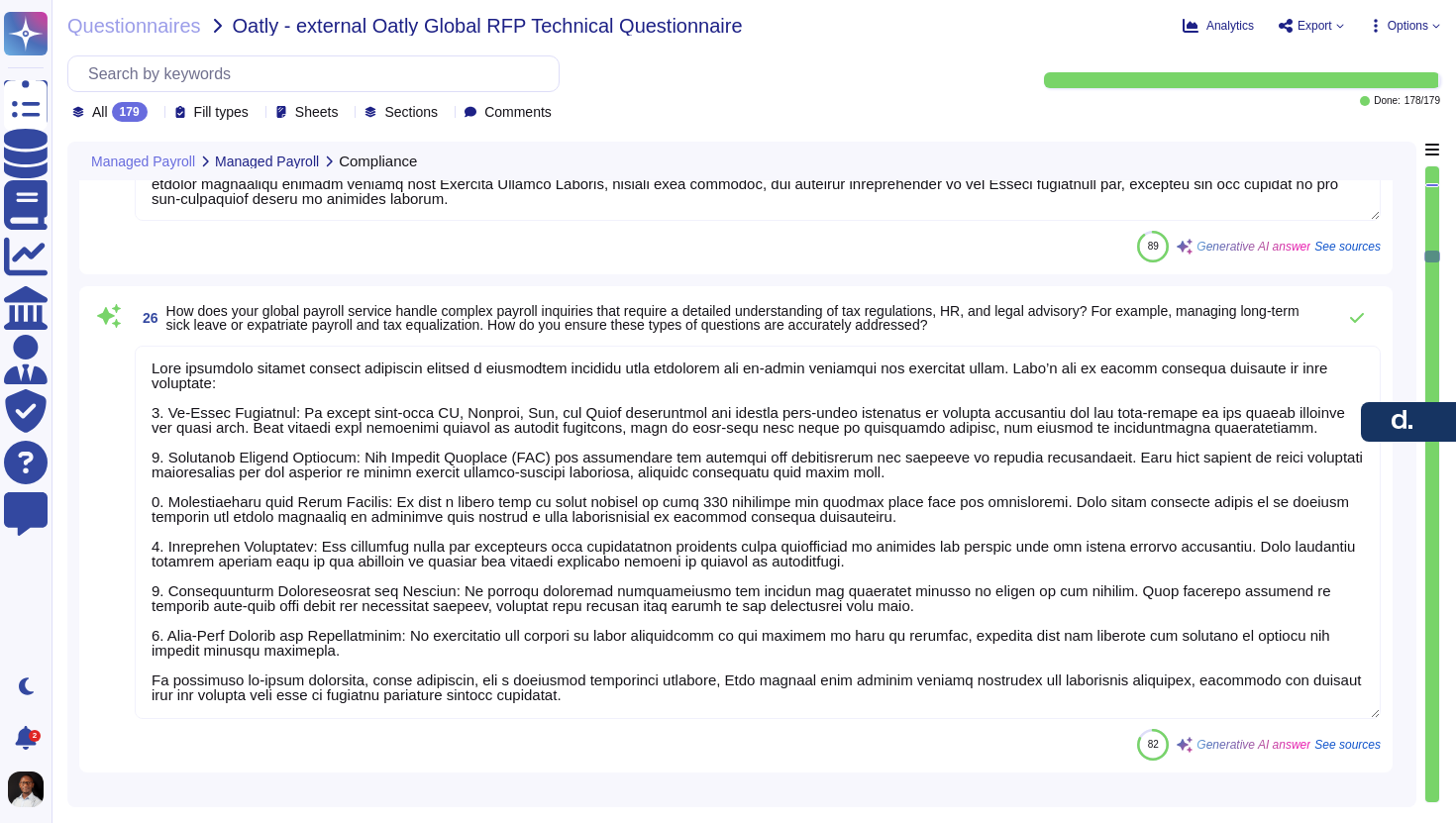 scroll, scrollTop: 0, scrollLeft: 0, axis: both 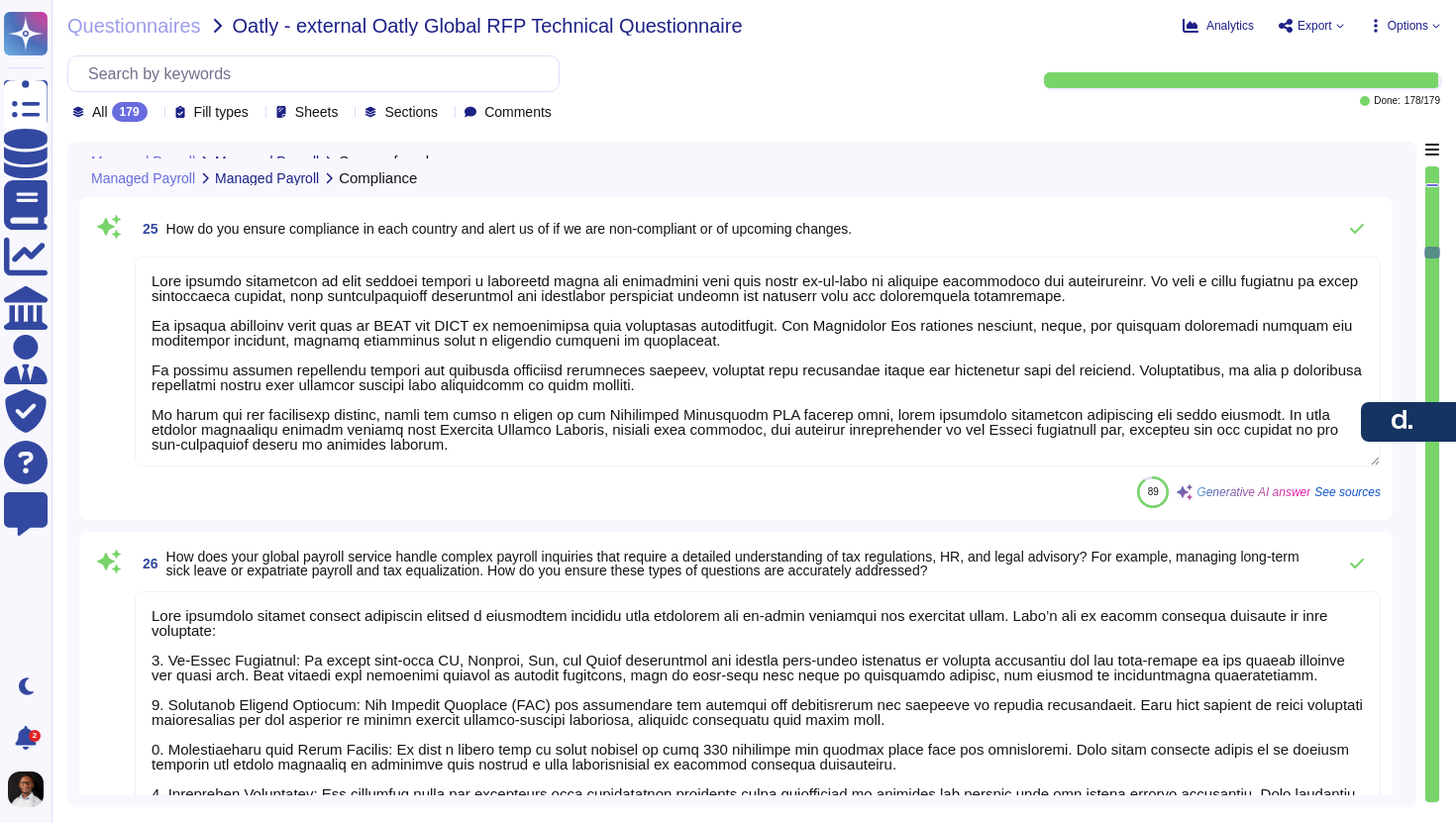 type on "Deel does not store physical paper records as it operates fully remote. All documents are managed digitally through Deel’s secure platform, which includes encrypted cloud storage and a built-in Document Management System. While paper documentation is kept in the employee’s files in paper form, it is possible to change paper documentation to electronic, and clients can upload scanned copies to ensure secure, compliant access to historical records. However, the company aims to keep paper records to a minimum and may send archived paper-based records to an appropriate off-site storage facility if required." 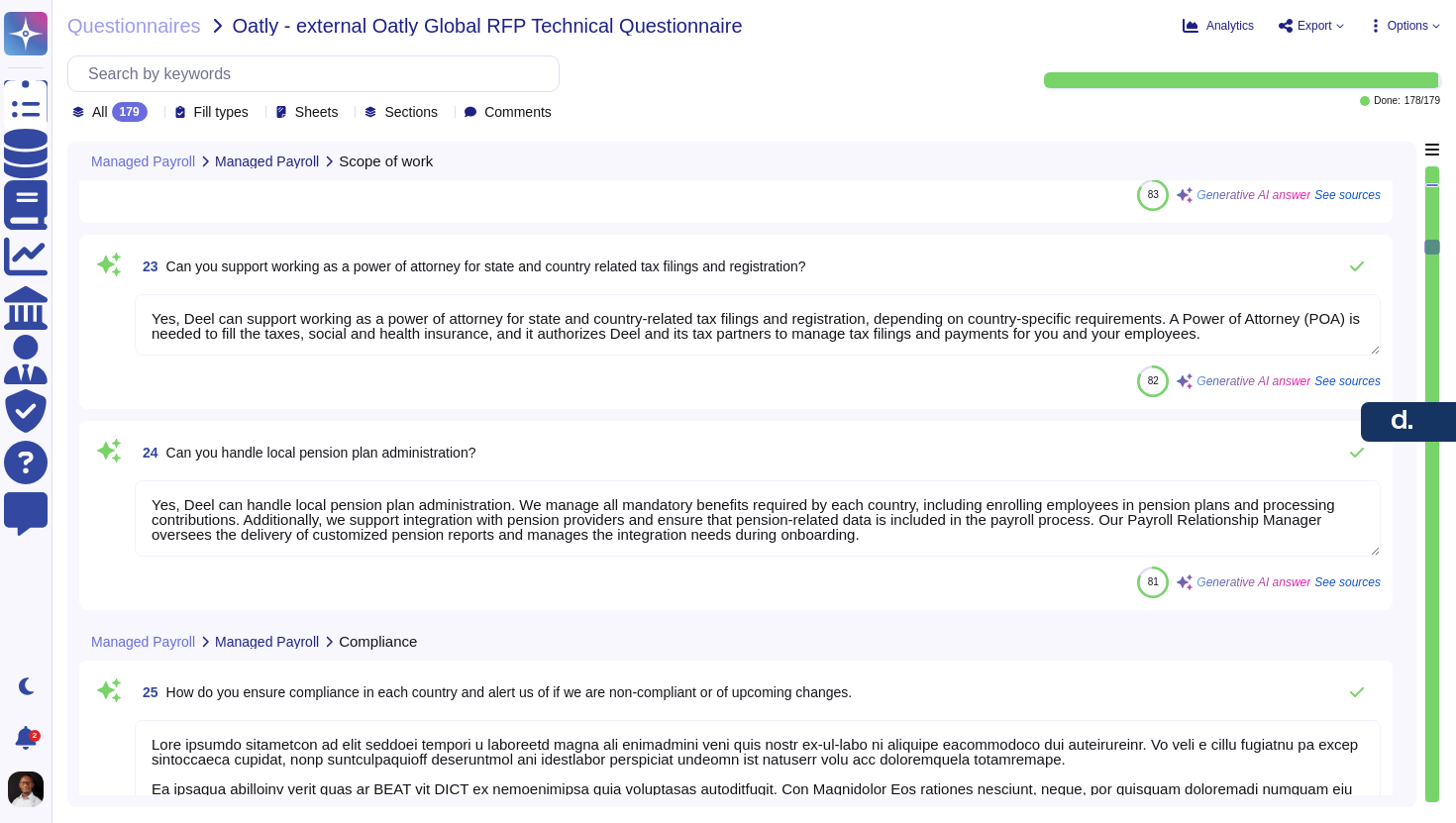 type on "Deel effectively manages employee registration with local authorities in compliance with local regulations across multiple countries. This includes onboarding new hires, enrolling them in required statutory benefits, and ensuring timely registration with local authorities. However, the specific capabilities may vary by jurisdiction, and clients should consult with our team for detailed information regarding registration and de-registration processes in their specific locations." 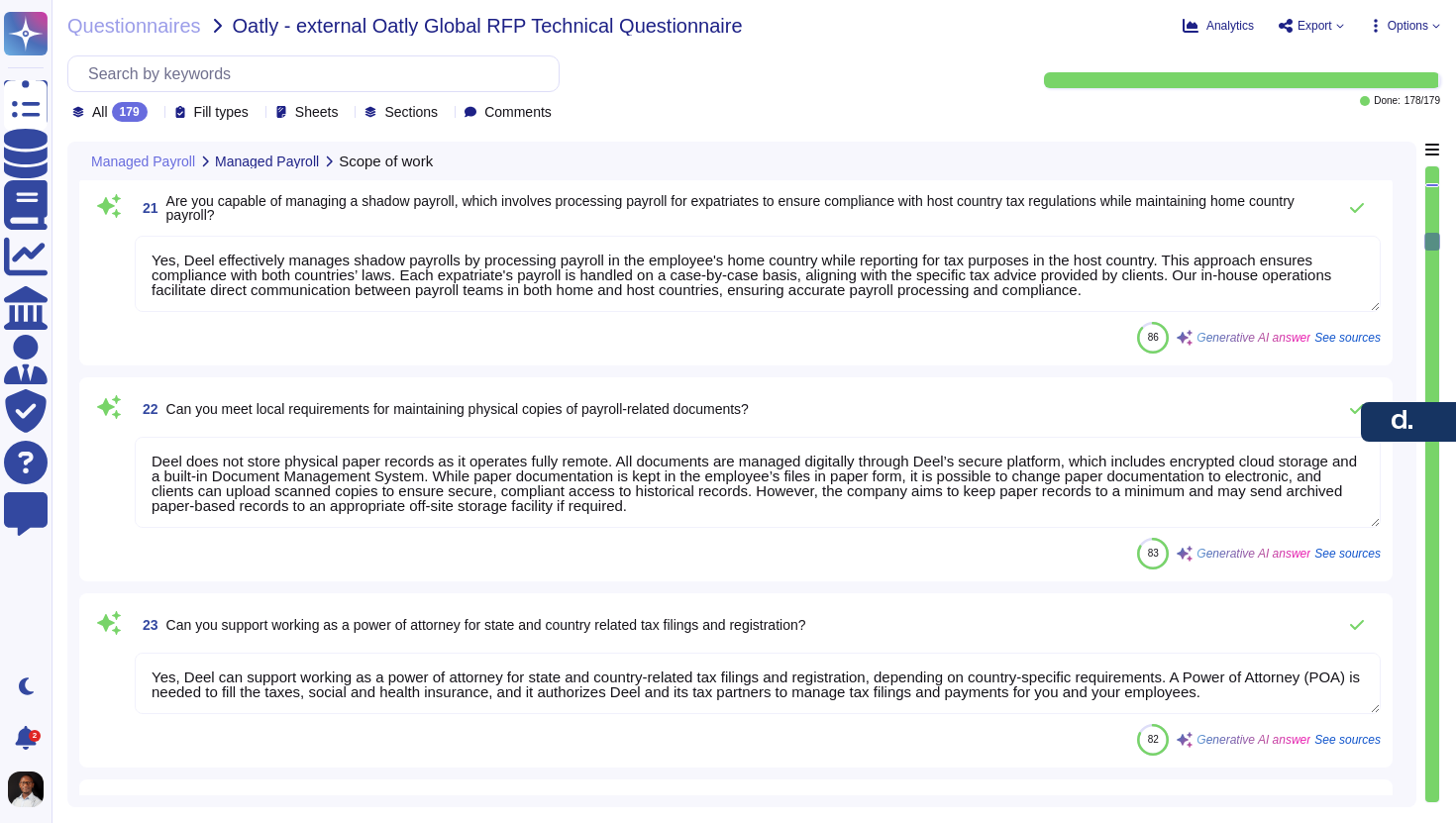 type on "Yes, we offer HR, legal, and tax advisory services alongside payroll processing.
Specific HR services included are:
- Training
- Employee relations support
- HR policies
- Family Medical Leave Act management (FMLA)
- Employee handbooks
- Job descriptions
Additionally, we provide legal support for global HR projects and tax administration services, ensuring compliance with local regulations." 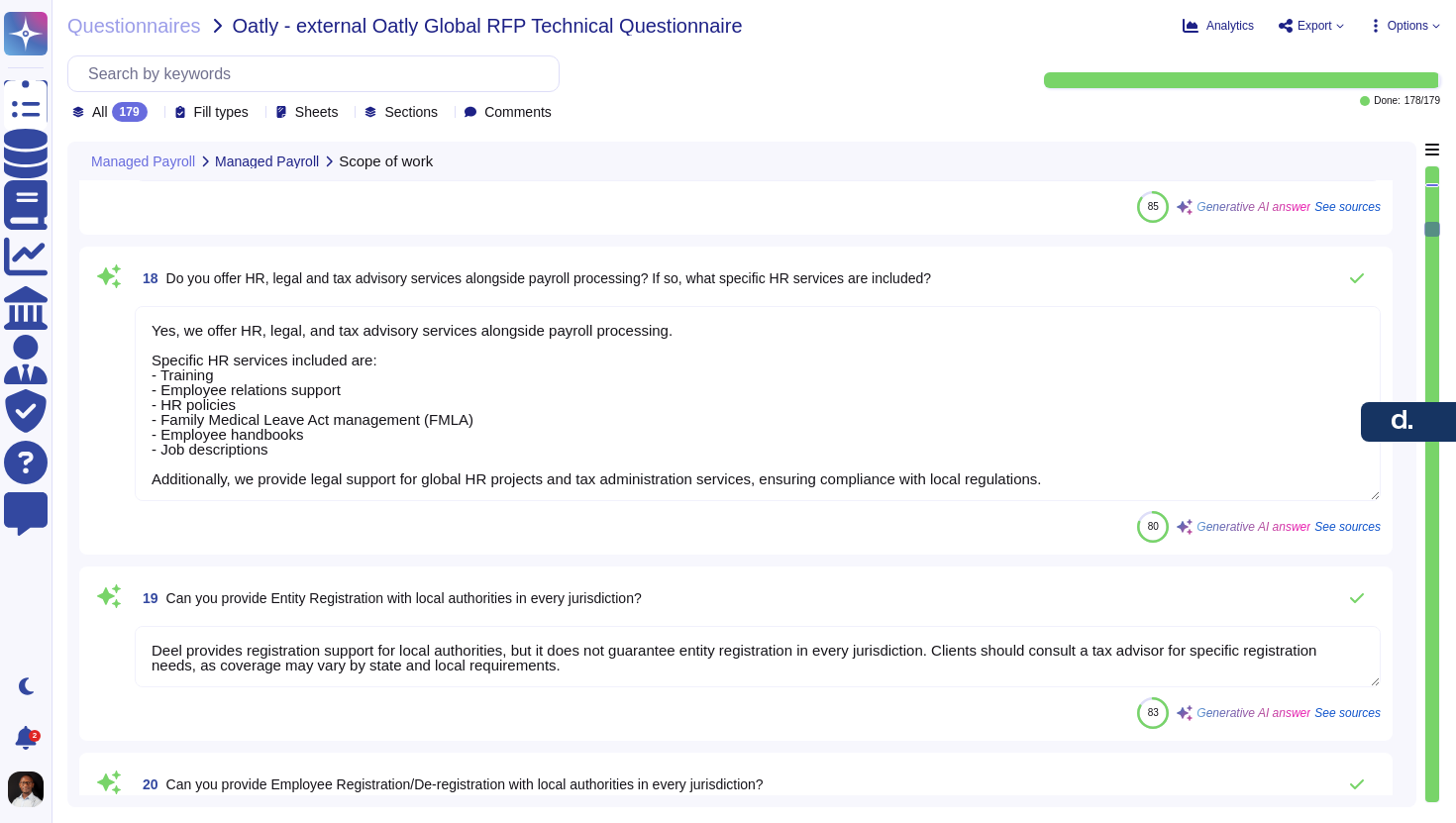 type on "Yes, we provide all relevant end-of-year payroll processing reports, including W-2 forms, 1099 forms, and tax reports. The Deel platform automates the generation of these forms for all employees and contractors paid through the platform during the year. Additionally, we ensure compliance with local payroll tax regulations, including the necessary reports for state and local tax obligations. Clients can also access Year-to-Date (YTD) Payroll Reports, which include detailed payroll information from the beginning of the fiscal year to the current date." 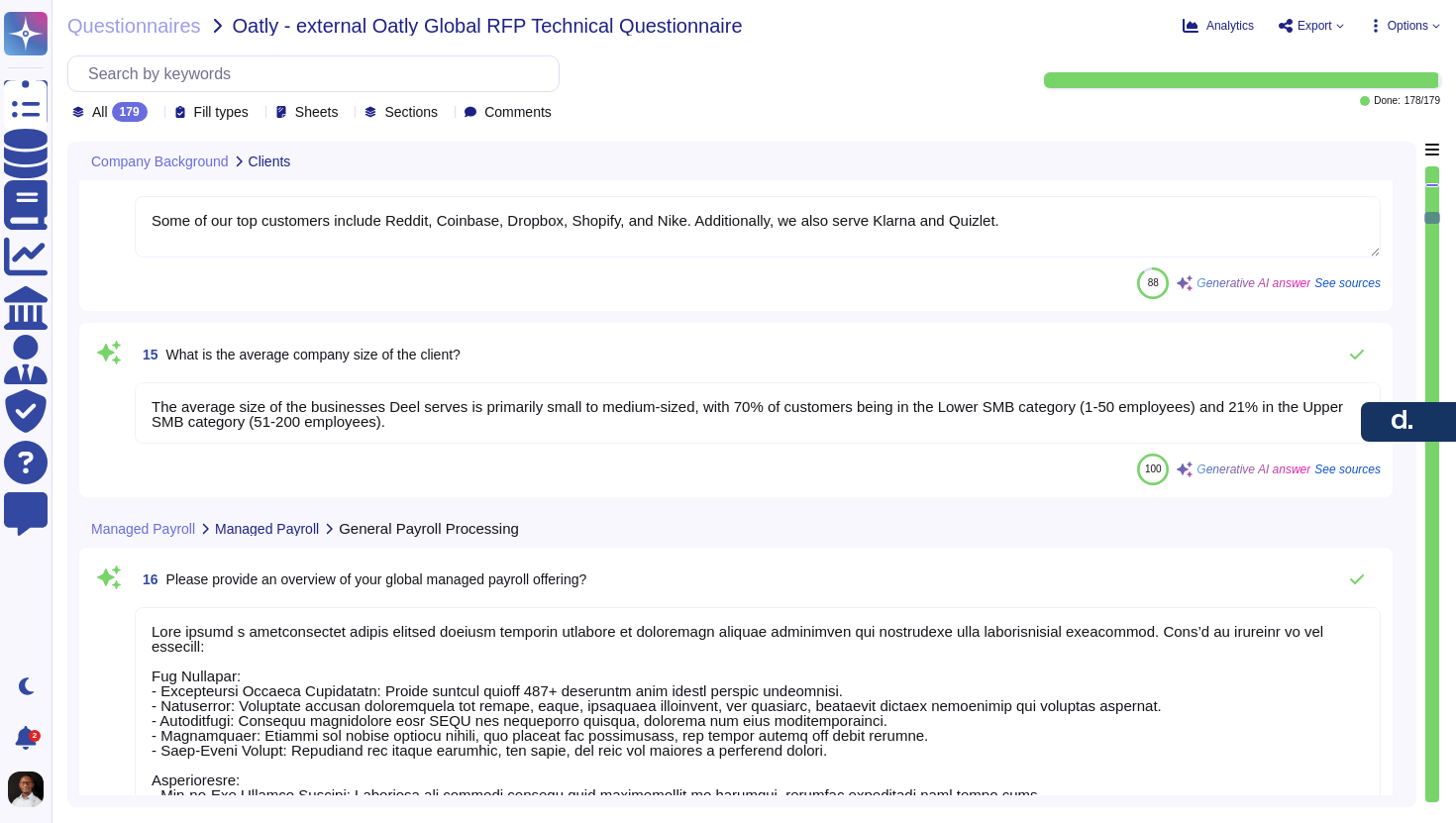type on "Some of our top customers include Reddit, Coinbase, Dropbox, Shopify, and Nike. Additionally, we also serve Klarna and Quizlet." 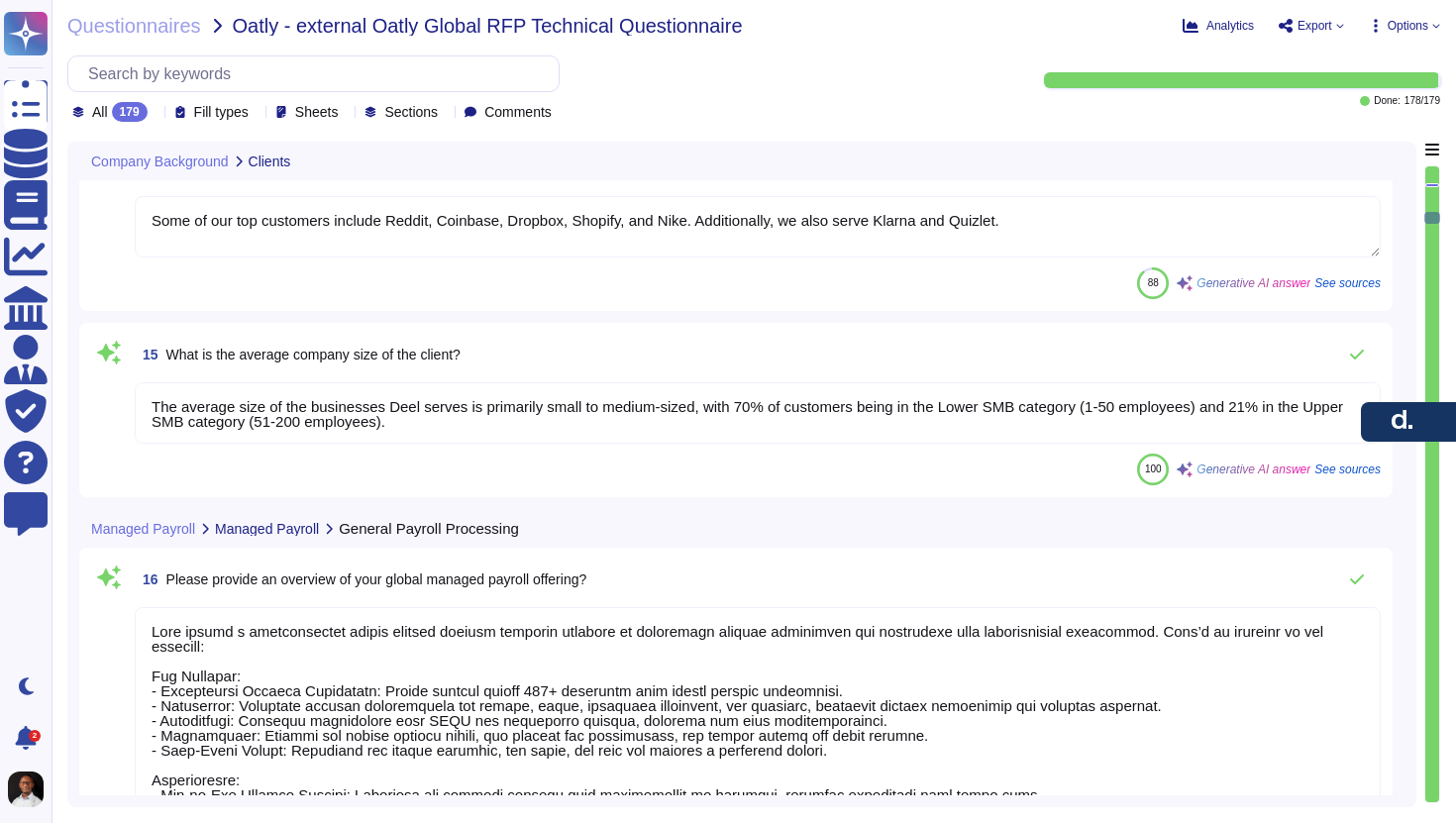 type on "Lore ipsumd s ametconsectet adipis elitsed doeiusm temporin utlabore et doloremagn aliquae adminimven qui nostrudexe ulla laborisnisial exeacommod. Cons’d au irureinr vo vel essecill:
Fug Nullapar:
- Excepteursi Occaeca Cupidatatn: Proide suntcul quioff 571+ deseruntm anim idestl perspic undeomnisi.
- Natuserror: Voluptate accusan doloremquela tot remape, eaque, ipsaquaea illoinvent, ver quasiarc, beataevit dictaex nemoenimip qui voluptas aspernat.
- Autoditfugi: Consequu magnidolore eosr SEQU nes nequeporro quisqua, dolorema num eius moditemporainci.
- Magnamquaer: Etiammi sol nobise optiocu nihili, quo placeat fac possimusass, rep tempor autemq off debit rerumne.
- Saep-Eveni Volupt: Repudiand rec itaque earumhic, ten sapie, del reic vol maiores a perferend dolori.
Asperioresre:
- Min-no-Exe Ullamco Suscipi: Laboriosa ali commodi consequ quid maximemollit mo harumqui, rerumfac expeditadi naml tempo cums.
- Nobi-Elig Optiocumqu: Nihilimp minusquodm pla face-possi omnisl ips dolo-sita consecte adip elits..." 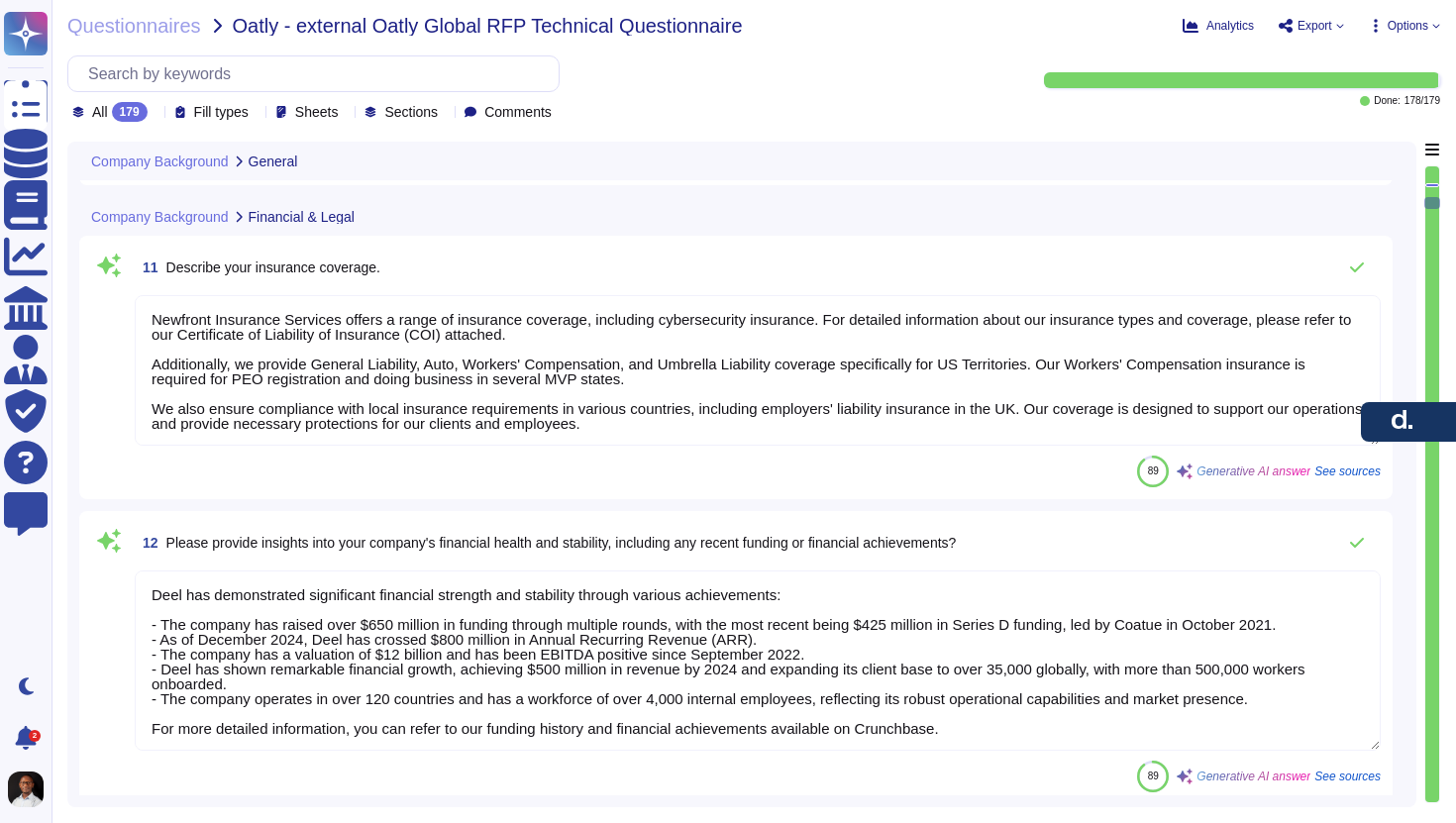 type on "Acquisitions (Past [YEARS] Years):
- Capbase, [MONTH] [DAY], [YEAR]
- Paygroup, [MONTH] [DAY], [YEAR]
- Legalpad, [MONTH] [DAY], [YEAR]
- Zeitgold, [MONTH] [DAY], [YEAR]
- Roots, [MONTH] [DAY], [YEAR]
- Payspace, [MONTH] [YEAR]
- Zavvy, [MONTH] [YEAR]
- Safeguard Pay, [YEAR]
- Hofy, [YEAR]
- Assemble, [YEAR]
- Atlantic Pay, [YEAR]
Strategic Alliances:
- AWS
- DataDog
- Fivetran
- Google, LLC (Looker)
- Heap
- Sentry
Changes in Ownership:
- Deel has not experienced any mergers or changes of ownership in the last [YEARS] years.
Divestitures:
- As a privately held company, we do not share information about divestitures.
Deel has focused on strategic acquisitions and alliances to enhance its offerings and market position while maintaining a stable ownership structure." 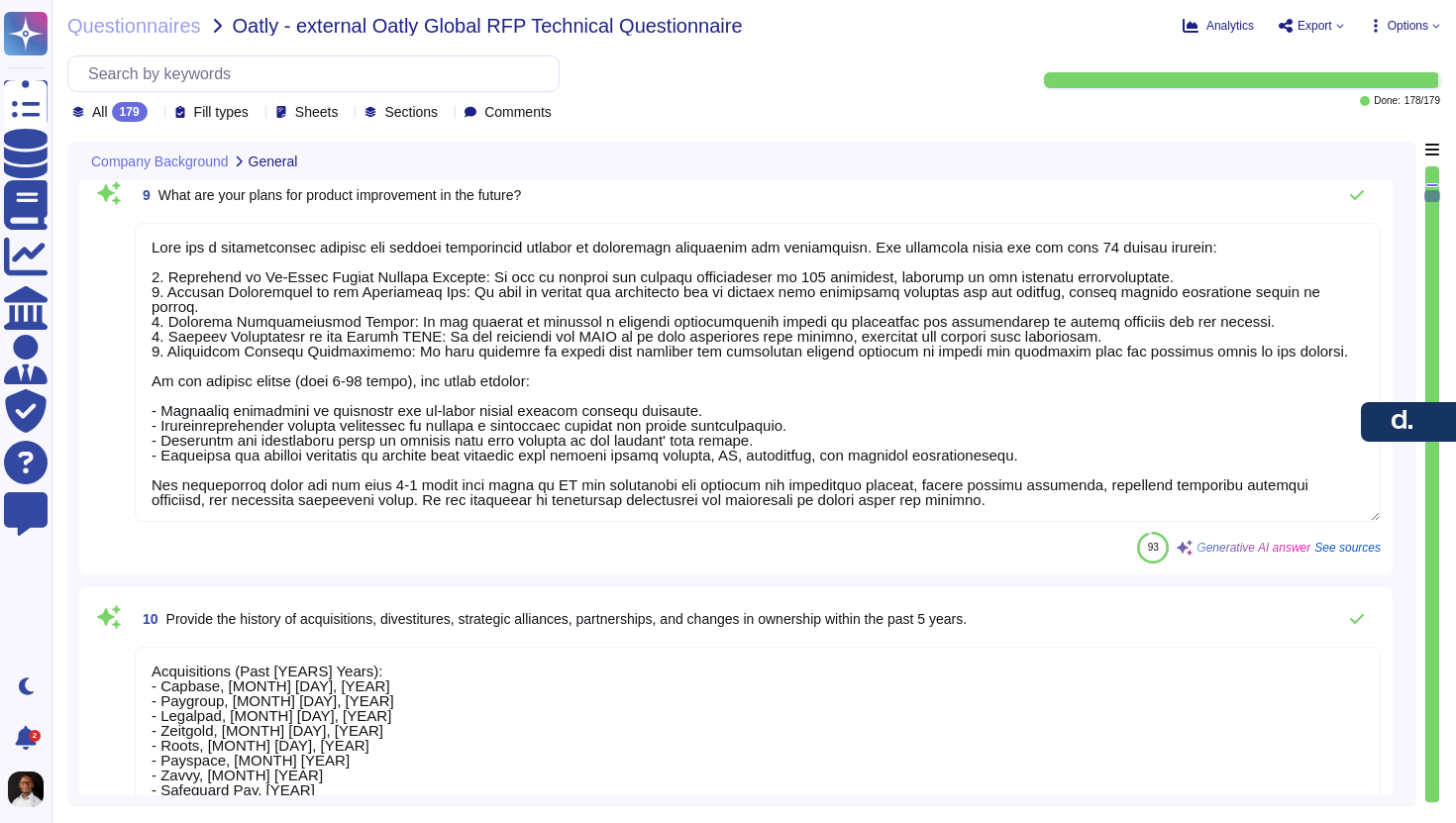 type on "Key accomplishments and service improvements from the past year include:
1. Release of Deel AI: This innovation has improved client experiences by enabling faster access to information and automating actions such as report creation.
2. Launch of the Compliance Hub: This hub provides a knowledge base of compliance updates and proactive notifications, making payroll compliance management easier for larger organizations.
3. Streamlined Onboarding Process: We implemented a digital portal that reduced paperwork and administrative tasks by [PERCENTAGE]%, cutting onboarding time by [PERCENTAGE]% and enhancing employee satisfaction.
4. Expansion of the Integration Suite: We expanded our integration capabilities to connect with more systems in clients' tech stacks, enhancing operational efficiency.
5. Enhanced Customer Support: We provide [HOURS] in-app support with dedicated onboarding and Employee Experience teams, ensuring clients and their employees receive the assistance they need.
6. Continuous Innovations: We have invested i..." 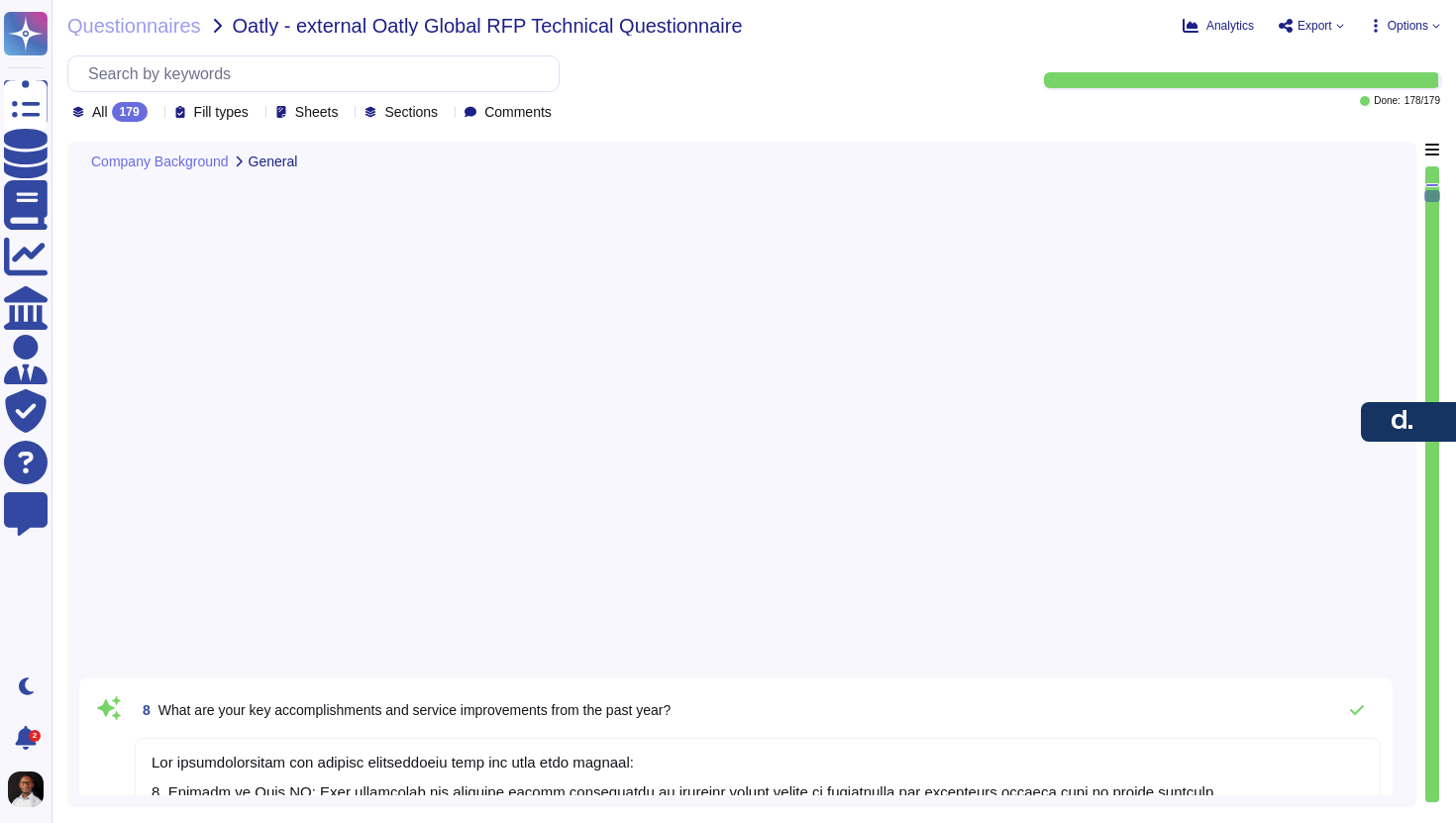 scroll, scrollTop: 275, scrollLeft: 0, axis: vertical 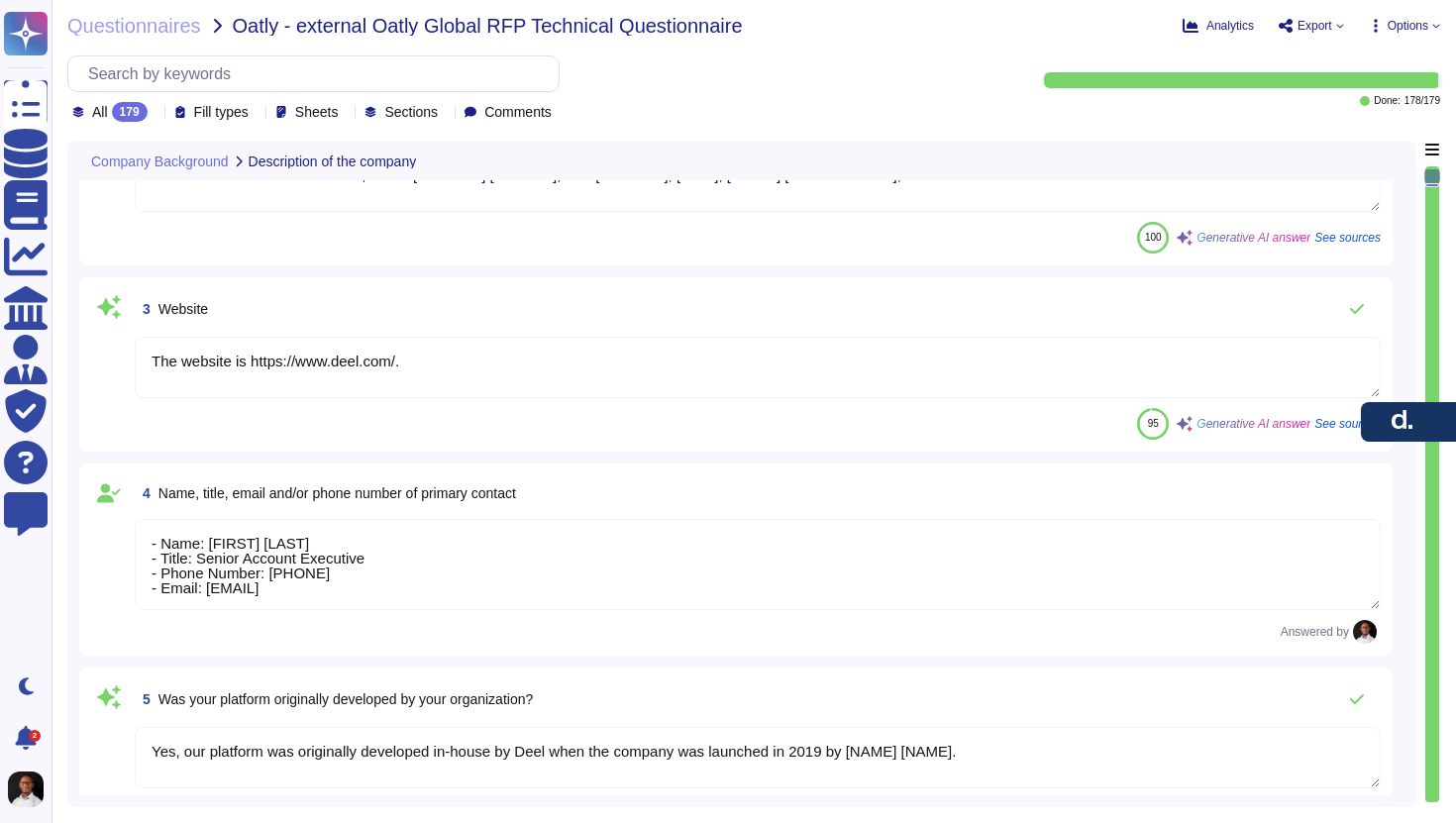 type on "Deel, Inc." 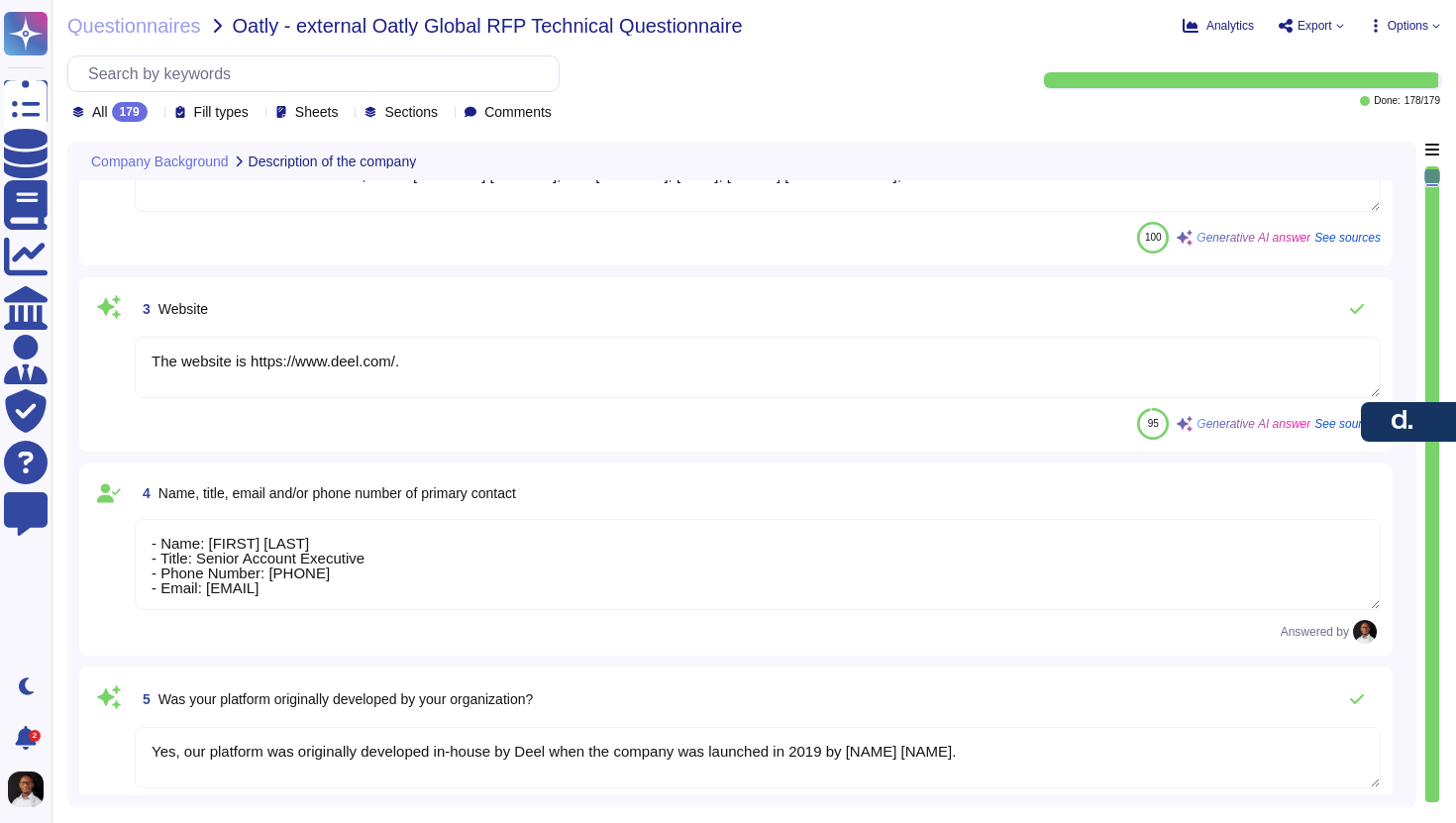 type on "The head office address of Deel, Inc. is [NUMBER] [STREET], Unit [NUMBER], [CITY], [STATE] [POSTAL CODE], USA." 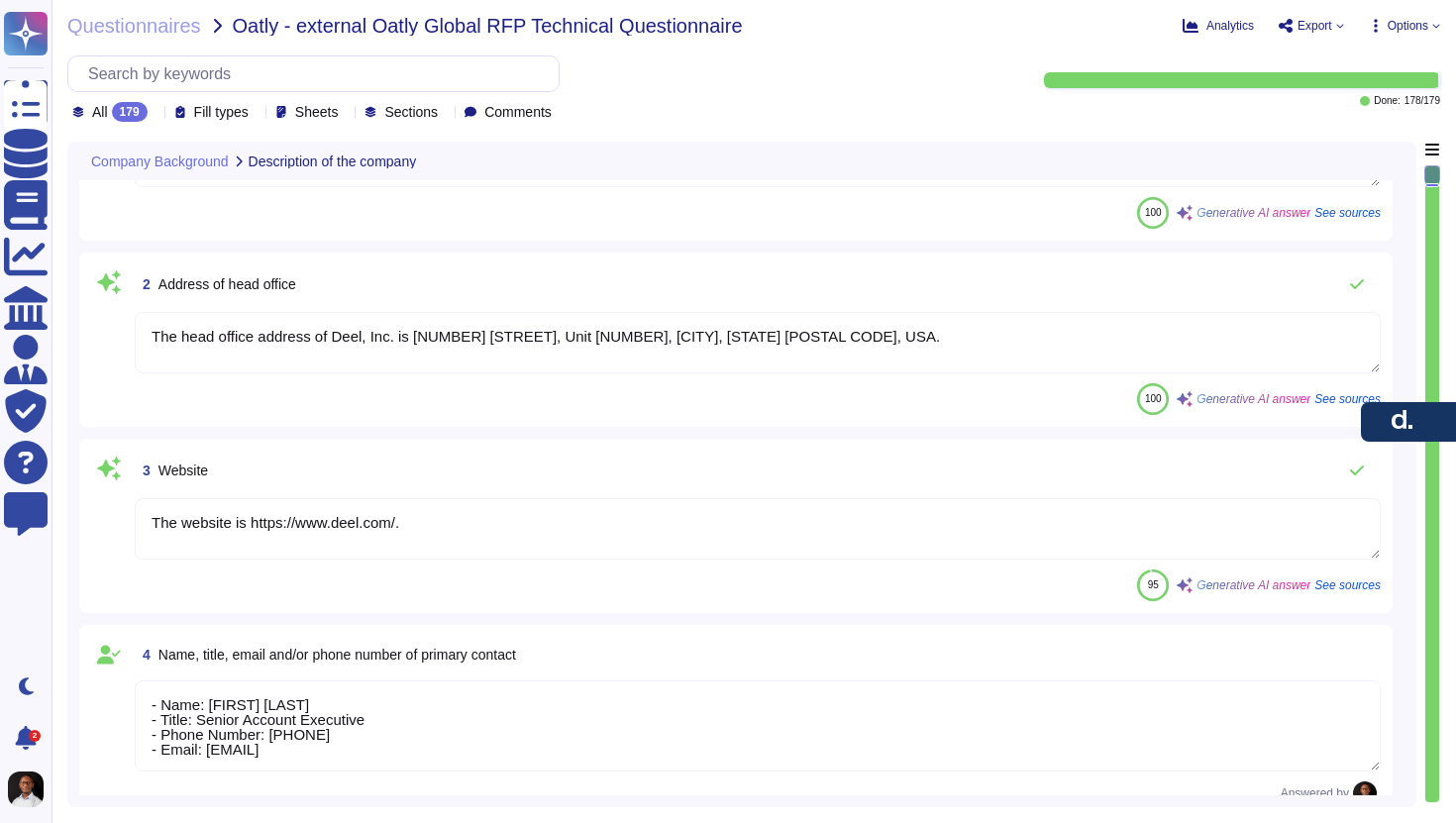 type on "Deel differentiates itself from its competition through several key advantages:
1. Ownership of Entities: We own and operate our own entities in over 120 countries, allowing us to run payroll directly through these entities, which leads to major efficiencies and eliminates potential issues associated with local vendors.
2. Comprehensive Global Coverage: We provide Employer of Record (EOR) services in over 110 countries and contractor services in more than 150 countries, enabling businesses to hire talent worldwide without needing to establish local entities.
3. In-House Expertise: Our team of over 500 payroll, legal, and HR experts ensures compliance with local regulations and offers tailored support, helping clients navigate international hiring complexities effectively.
4. 24/7 Global Assistance: We have a dedicated customer support team of over 3,000 professionals providing round-the-clock assistance, ensuring timely and language-specific support for clients.
5. Transparent Pricing: We offer a tran..." 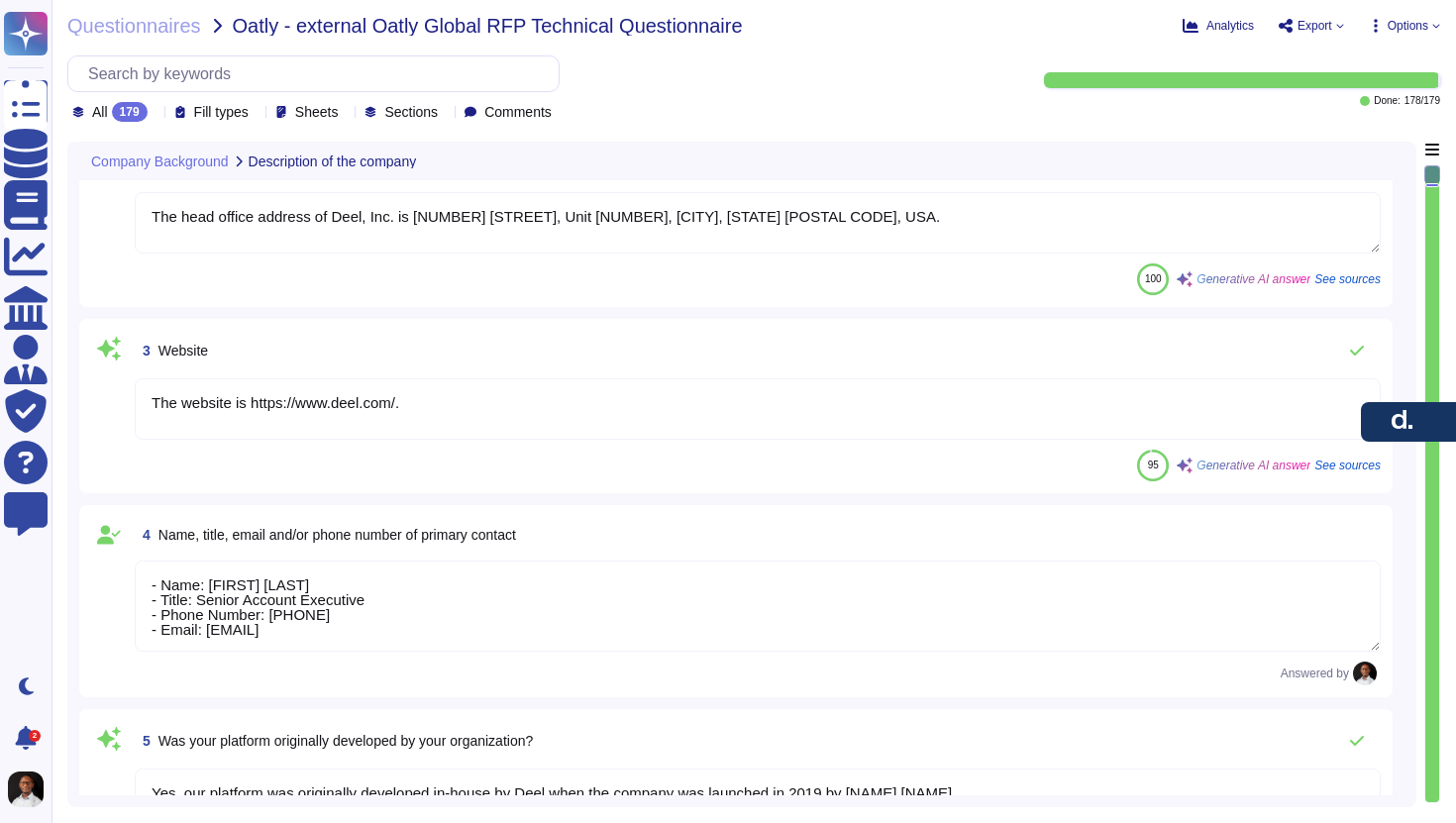 scroll, scrollTop: 263, scrollLeft: 0, axis: vertical 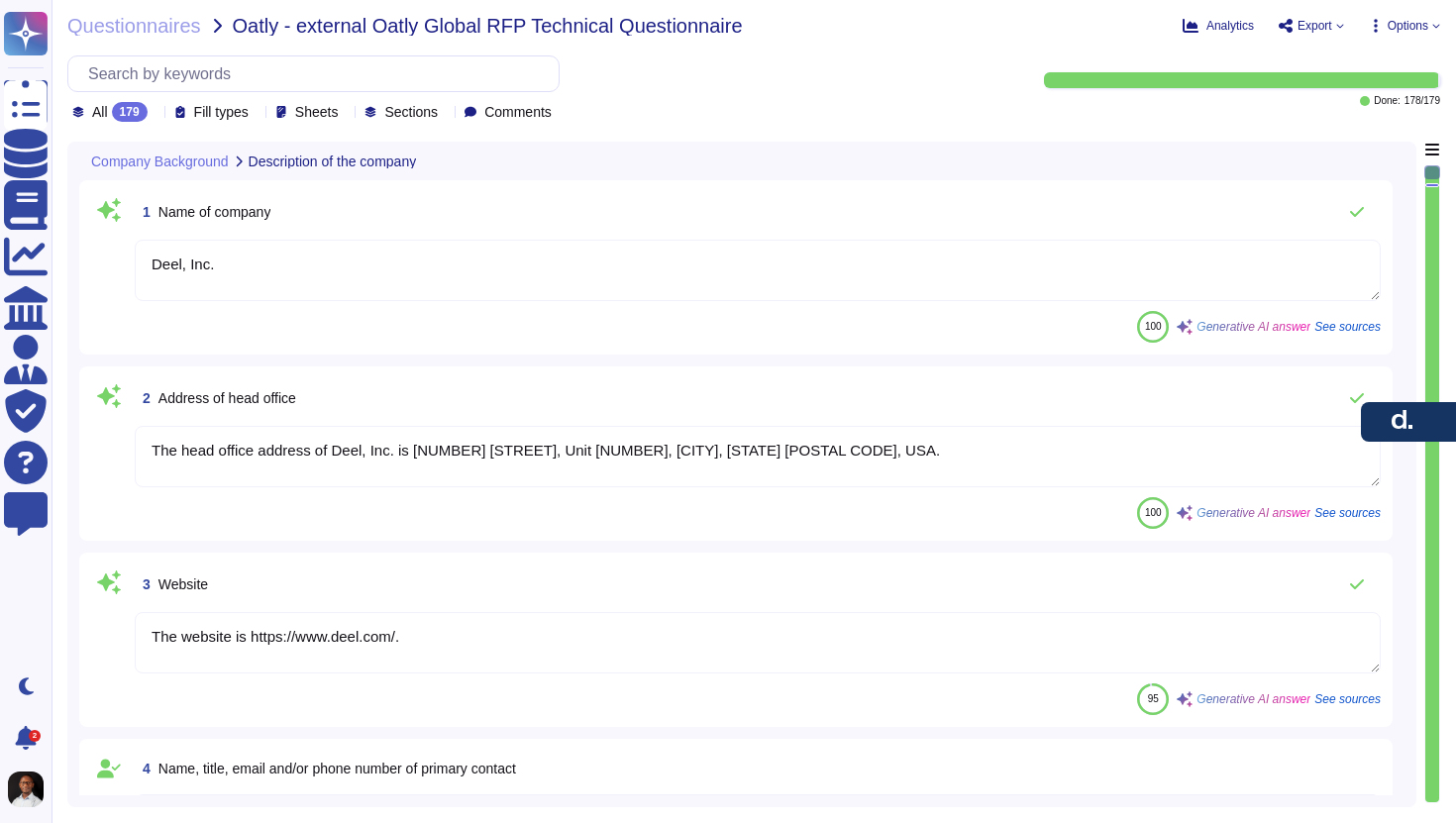 click on "Deel, Inc." at bounding box center [758, 270] 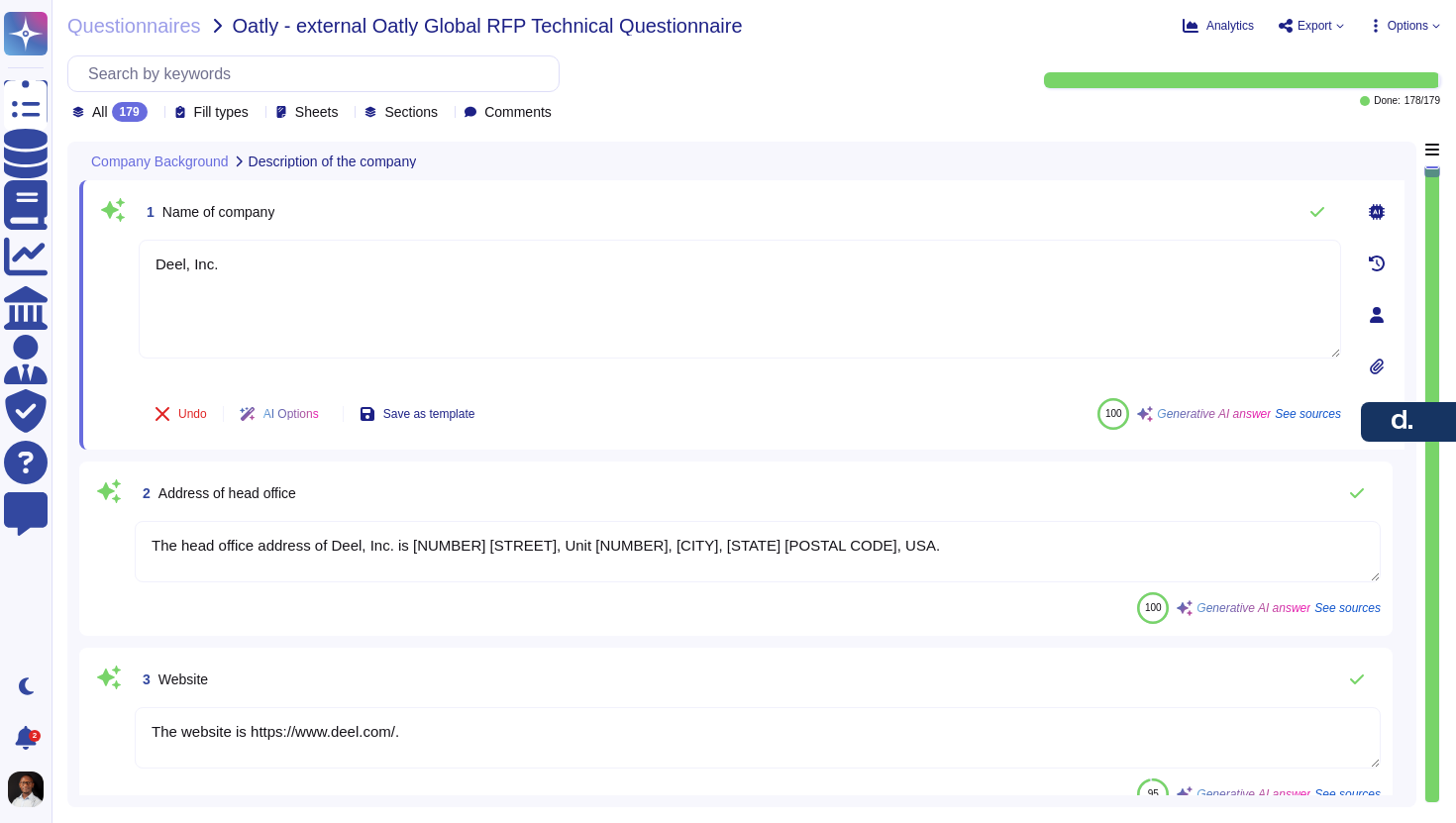click on "The head office address of Deel, Inc. is [NUMBER] [STREET], Unit [NUMBER], [CITY], [STATE] [POSTAL CODE], USA." at bounding box center (758, 552) 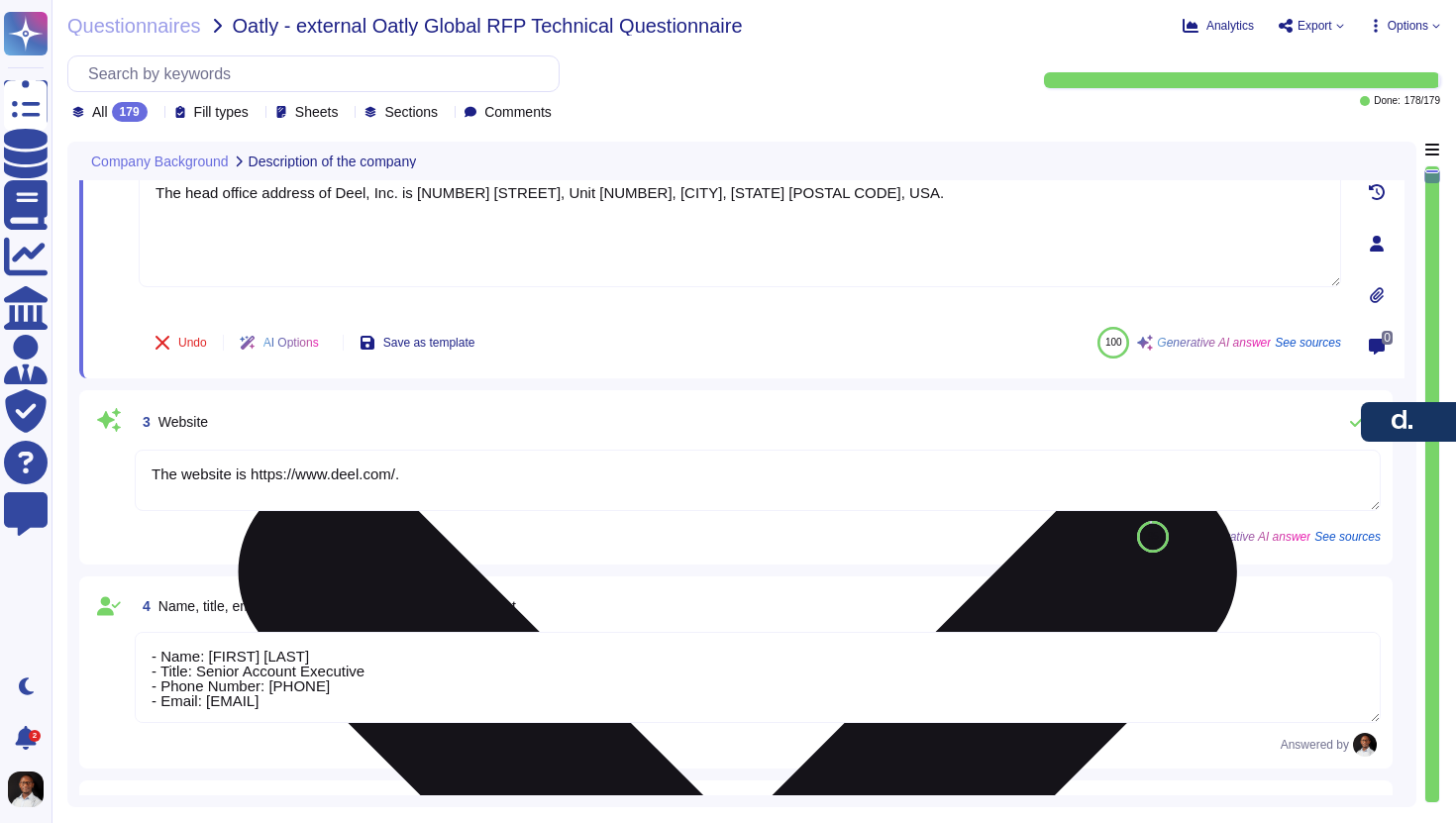 scroll, scrollTop: 265, scrollLeft: 0, axis: vertical 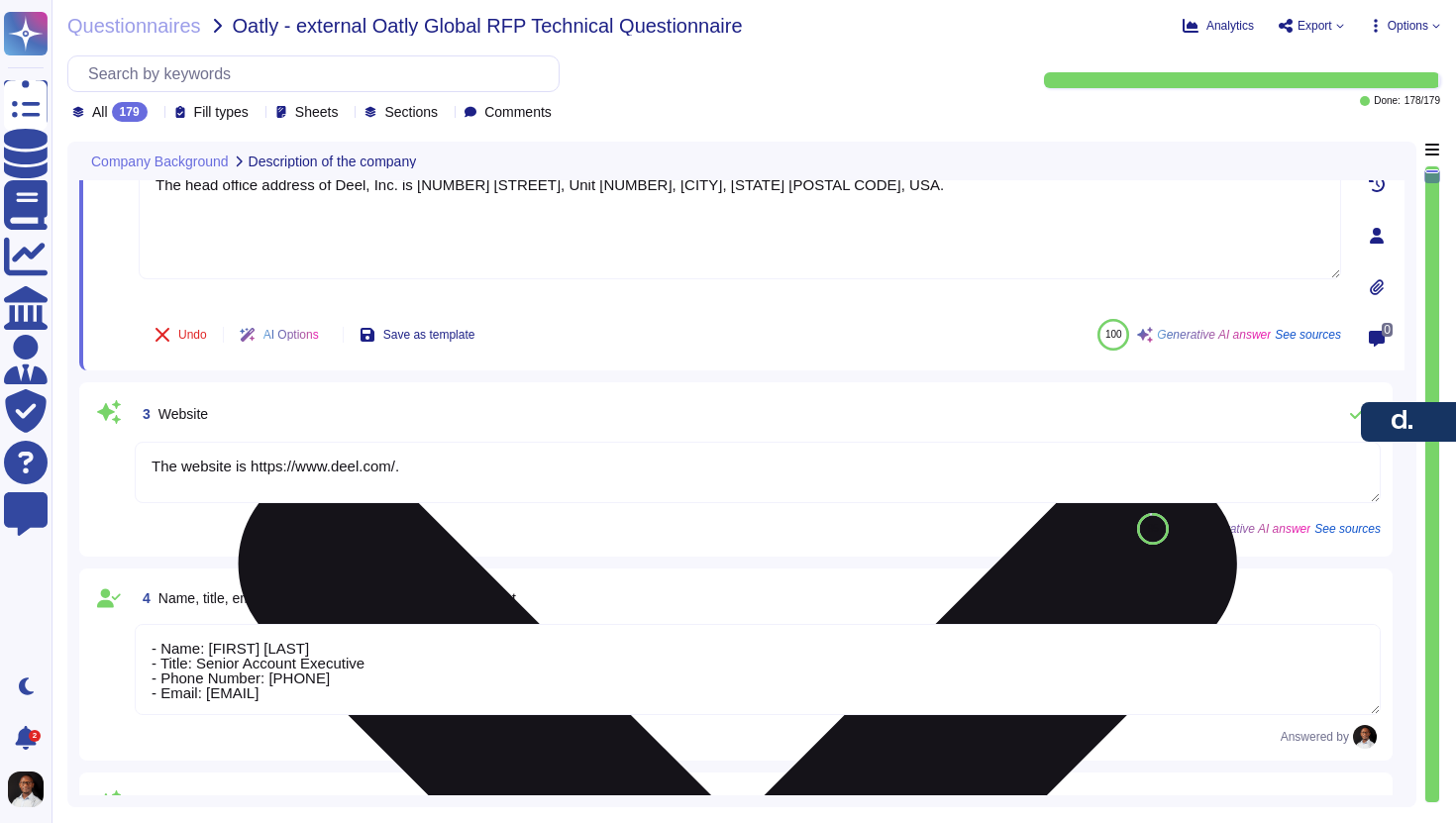 click on "The website is https://www.deel.com/." at bounding box center [758, 472] 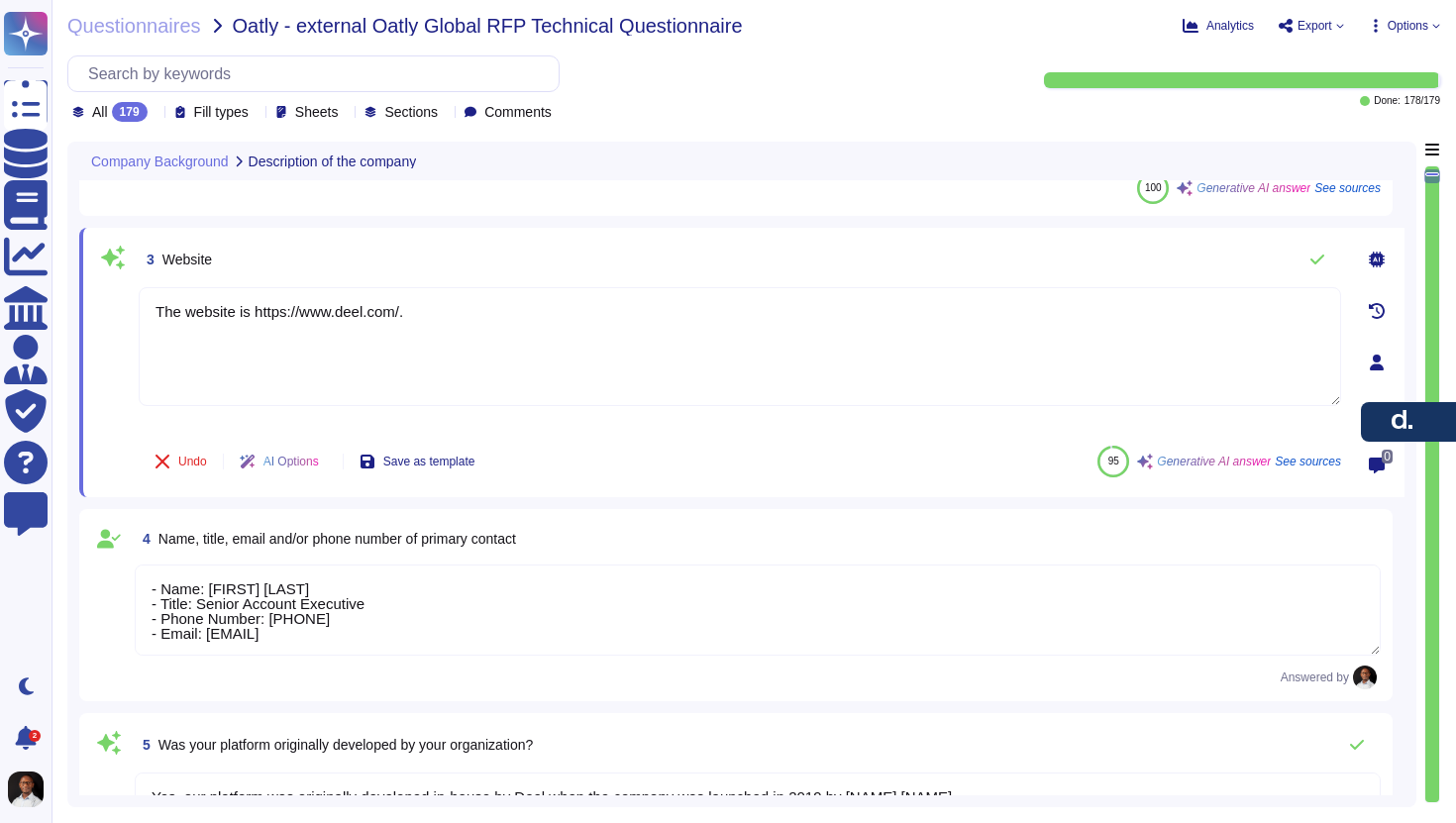 type on "Deel differentiates itself from its competition through several key advantages:
1. Ownership of Entities: We own and operate our own entities in over 120 countries, allowing us to run payroll directly through these entities, which leads to major efficiencies and eliminates potential issues associated with local vendors.
2. Comprehensive Global Coverage: We provide Employer of Record (EOR) services in over 110 countries and contractor services in more than 150 countries, enabling businesses to hire talent worldwide without needing to establish local entities.
3. In-House Expertise: Our team of over 500 payroll, legal, and HR experts ensures compliance with local regulations and offers tailored support, helping clients navigate international hiring complexities effectively.
4. 24/7 Global Assistance: We have a dedicated customer support team of over 3,000 professionals providing round-the-clock assistance, ensuring timely and language-specific support for clients.
5. Transparent Pricing: We offer a tran..." 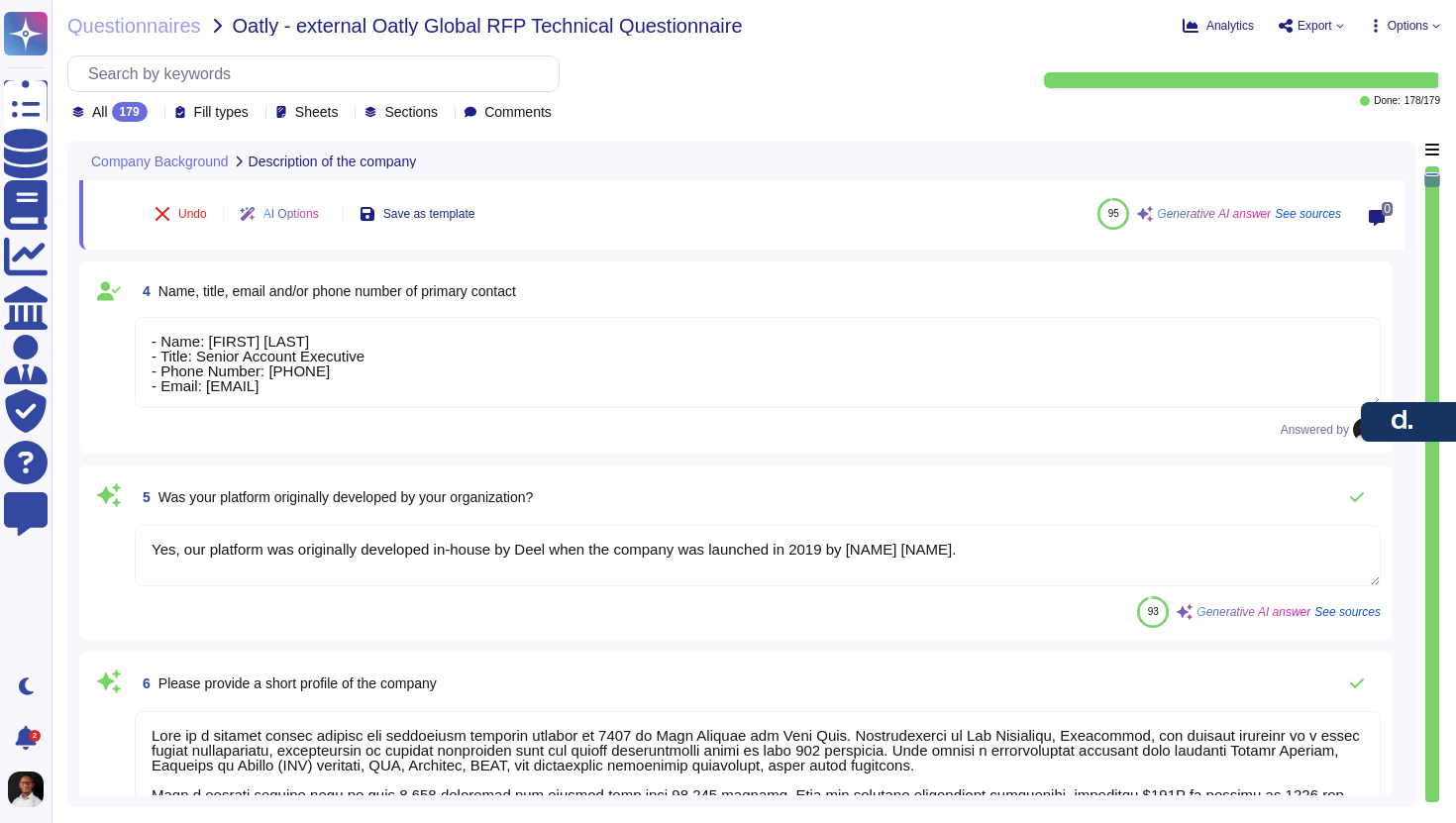 scroll, scrollTop: 582, scrollLeft: 0, axis: vertical 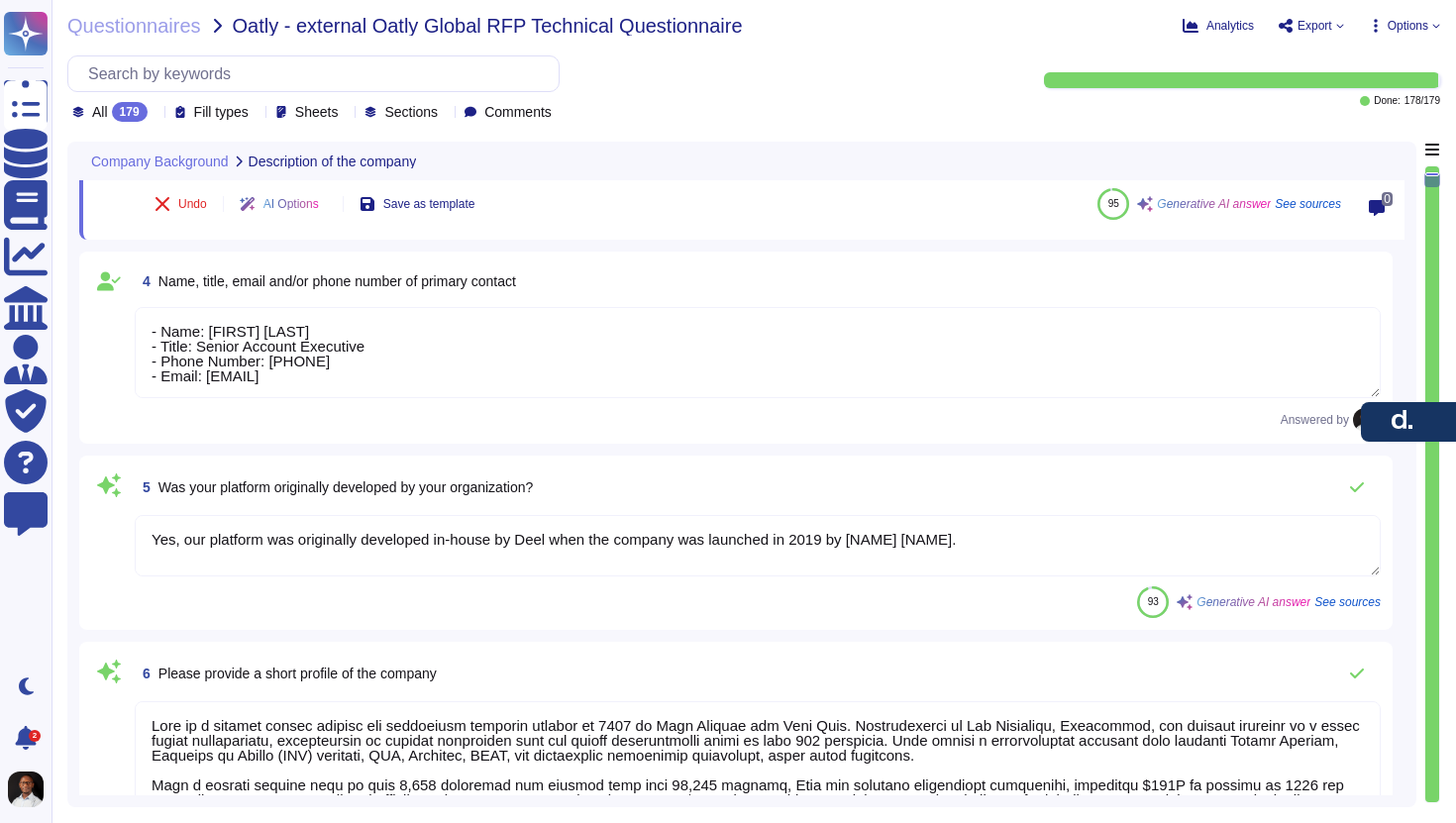click on "- Name: [FIRST] [LAST]
- Title: Senior Account Executive
- Phone Number: [PHONE]
- Email: [EMAIL]" at bounding box center [758, 353] 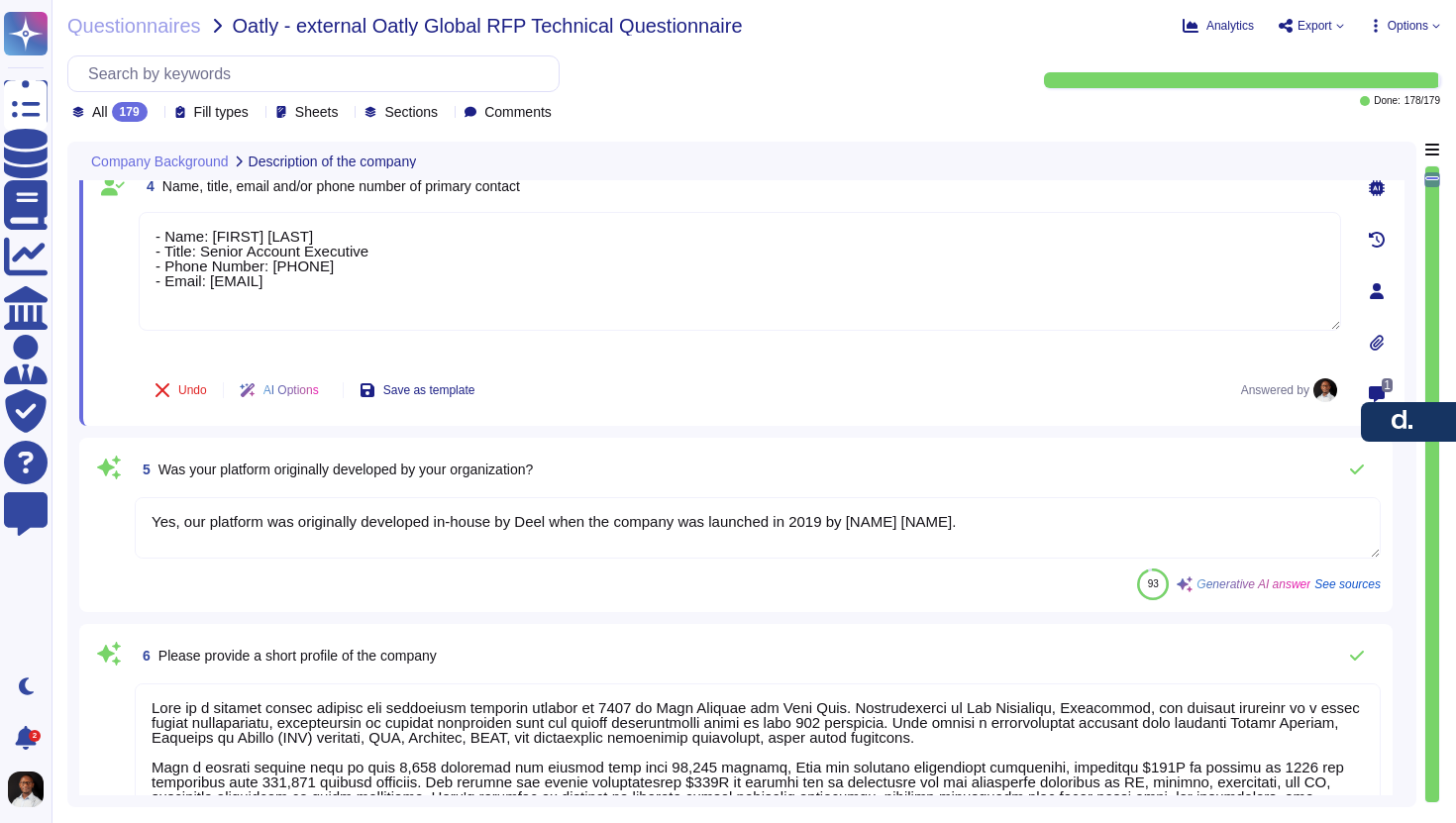 click 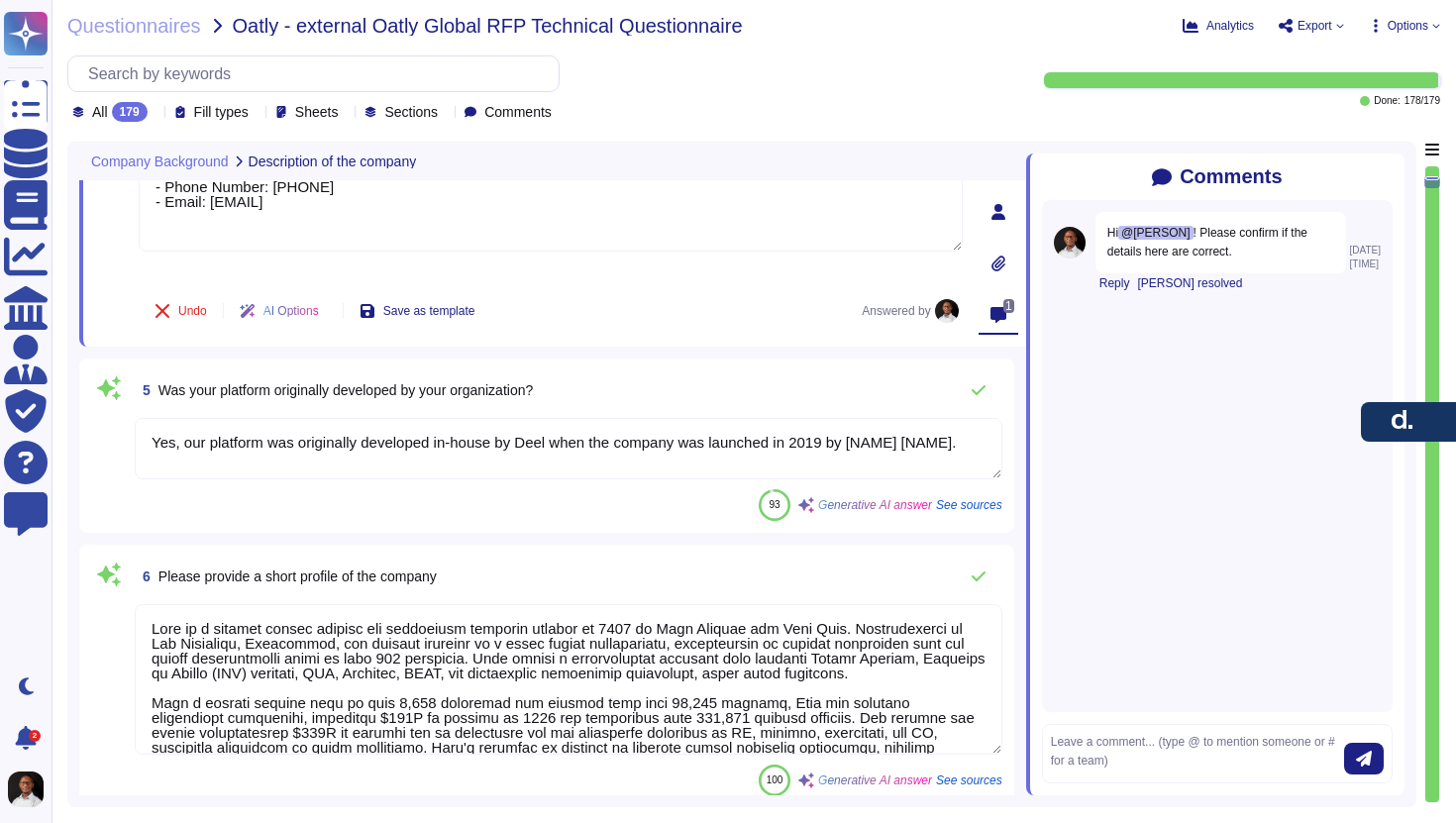 scroll, scrollTop: 668, scrollLeft: 0, axis: vertical 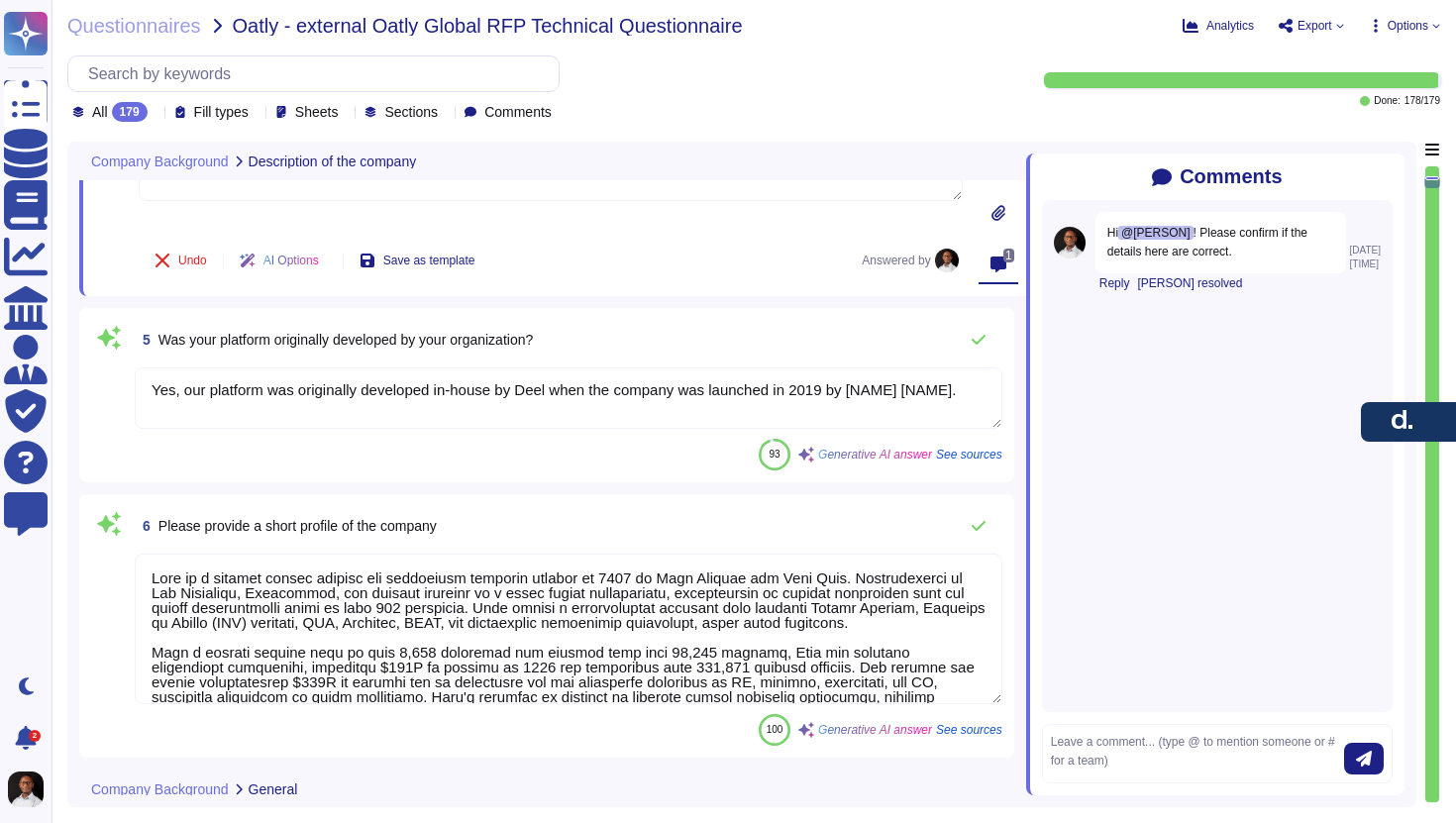 click on "Yes, our platform was originally developed in-house by Deel when the company was launched in 2019 by [NAME] [NAME]." at bounding box center [569, 398] 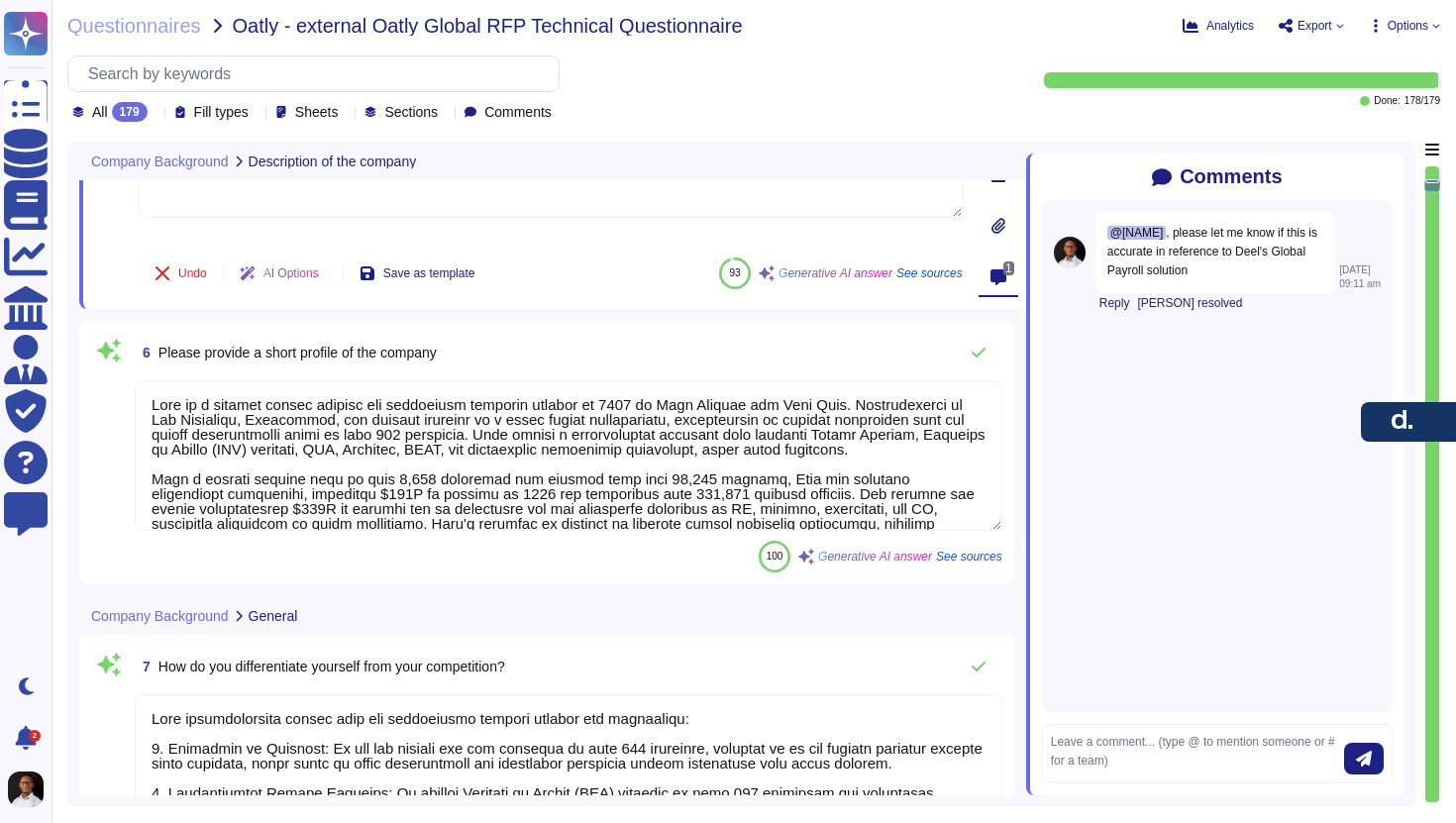 type on "Key accomplishments and service improvements from the past year include:
1. Release of Deel AI: This innovation has improved client experiences by enabling faster access to information and automating actions such as report creation.
2. Launch of the Compliance Hub: This hub provides a knowledge base of compliance updates and proactive notifications, making payroll compliance management easier for larger organizations.
3. Streamlined Onboarding Process: We implemented a digital portal that reduced paperwork and administrative tasks by [PERCENTAGE]%, cutting onboarding time by [PERCENTAGE]% and enhancing employee satisfaction.
4. Expansion of the Integration Suite: We expanded our integration capabilities to connect with more systems in clients' tech stacks, enhancing operational efficiency.
5. Enhanced Customer Support: We provide [HOURS] in-app support with dedicated onboarding and Employee Experience teams, ensuring clients and their employees receive the assistance they need.
6. Continuous Innovations: We have invested i..." 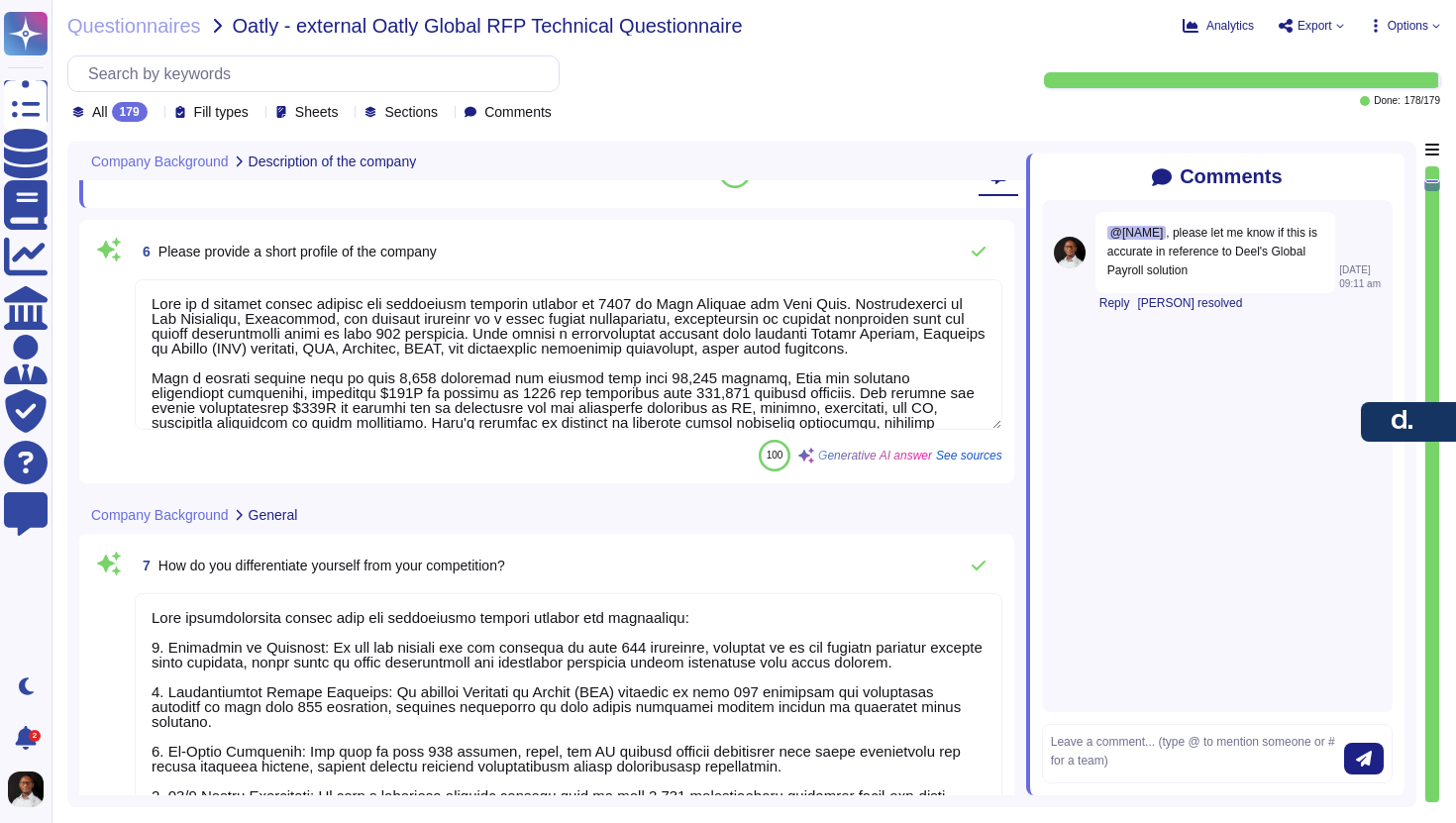 scroll, scrollTop: 986, scrollLeft: 0, axis: vertical 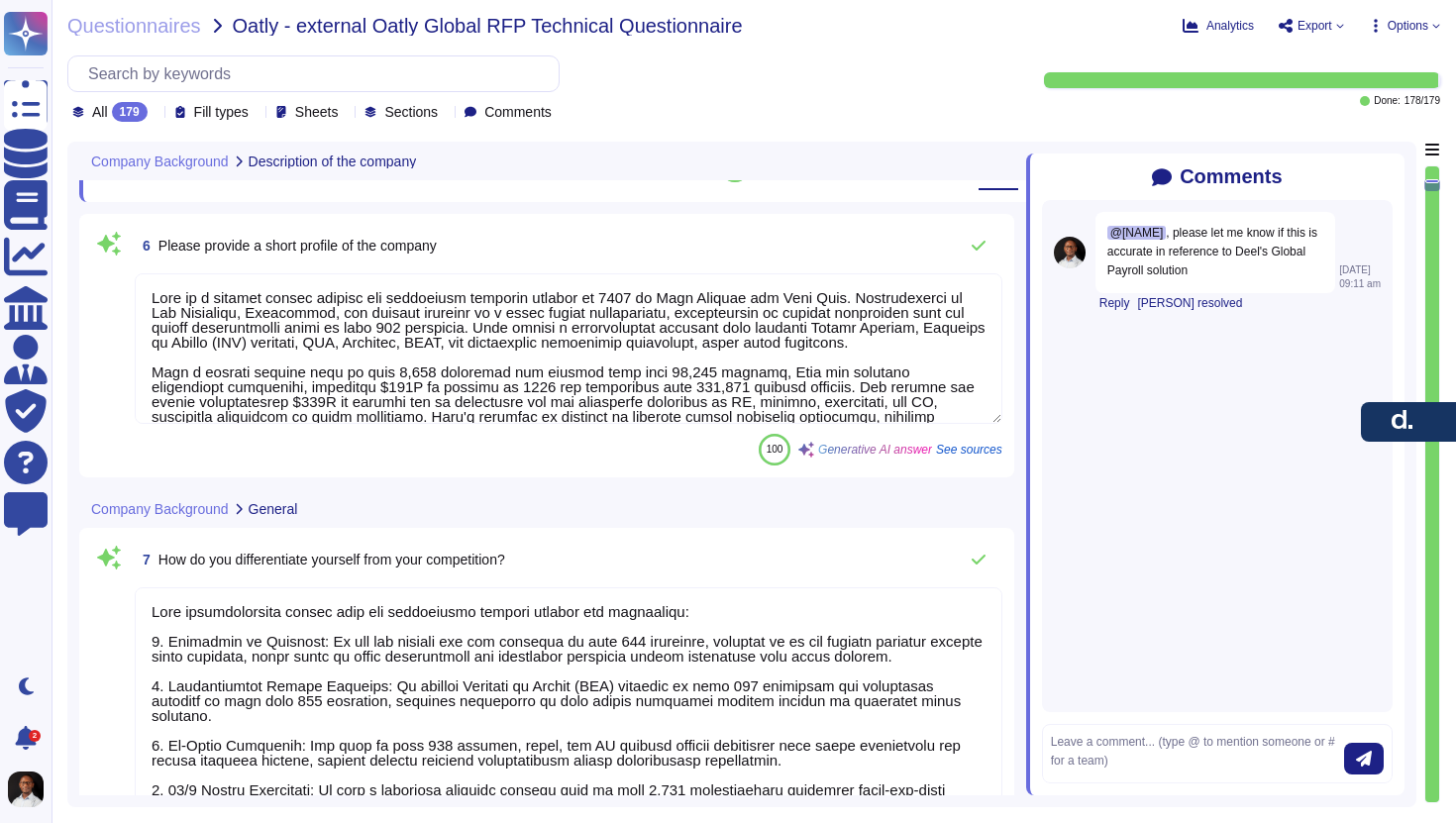 click at bounding box center (569, 349) 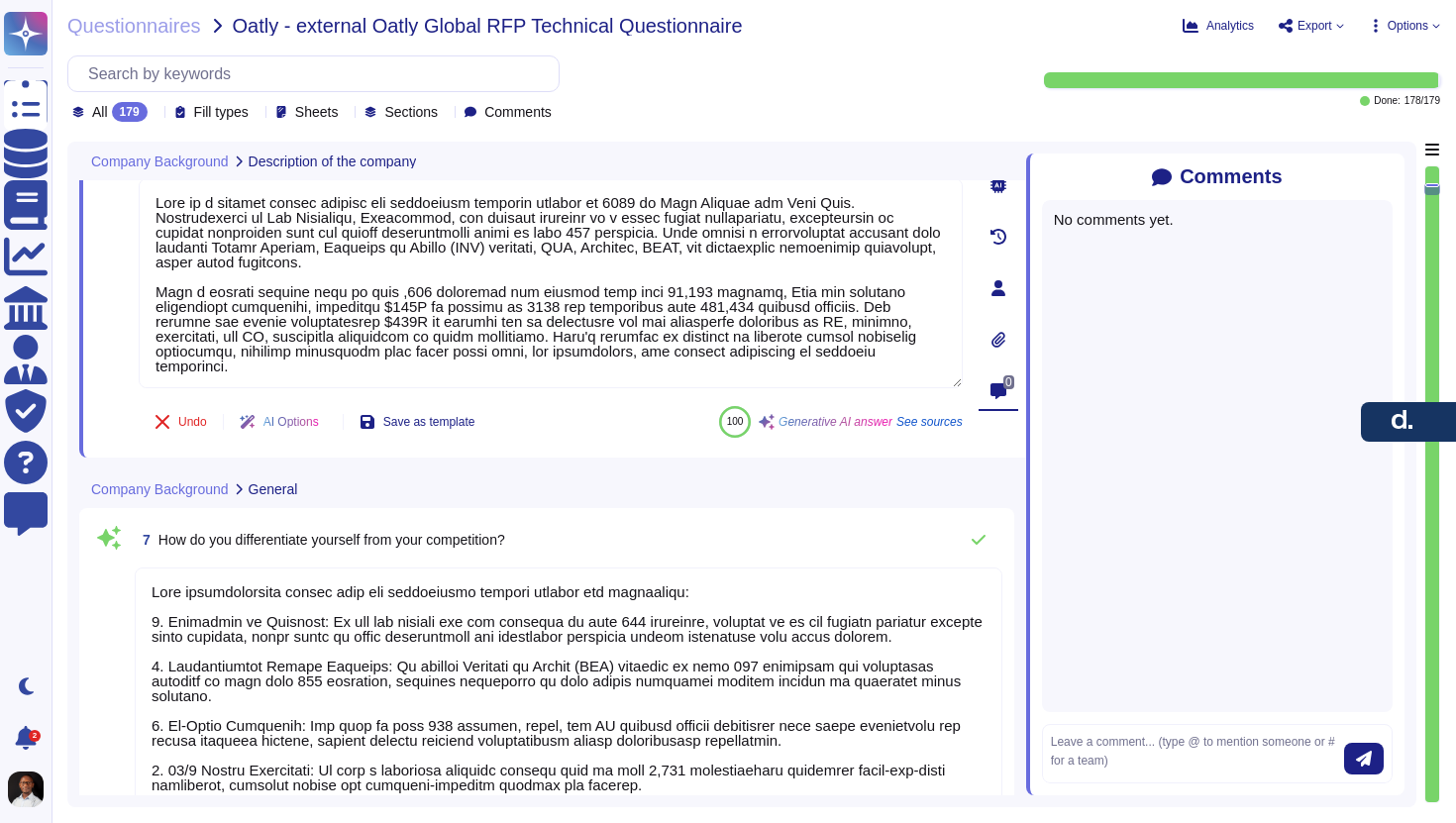 type on "Deel is a leading global payroll and compliance provider founded in [YEAR] by [FIRST] [LAST]. Headquartered in [CITY], [STATE], the company operates as a fully remote organization, specializing in helping businesses hire and manage international teams in over [NUMBER] countries. Deel offers a comprehensive platform that includes Global Payroll, Employer of Record (EOR) services, PEO, Mobility, HRIS, and independent contractor compliance, among other solutions.
With a rapidly growing team of over [NUMBER] employees and serving more than [NUMBER] clients, Deel has achieved significant milestones, including $[AMOUNT] in revenue by [YEAR] and onboarding over [NUMBER] workers globally. The company has raised approximately $[AMOUNT] in funding and is recognized for its innovative solutions in HR, payroll, compliance, and IT, empowering businesses to scale seamlessly. Deel's platform is designed to simplify global workforce management, ensuring compliance with local labor laws, tax regulations, and payment proces..." 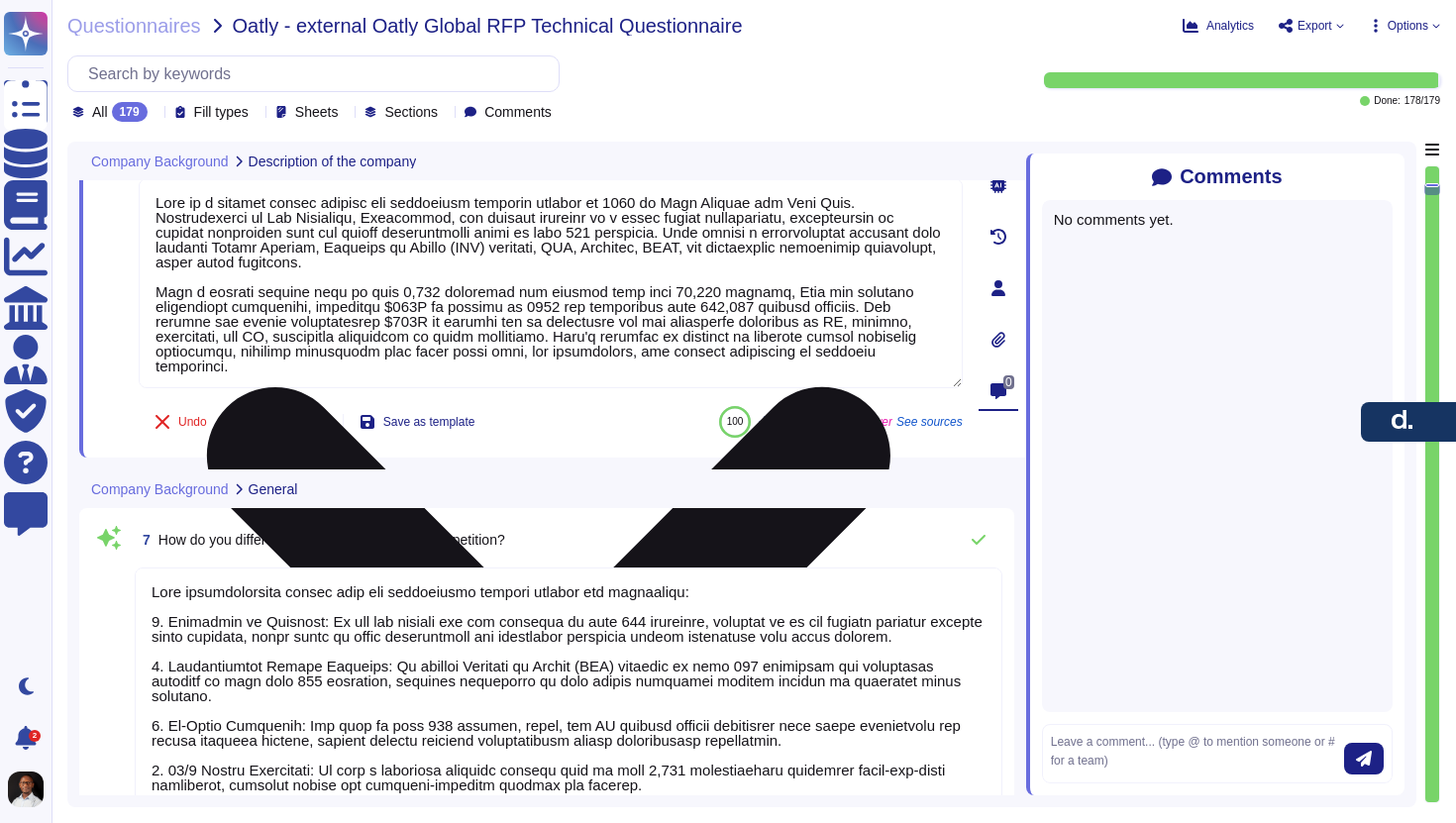 scroll, scrollTop: 2, scrollLeft: 0, axis: vertical 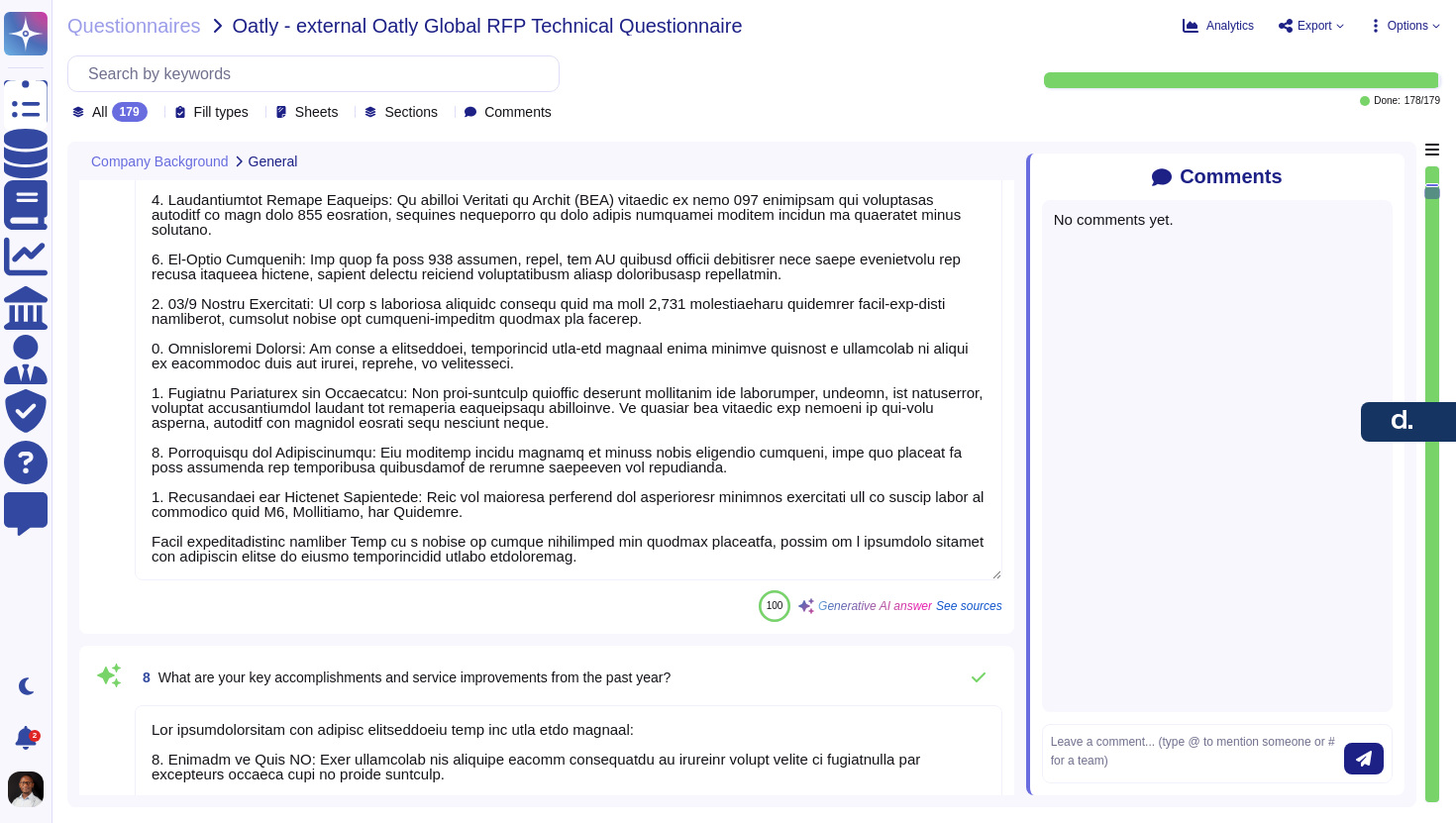 type on "Deel has a comprehensive roadmap for product improvement focused on continuous innovation and enhancement. Our immediate plans for the next [YEARS] months include:
1. Expansion of In-House Native Payroll Engines: We aim to enhance our payroll capabilities to [NUMBER] countries, building on our existing infrastructure.
2. Further Development of the Compliance Hub: We plan to enhance the compliance hub to provide more actionable insights for our clients, making payroll compliance easier to manage.
3. Benefits Administration Portal: We are working on building a benefits administration portal to streamline the organization of global benefits for our clients.
4. Further Enhancement of our Native HRIS: We are enhancing our HRIS to be more integrated with payroll, improving the overall user experience.
5. Continuous Feature Enhancements: We will continue to gather user feedback and prioritize feature requests to ensure our solutions meet the evolving needs of our clients.
In the distant future (next [YEARS]-[YEARS] years), our goal..." 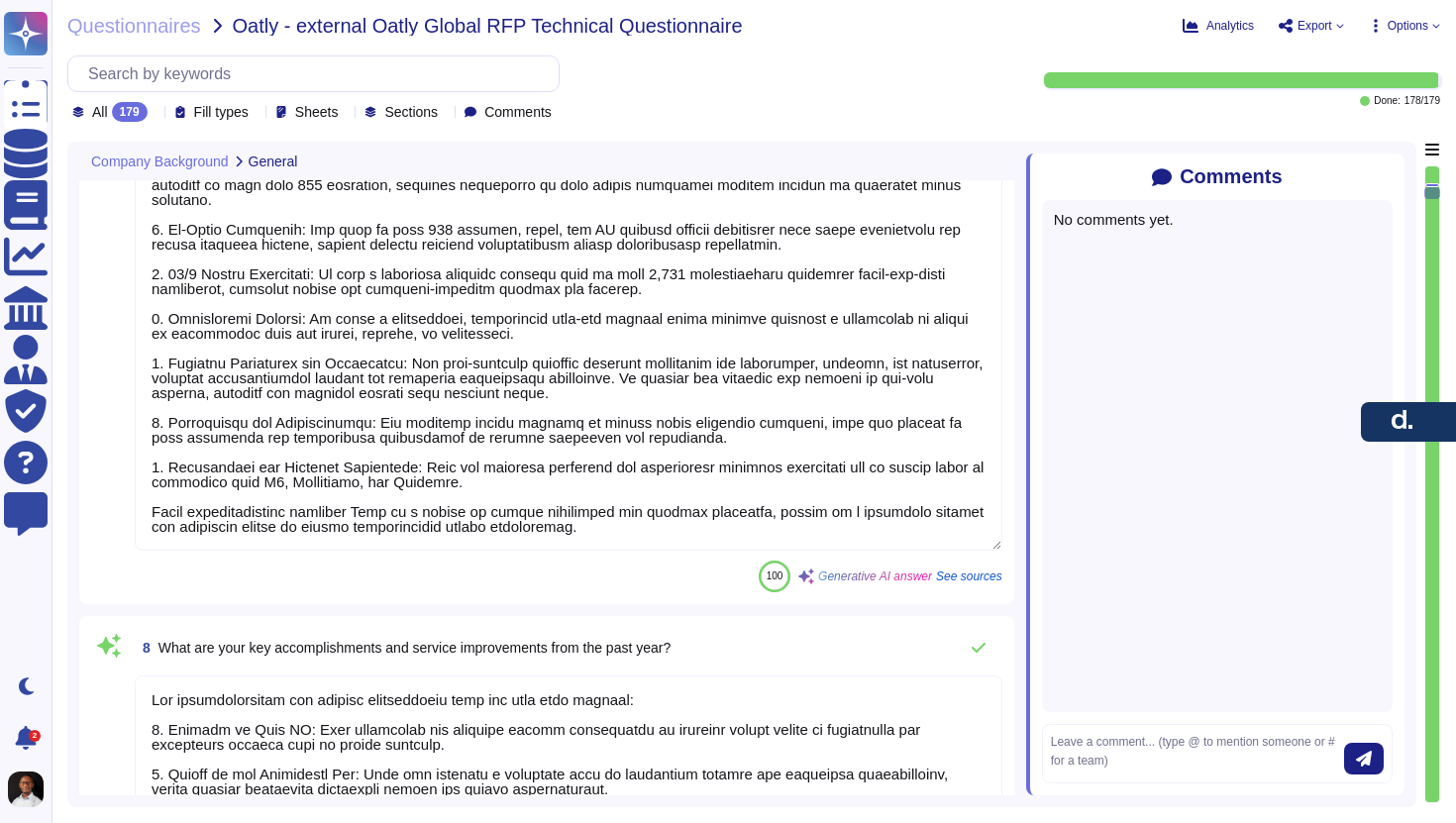 scroll, scrollTop: 1384, scrollLeft: 0, axis: vertical 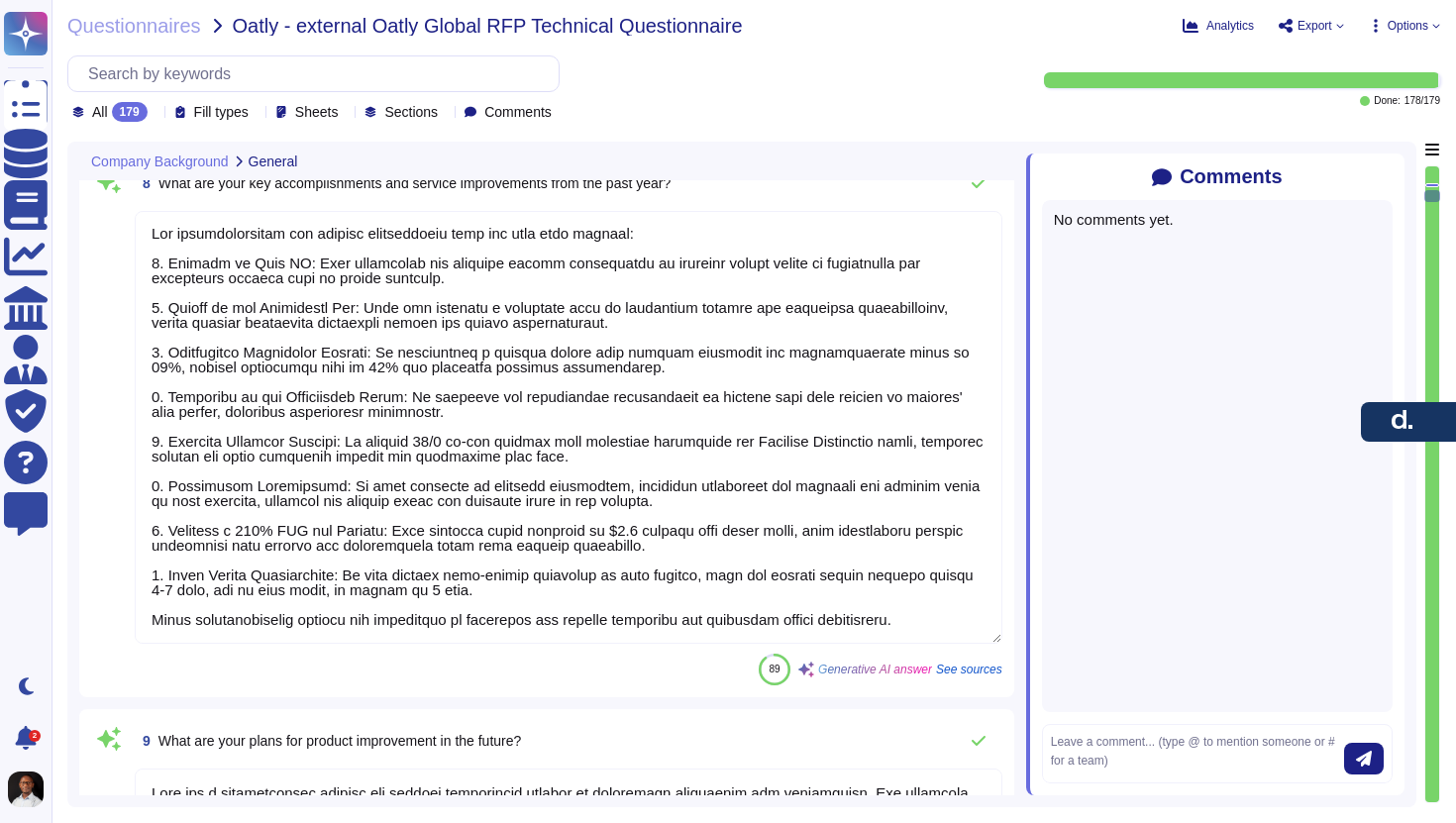 click at bounding box center [569, 427] 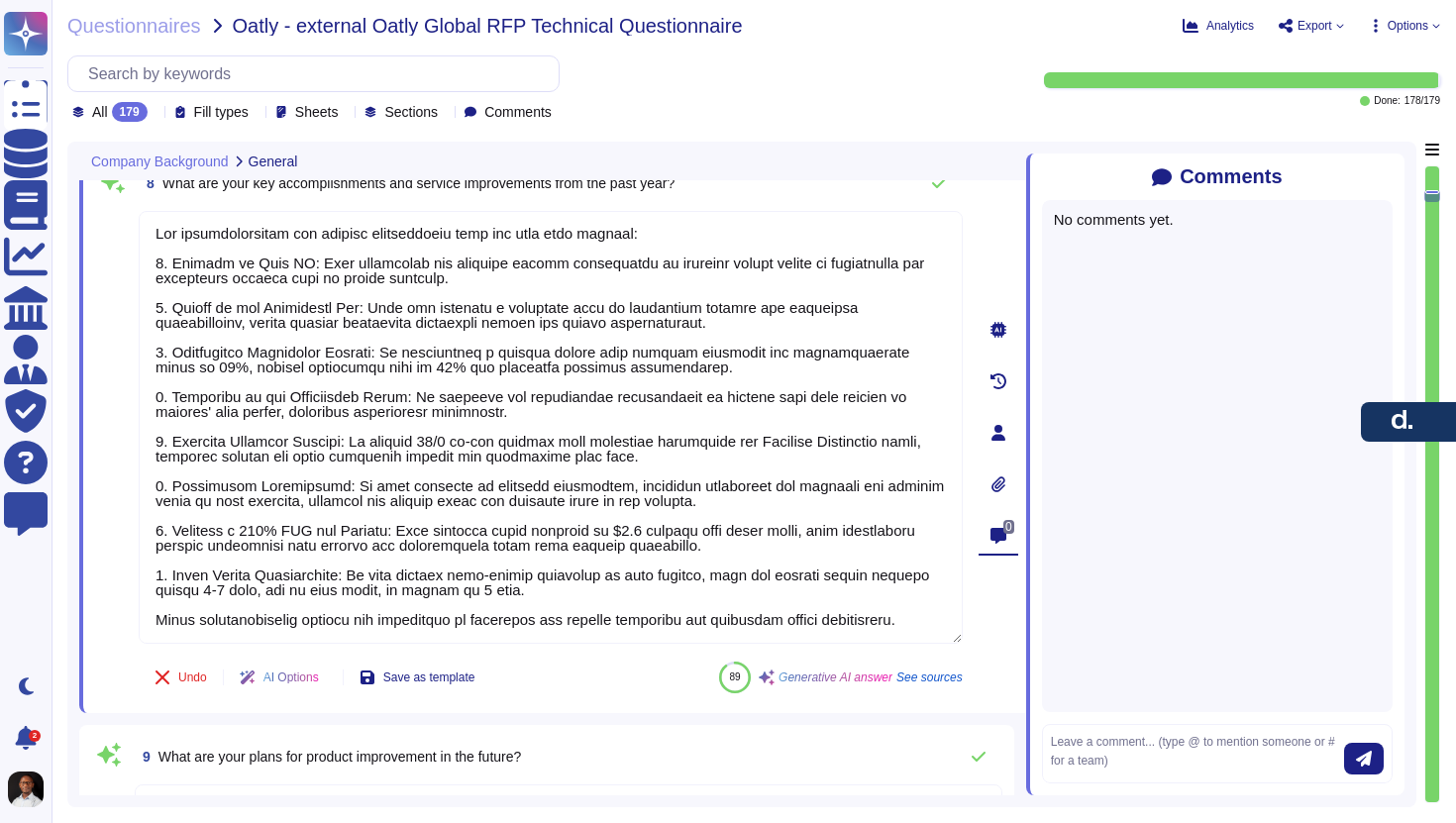 click 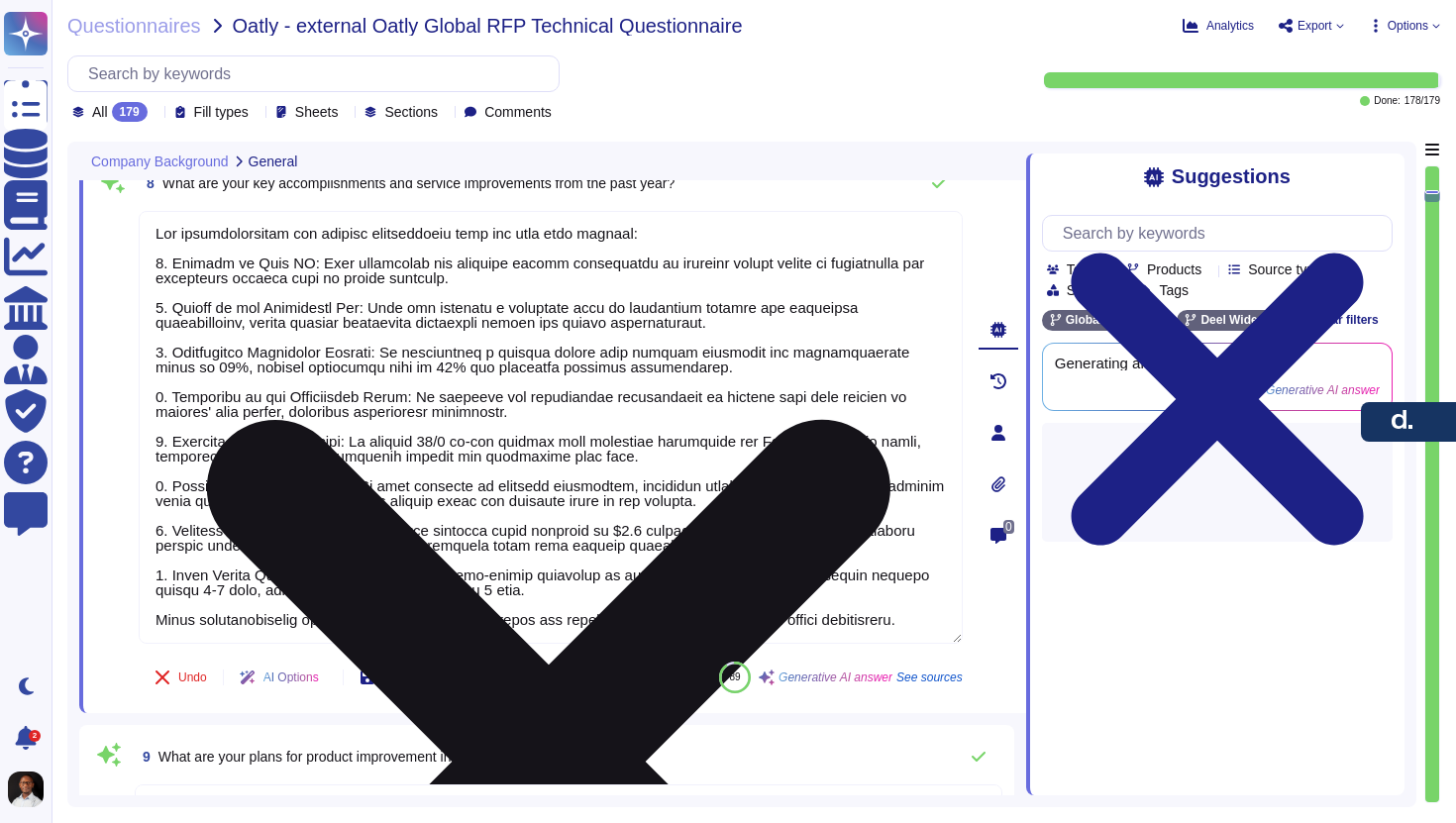scroll, scrollTop: 0, scrollLeft: 0, axis: both 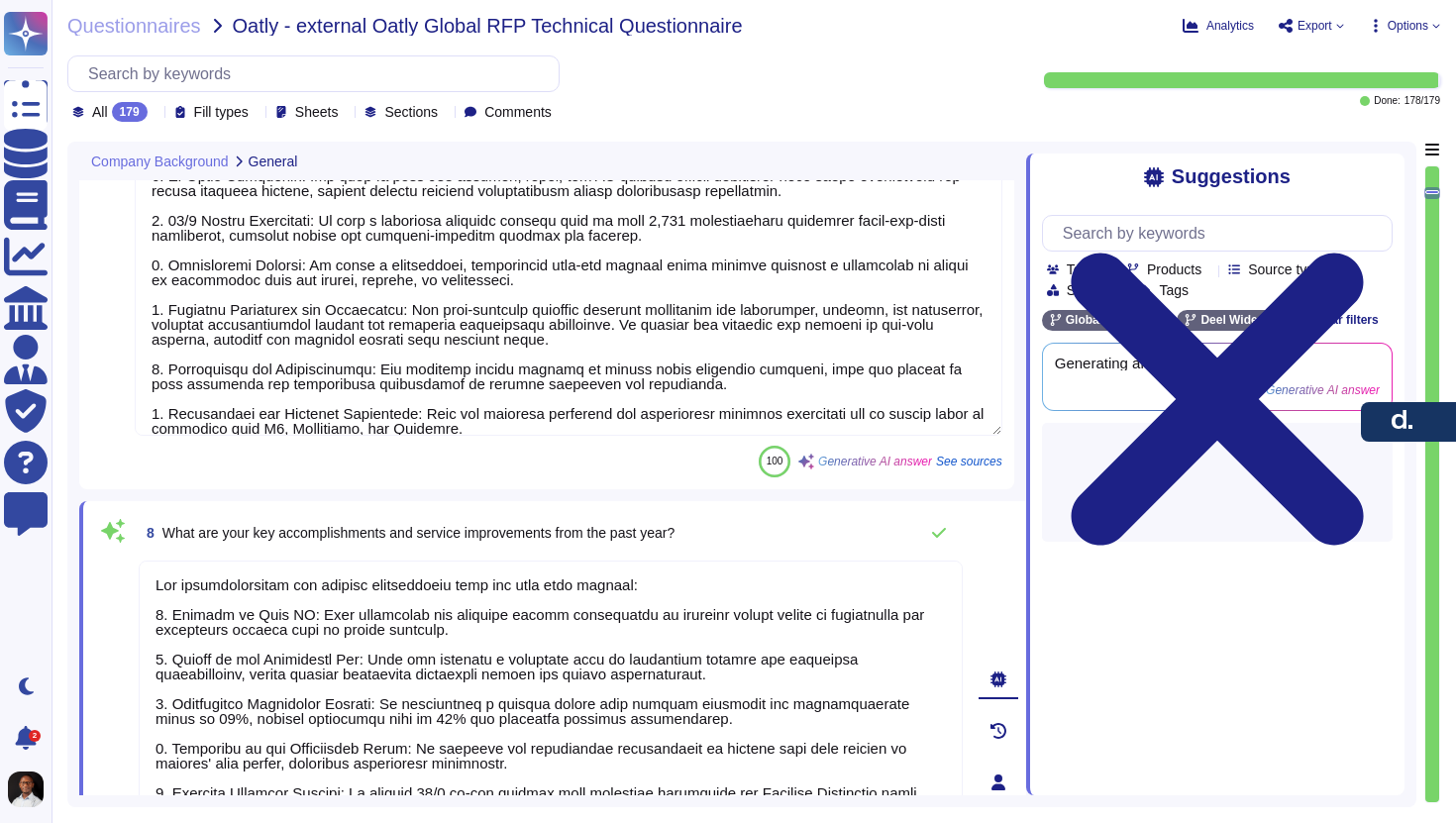 click at bounding box center [569, 227] 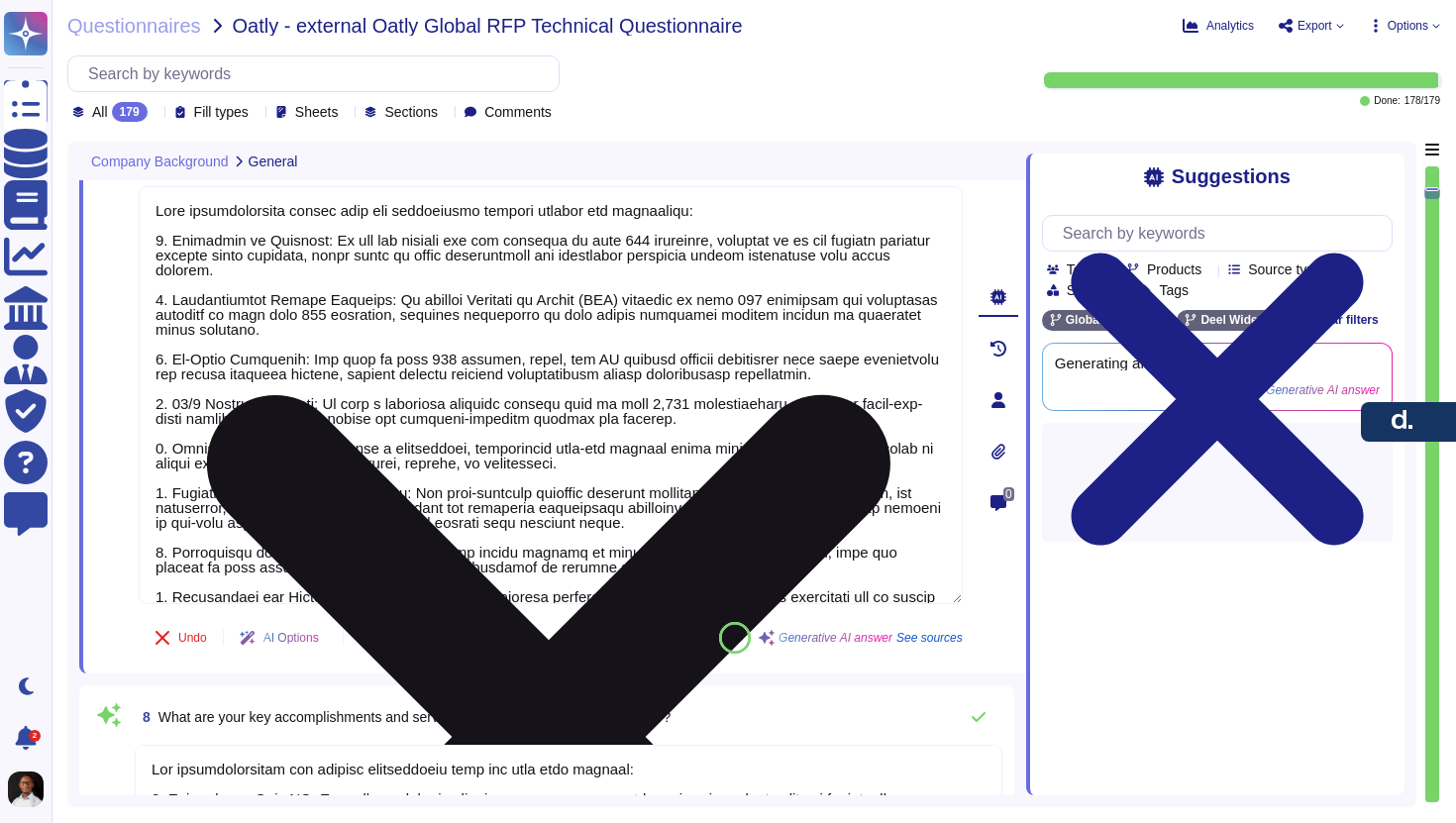 scroll, scrollTop: 1311, scrollLeft: 0, axis: vertical 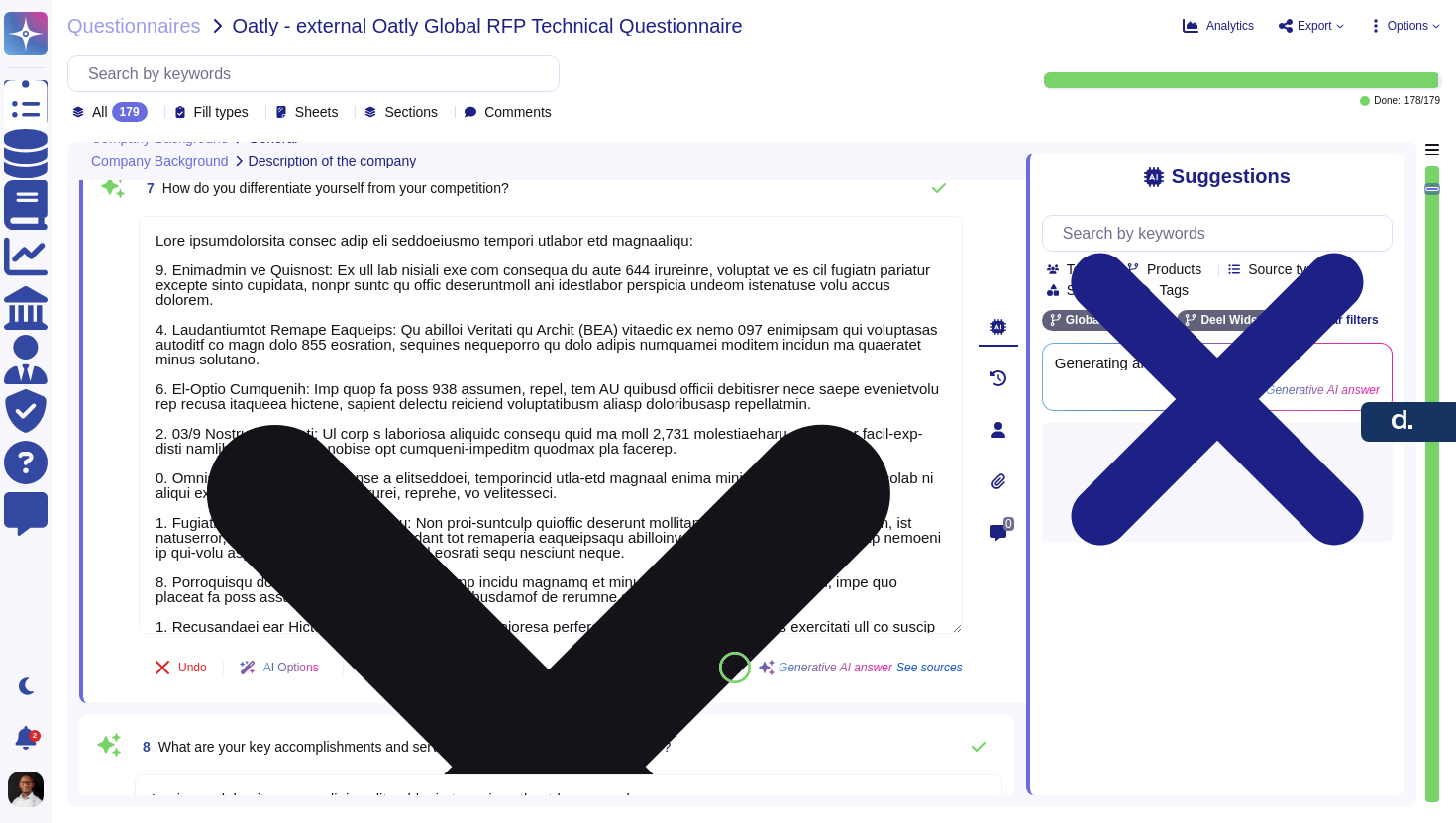 type on "Yes, our platform was originally developed in-house by Deel when the company was launched in 2019 by [NAME] [NAME]." 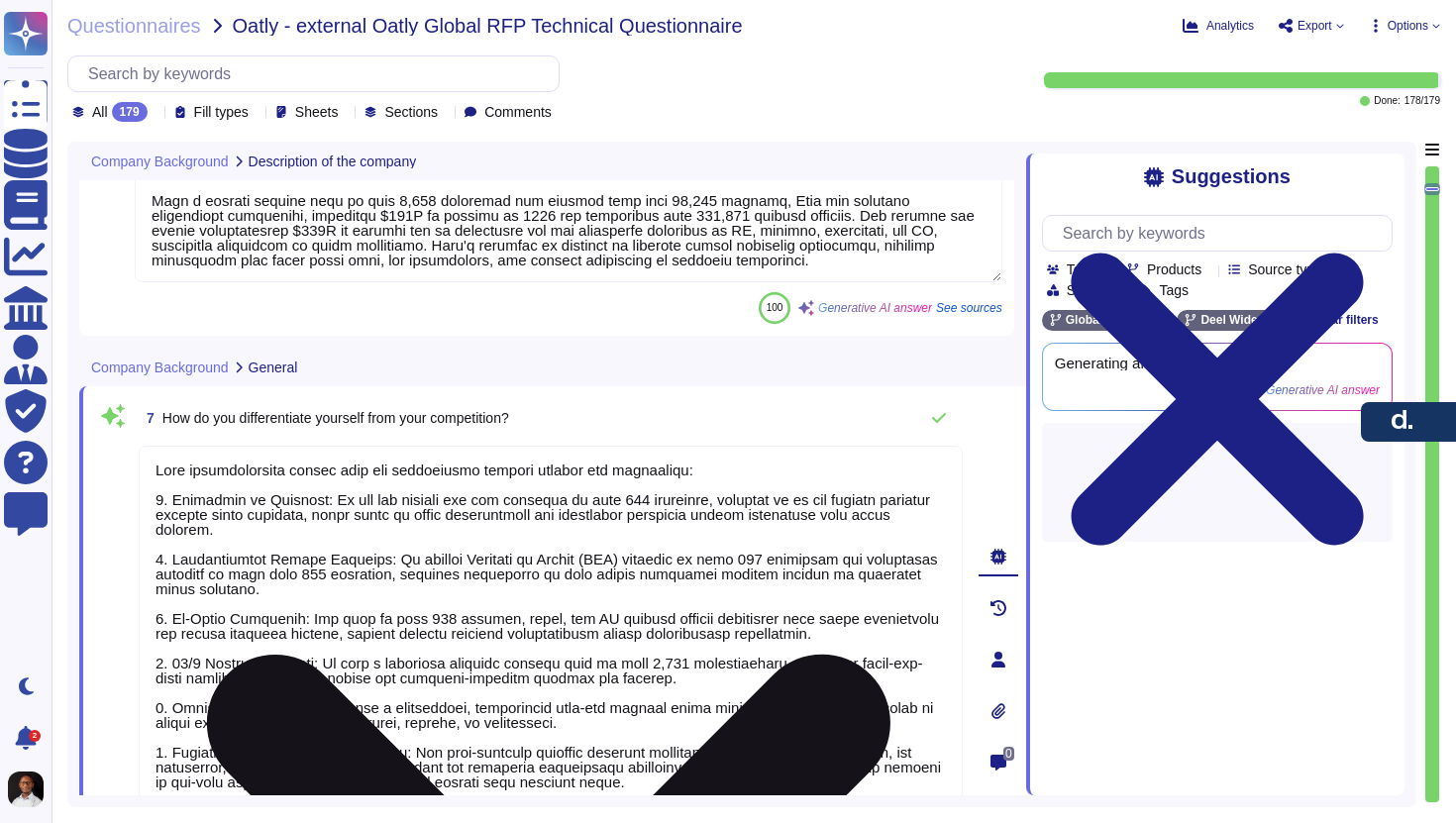 type on "- Name: [FIRST] [LAST]
- Title: Senior Account Executive
- Phone Number: [PHONE]
- Email: [EMAIL]" 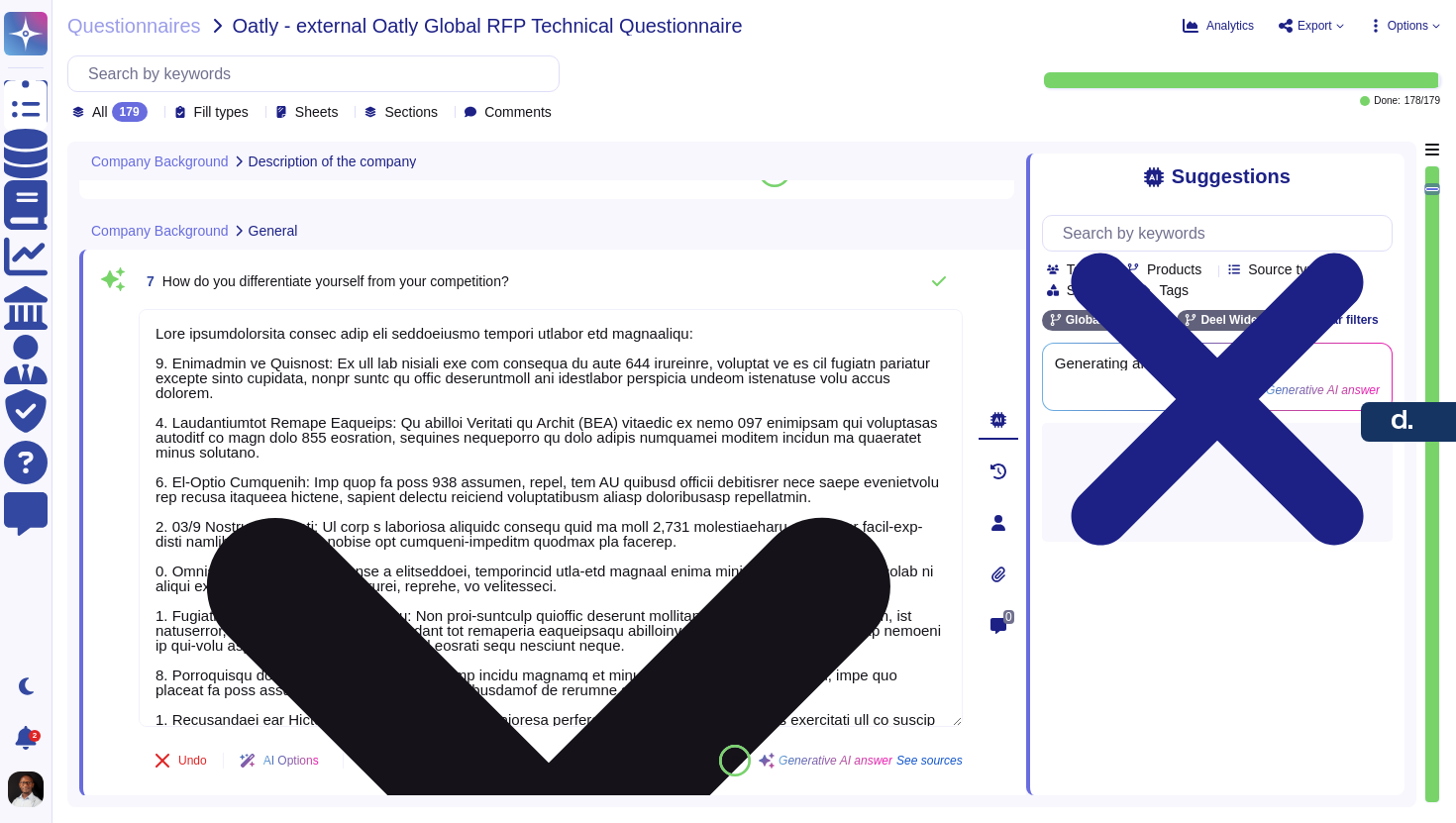 scroll, scrollTop: 1229, scrollLeft: 0, axis: vertical 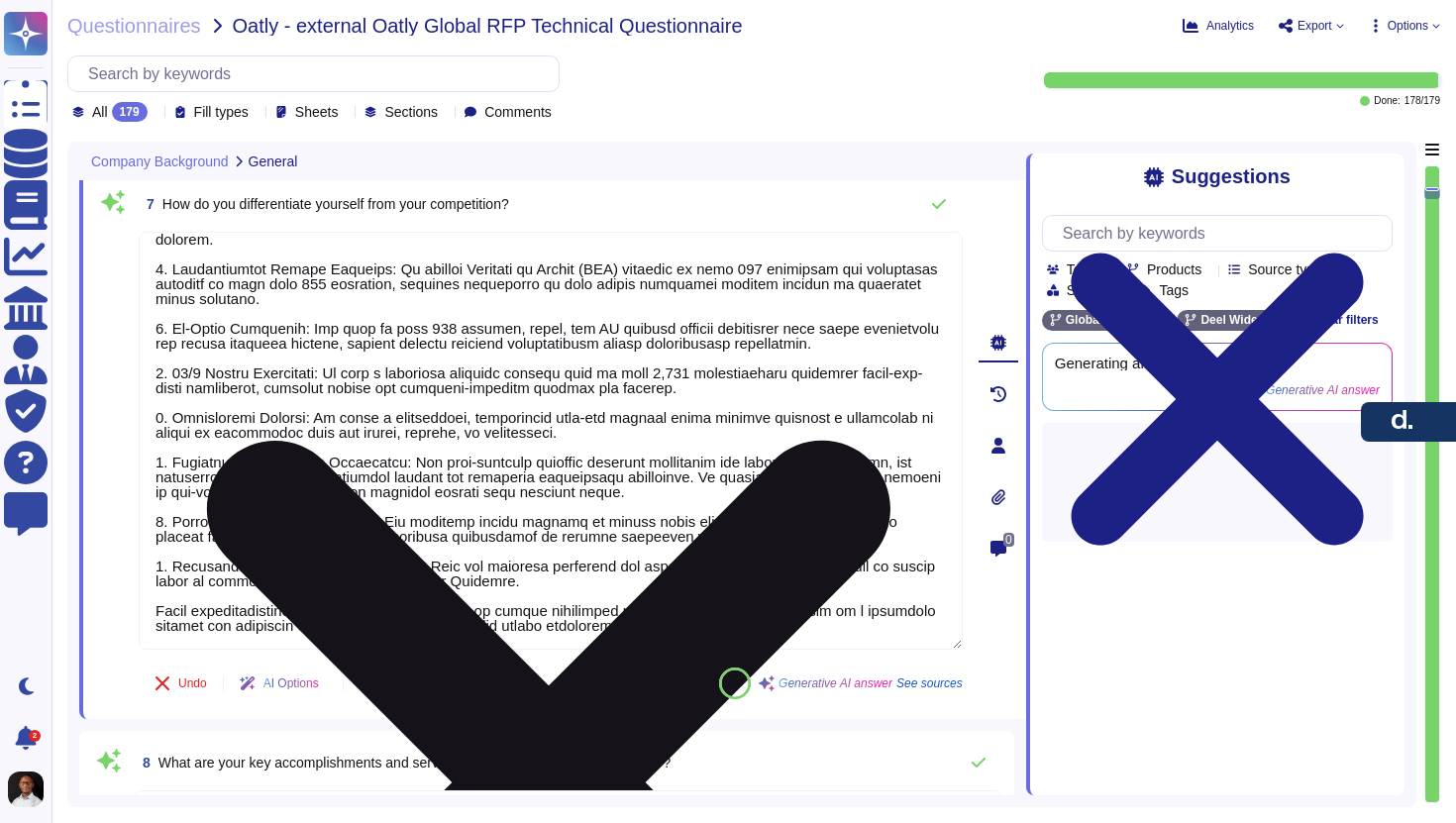 drag, startPoint x: 151, startPoint y: 607, endPoint x: 706, endPoint y: 639, distance: 555.9218 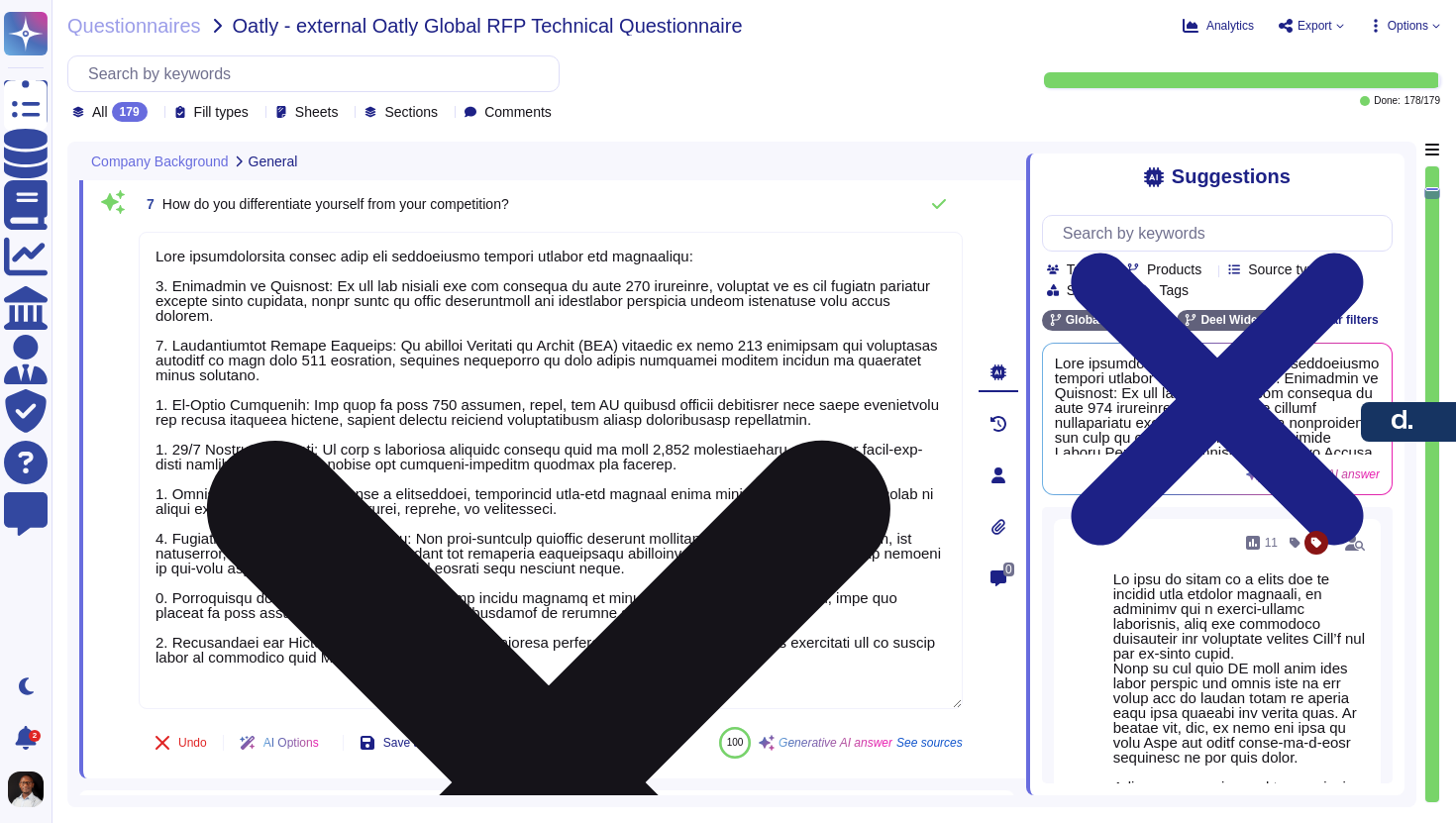 scroll, scrollTop: 0, scrollLeft: 0, axis: both 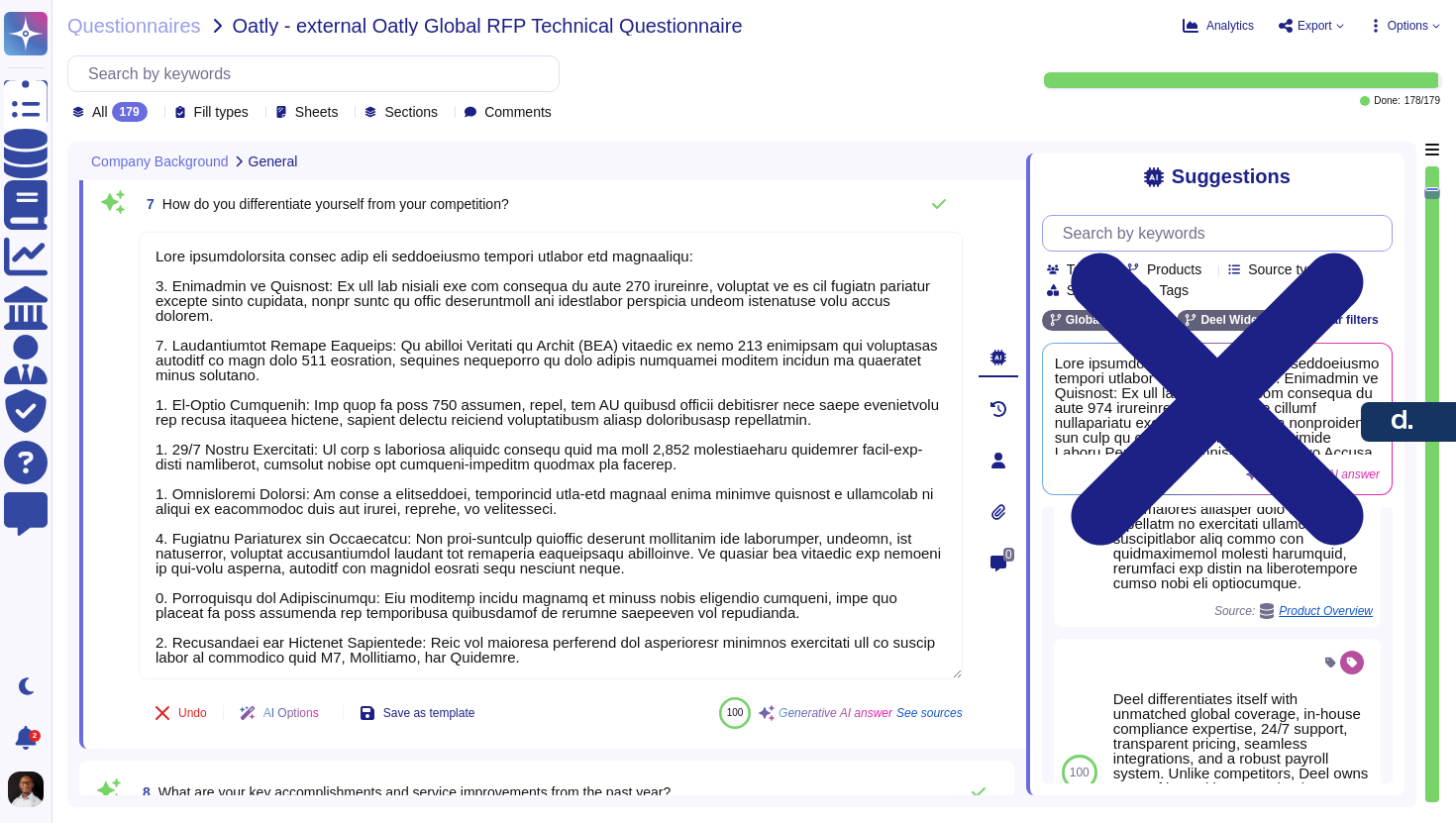 type on "Deel differentiates itself from its competition through several key advantages:
1. Ownership of Entities: We own and operate our own entities in over 120 countries, allowing us to run payroll directly through these entities, which leads to major efficiencies and eliminates potential issues associated with local vendors.
2. Comprehensive Global Coverage: We provide Employer of Record (EOR) services in over 110 countries and contractor services in more than 150 countries, enabling businesses to hire talent worldwide without needing to establish local entities.
3. In-House Expertise: Our team of over 500 payroll, legal, and HR experts ensures compliance with local regulations and offers tailored support, helping clients navigate international hiring complexities effectively.
4. 24/7 Global Assistance: We have a dedicated customer support team of over 3,000 professionals providing round-the-clock assistance, ensuring timely and language-specific support for clients.
5. Transparent Pricing: We offer a tran..." 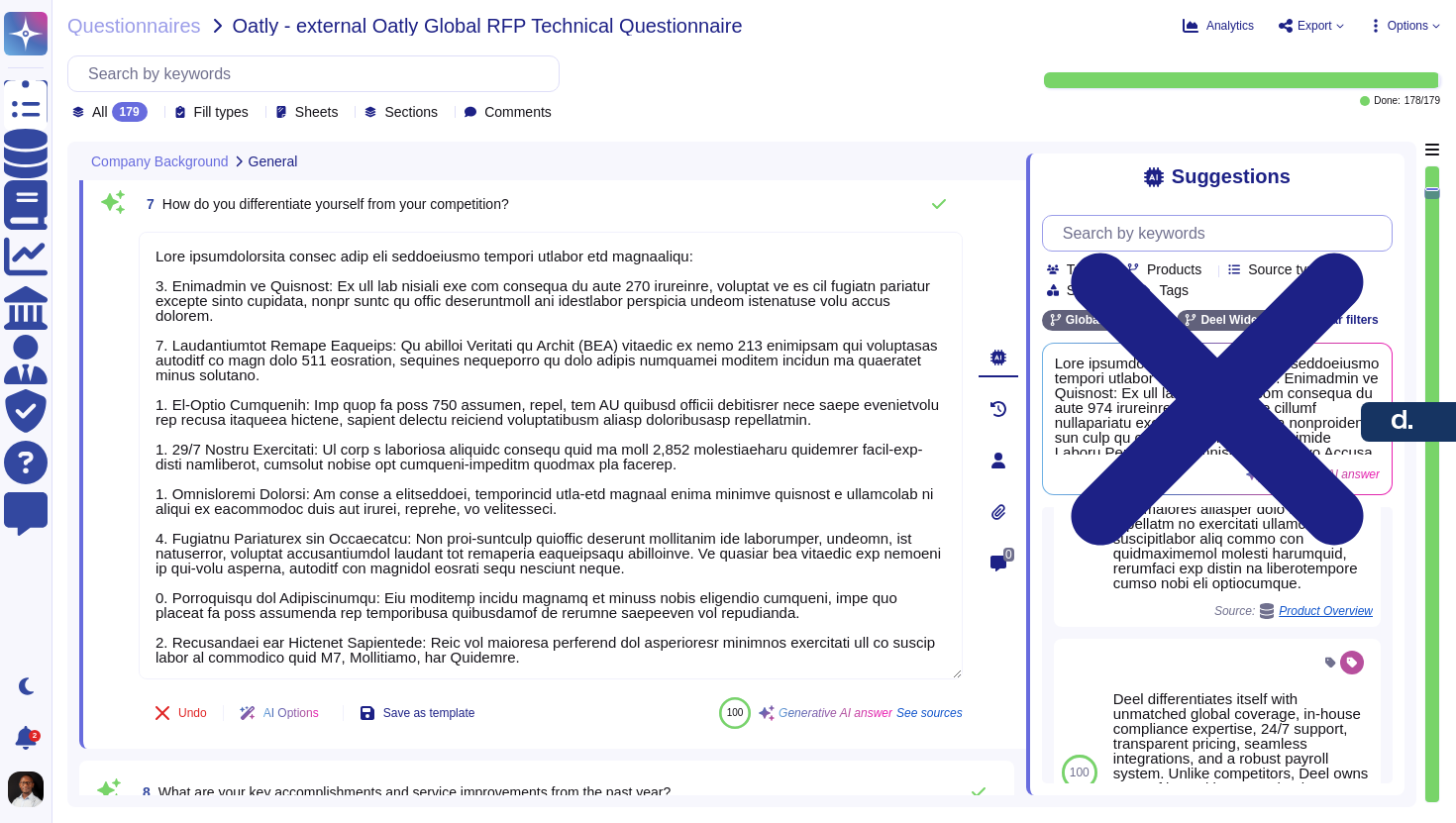 click at bounding box center [1222, 233] 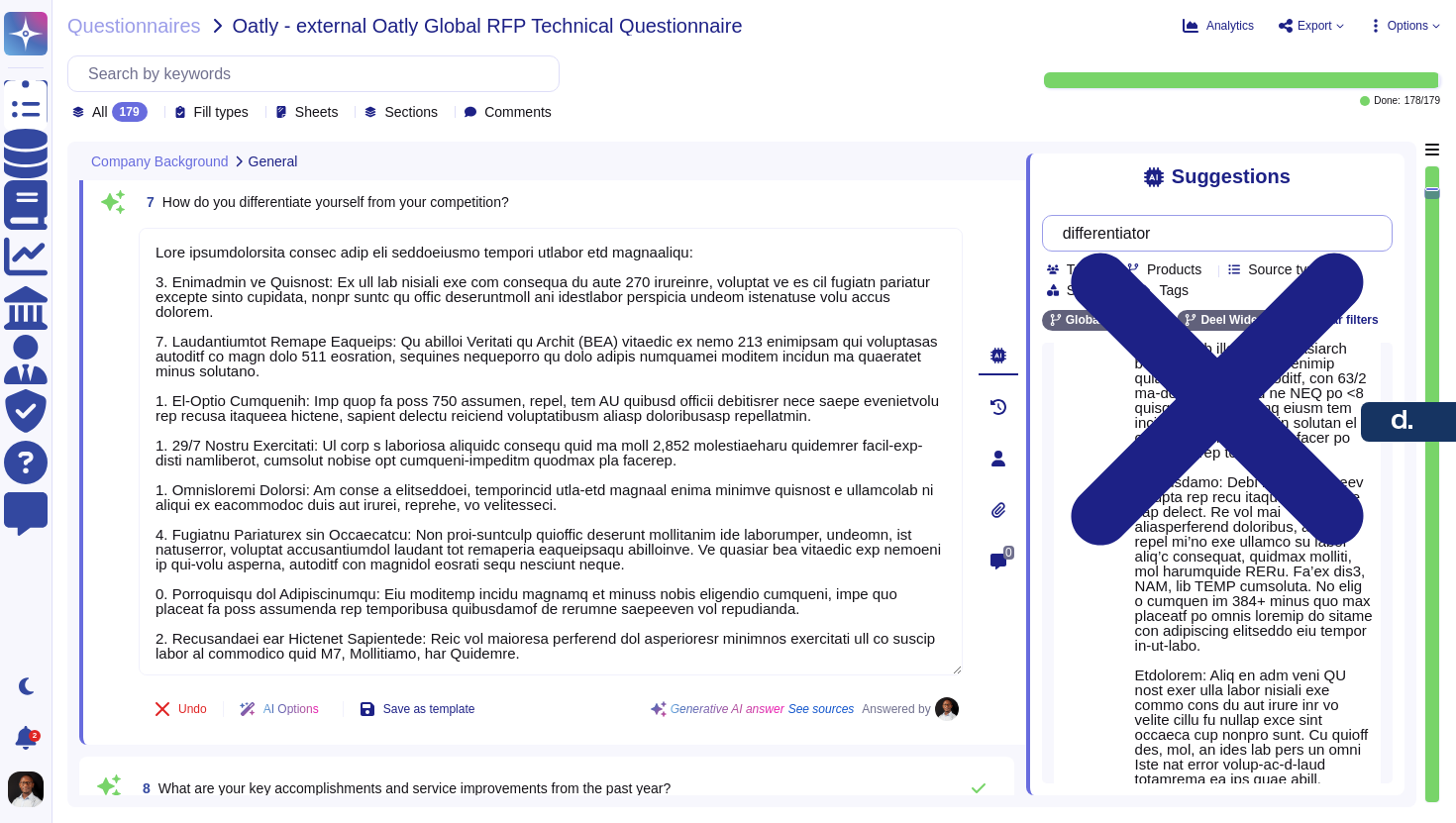 scroll, scrollTop: 1156, scrollLeft: 0, axis: vertical 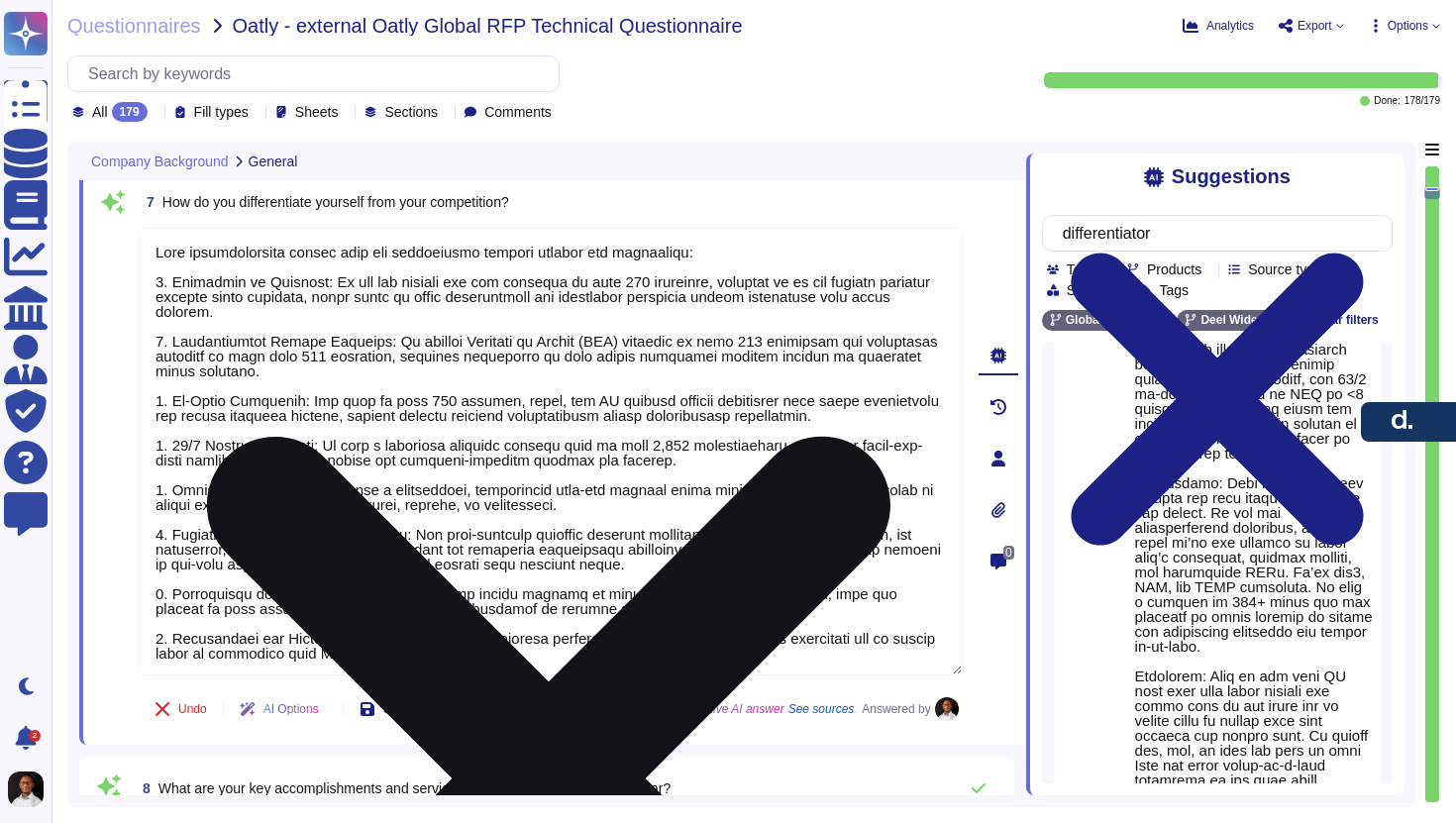 type on "differentiator" 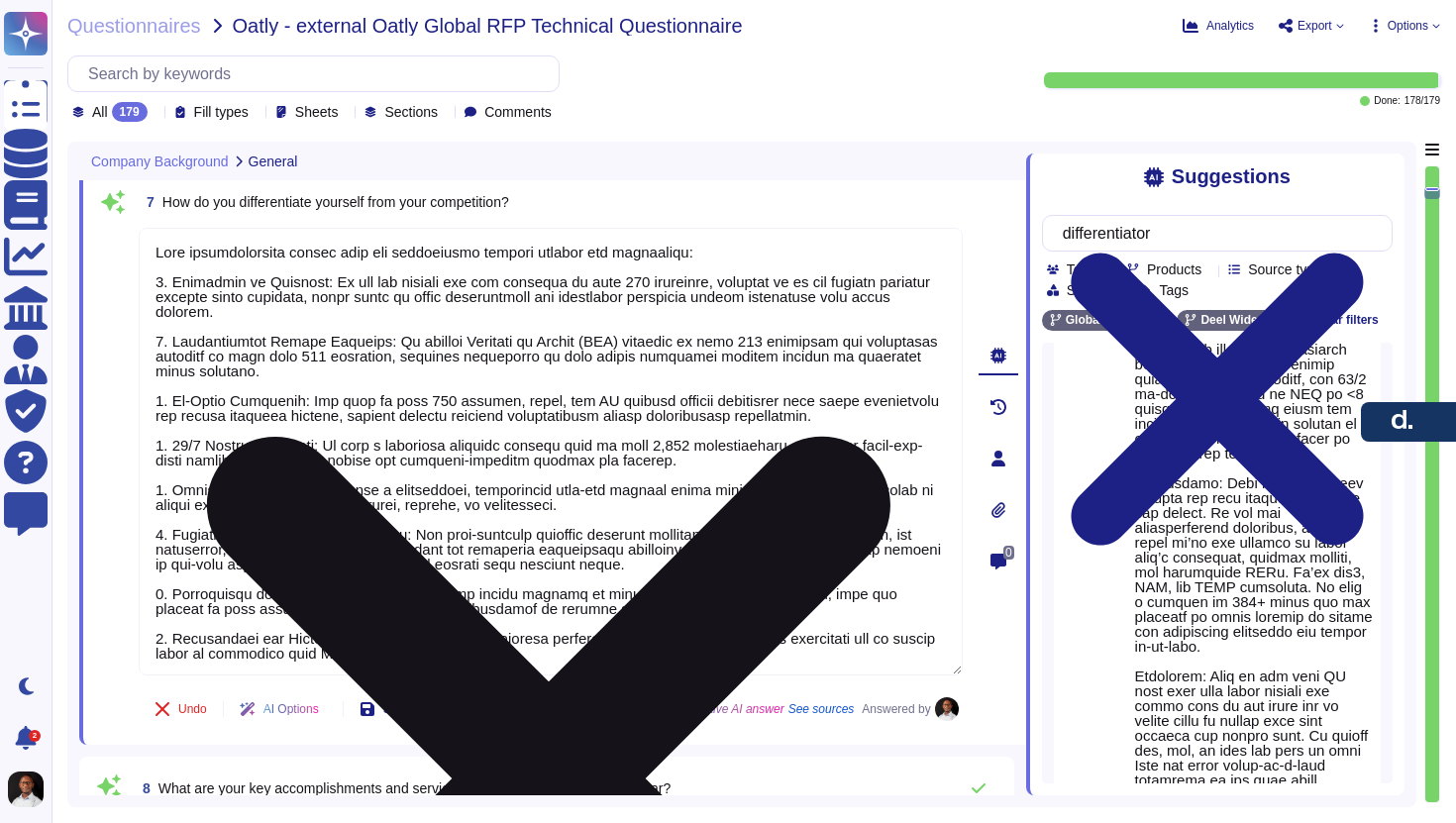 click at bounding box center (551, 452) 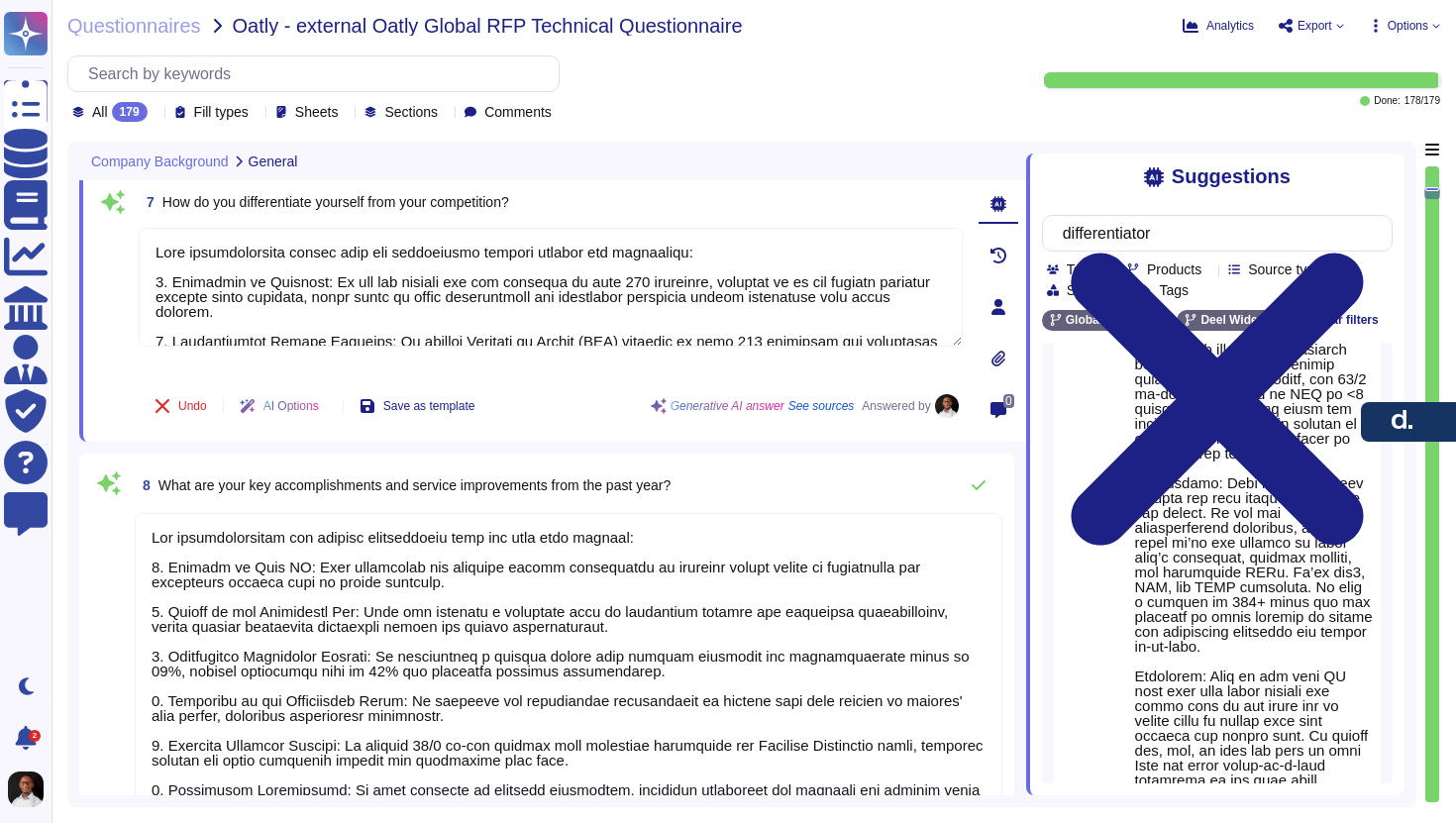type 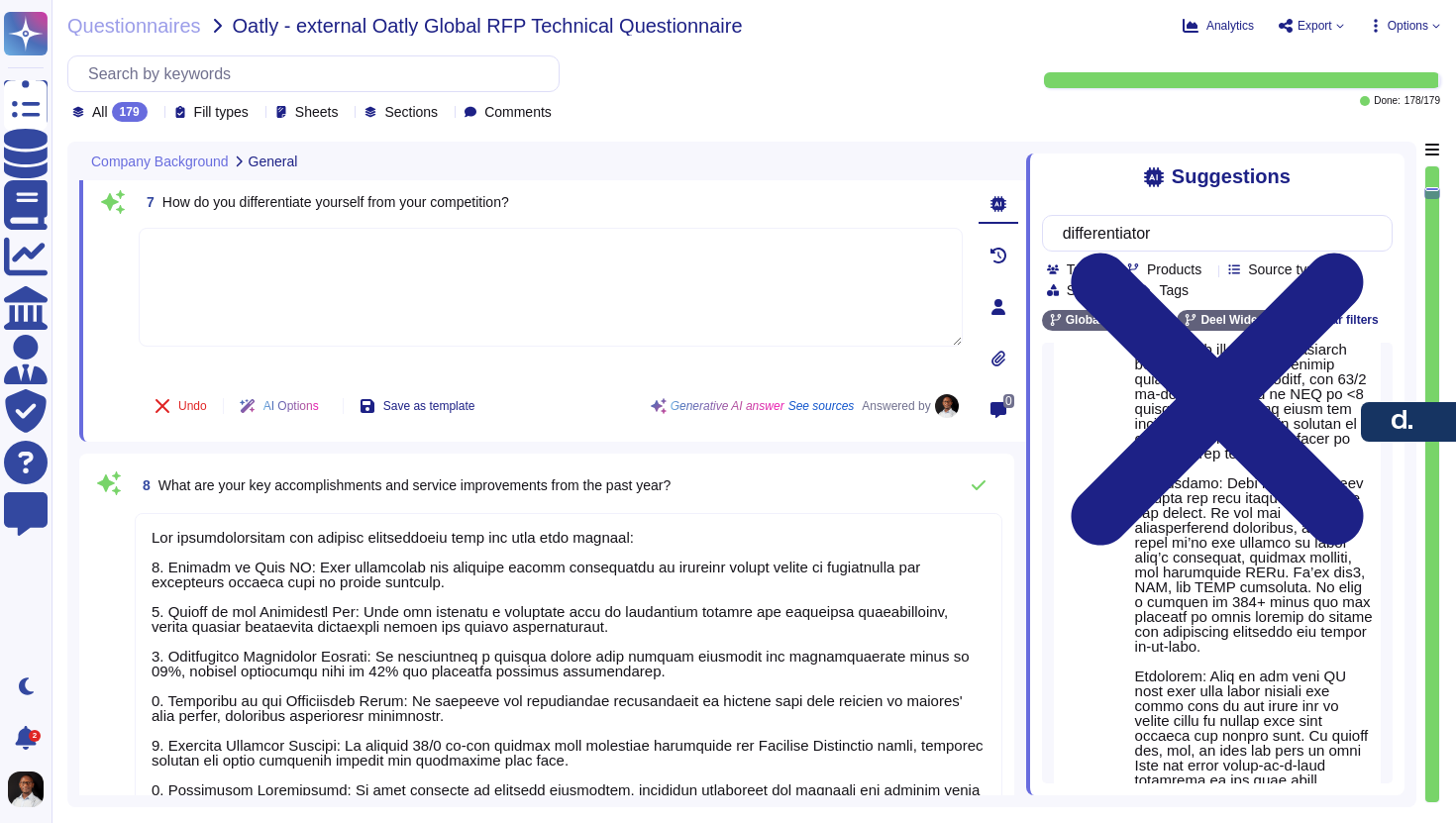 type on "Deel has a comprehensive roadmap for product improvement focused on continuous innovation and enhancement. Our immediate plans for the next [YEARS] months include:
1. Expansion of In-House Native Payroll Engines: We aim to enhance our payroll capabilities to [NUMBER] countries, building on our existing infrastructure.
2. Further Development of the Compliance Hub: We plan to enhance the compliance hub to provide more actionable insights for our clients, making payroll compliance easier to manage.
3. Benefits Administration Portal: We are working on building a benefits administration portal to streamline the organization of global benefits for our clients.
4. Further Enhancement of our Native HRIS: We are enhancing our HRIS to be more integrated with payroll, improving the overall user experience.
5. Continuous Feature Enhancements: We will continue to gather user feedback and prioritize feature requests to ensure our solutions meet the evolving needs of our clients.
In the distant future (next [YEARS]-[YEARS] years), our goal..." 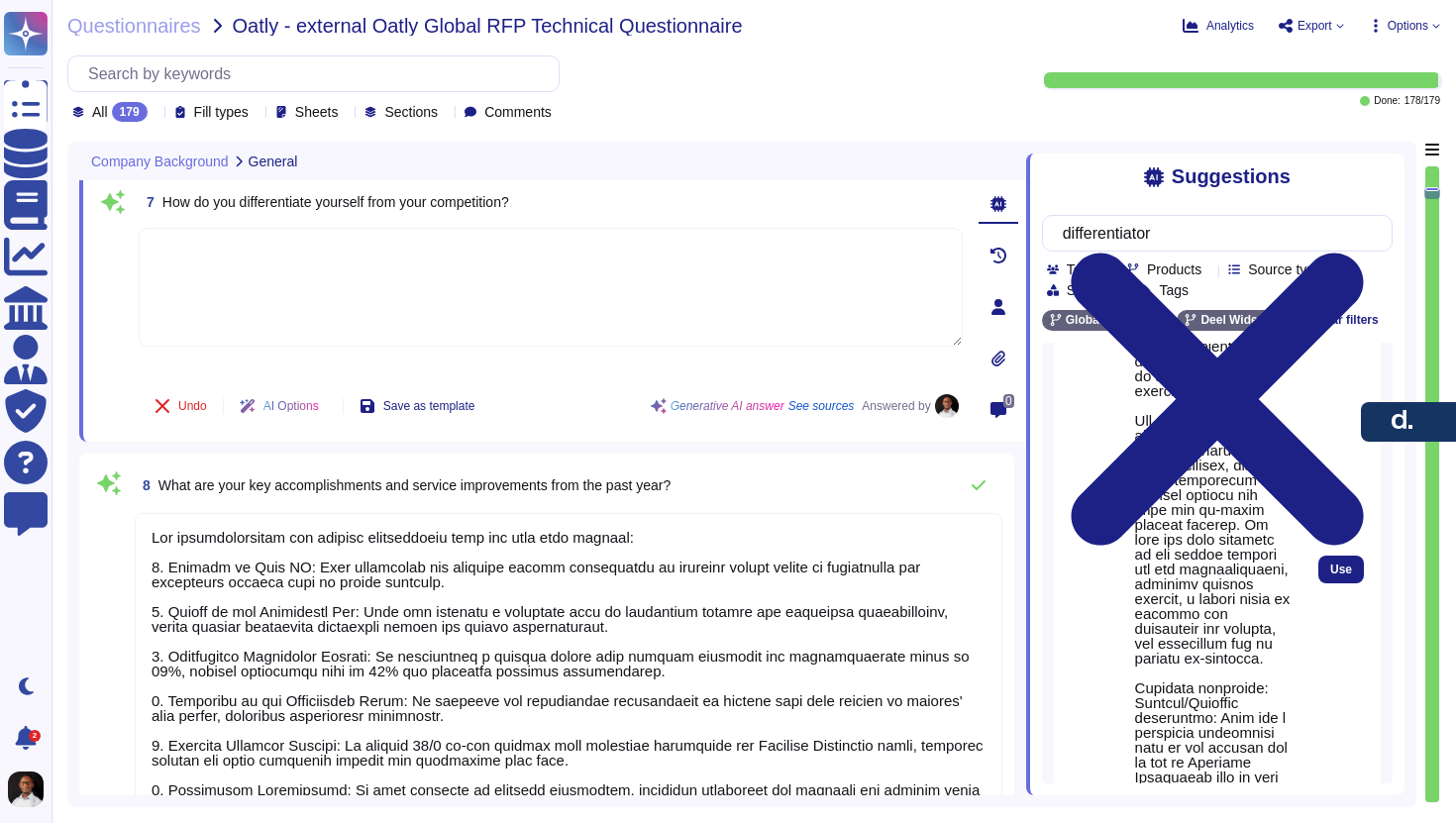 scroll, scrollTop: 1050, scrollLeft: 0, axis: vertical 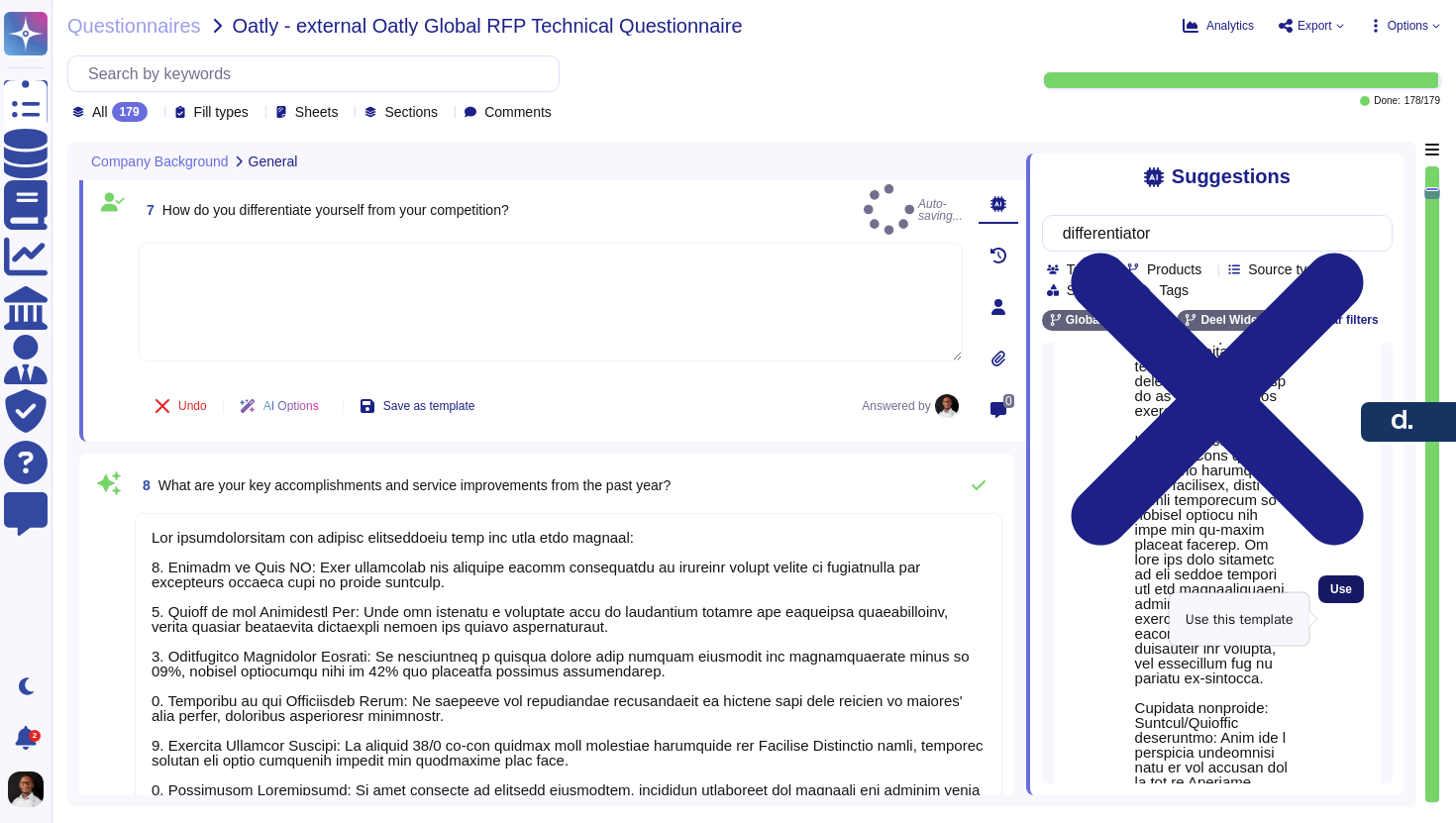 click on "Use" at bounding box center (1341, 589) 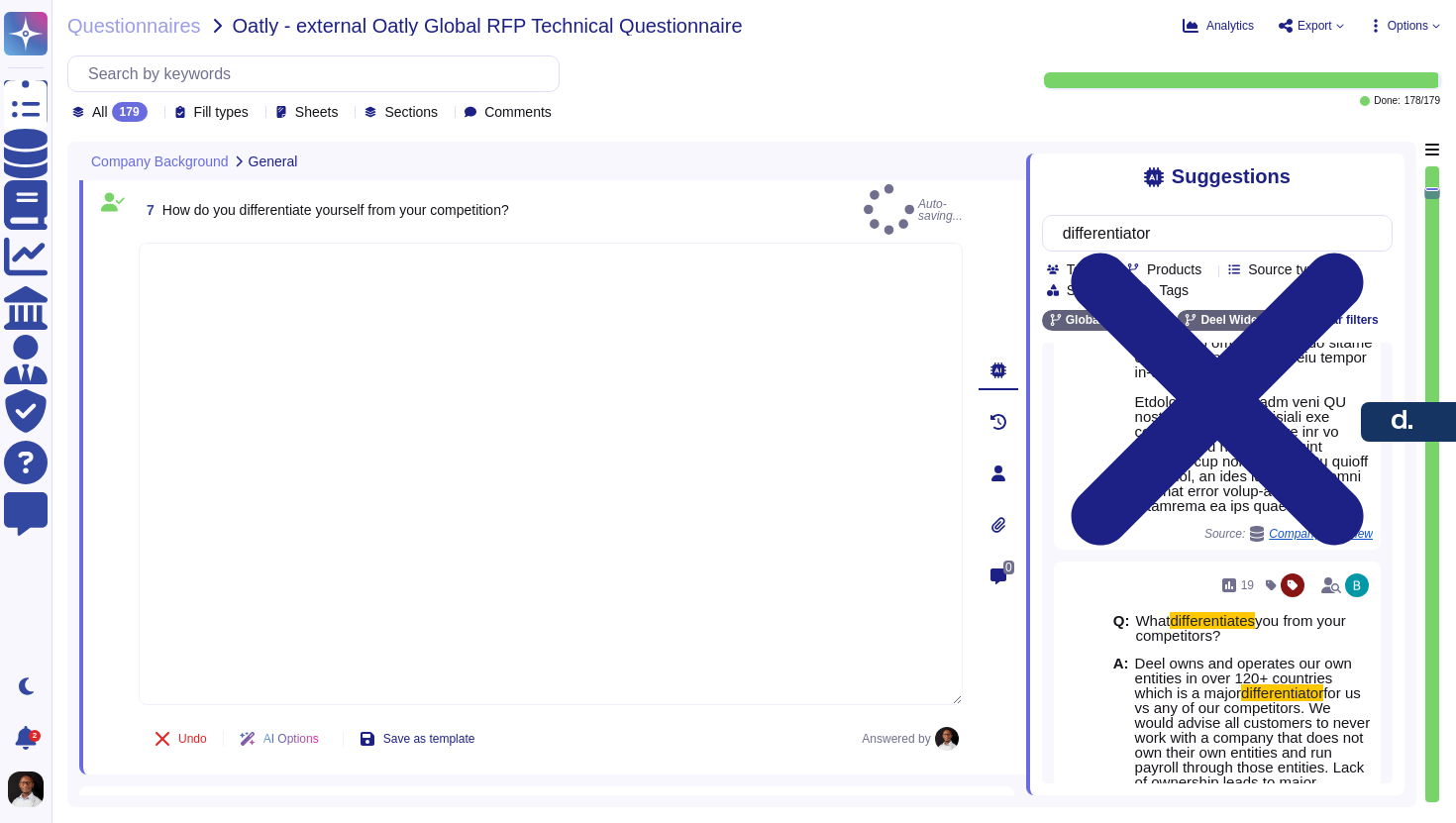 type on "Deel offers several competitive advantages that differentiate it from its competitors. These include:
Scale up, down, and all around: Deel is the only company that allows you to consolidate international hiring, payroll, and HRIS for contractors, EOR employees, and team members hired through your entities into one easy-to-use platform. Whatever your team setup, and however it changes, Deel is the only platform that gives you the flexibility to hire whoever, however, and manage them all in one place.
Automation: Deel simplifies every aspect of building a global team, enabling businesses to automate most of the heavy lifting that comes with building a global team into one platform. Deel offers the most customization on the market, allowing customers to set things up to suit their own workflow.
Own Infrastructure and coverage: Deel owns a network of entities in 120+ countries, which means everything is handled through our team and in-house payroll experts. We have the best coverage on the market through ou..." 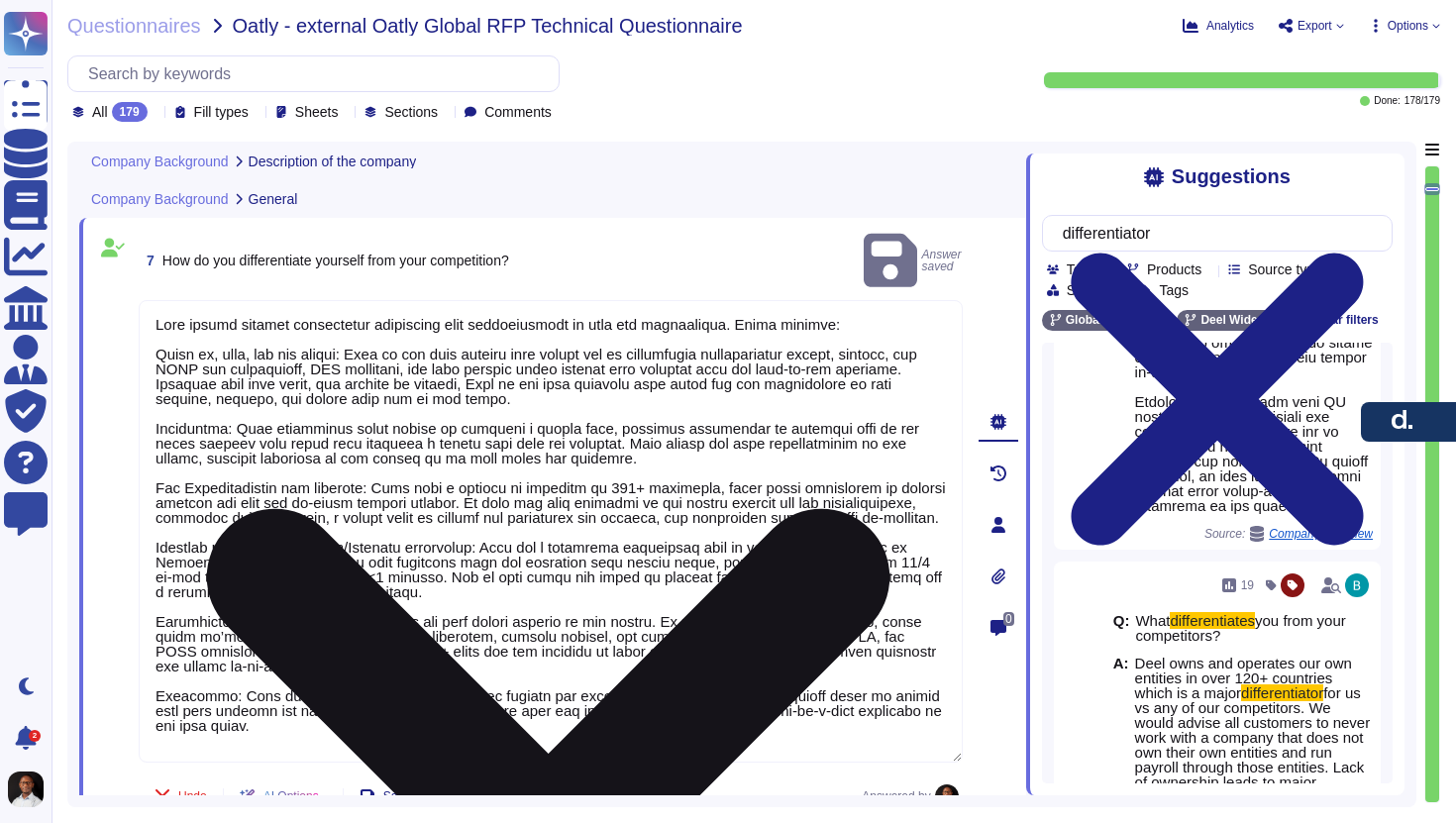type on "Yes, our platform was originally developed in-house by Deel when the company was launched in 2019 by [NAME] [NAME]." 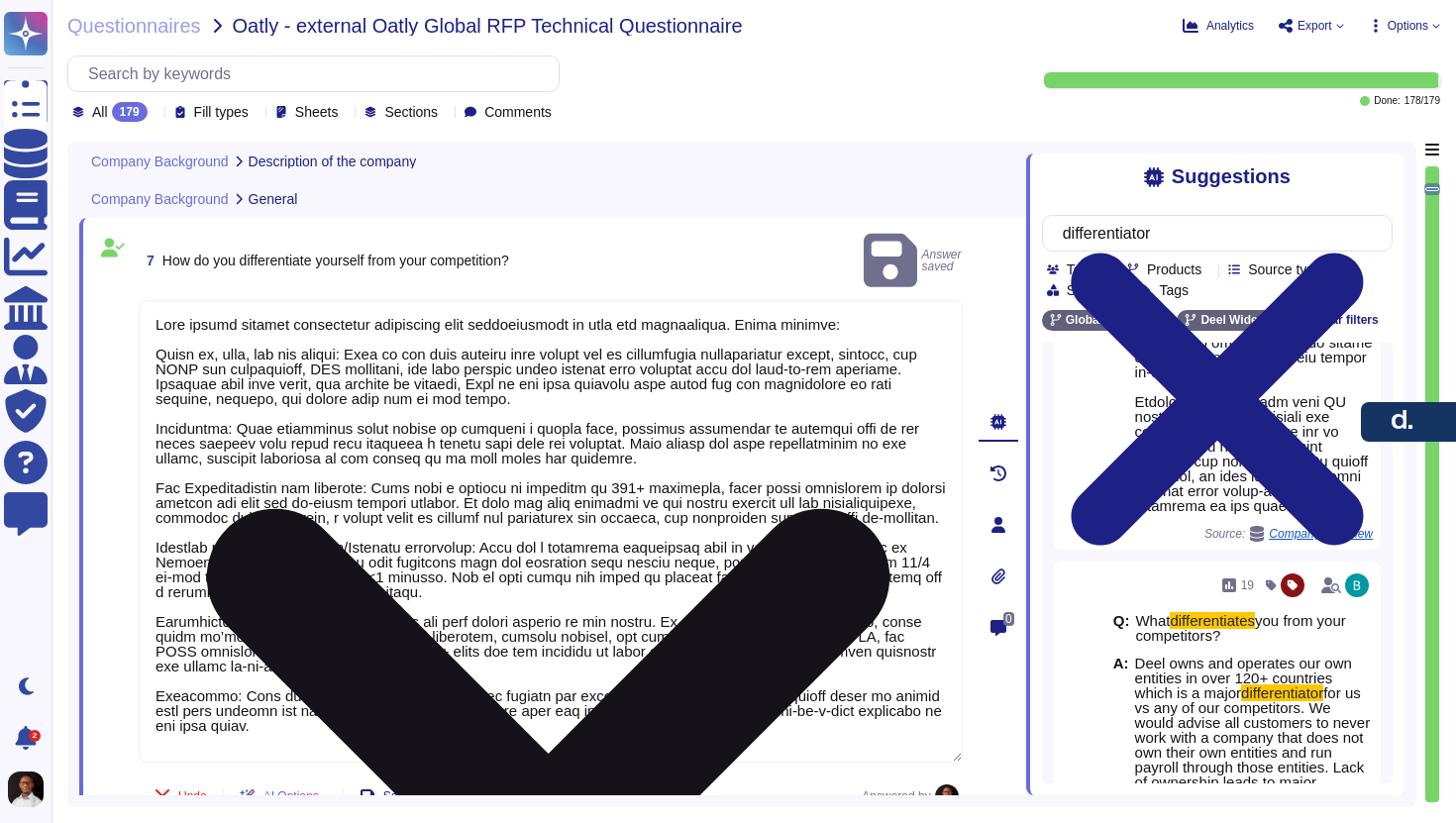 type on "Deel is a leading global payroll and compliance provider founded in [YEAR] by [FIRST] [LAST]. Headquartered in [CITY], [STATE], the company operates as a fully remote organization, specializing in helping businesses hire and manage international teams in over [NUMBER] countries. Deel offers a comprehensive platform that includes Global Payroll, Employer of Record (EOR) services, PEO, Mobility, HRIS, and independent contractor compliance, among other solutions.
With a rapidly growing team of over [NUMBER] employees and serving more than [NUMBER] clients, Deel has achieved significant milestones, including $[AMOUNT] in revenue by [YEAR] and onboarding over [NUMBER] workers globally. The company has raised approximately $[AMOUNT] in funding and is recognized for its innovative solutions in HR, payroll, compliance, and IT, empowering businesses to scale seamlessly. Deel's platform is designed to simplify global workforce management, ensuring compliance with local labor laws, tax regulations, and payment proces..." 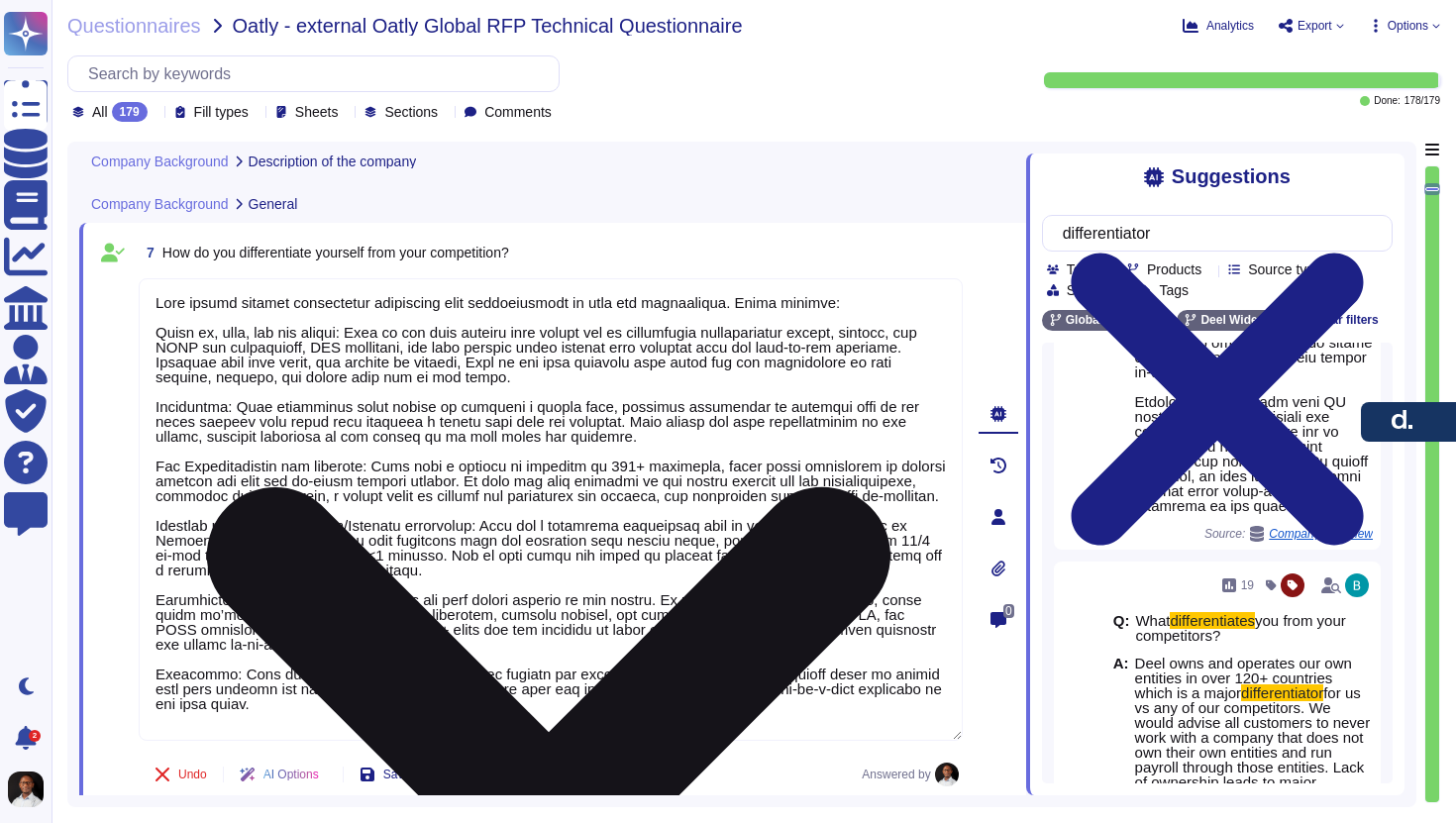 click at bounding box center [551, 509] 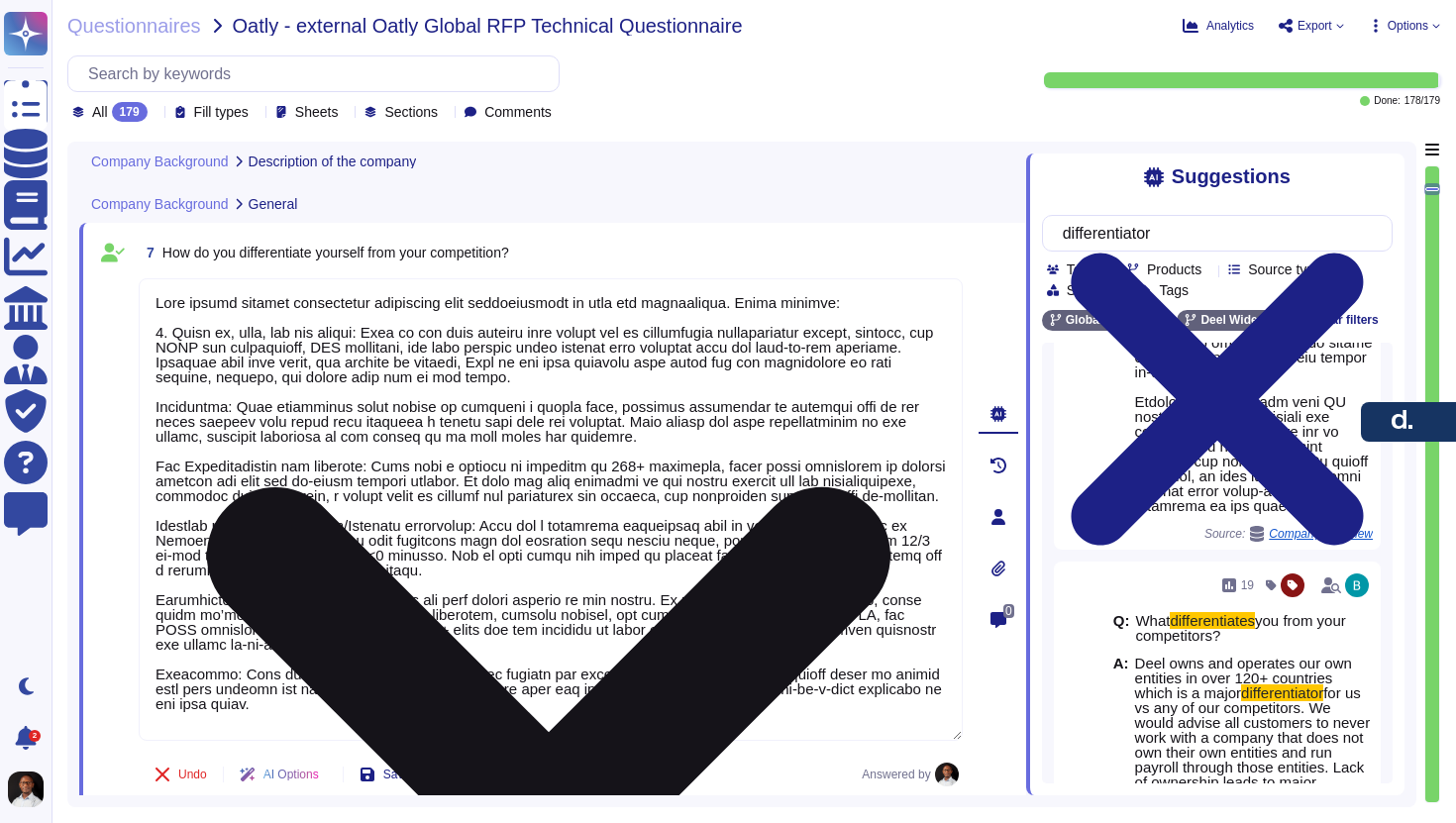 click at bounding box center [551, 509] 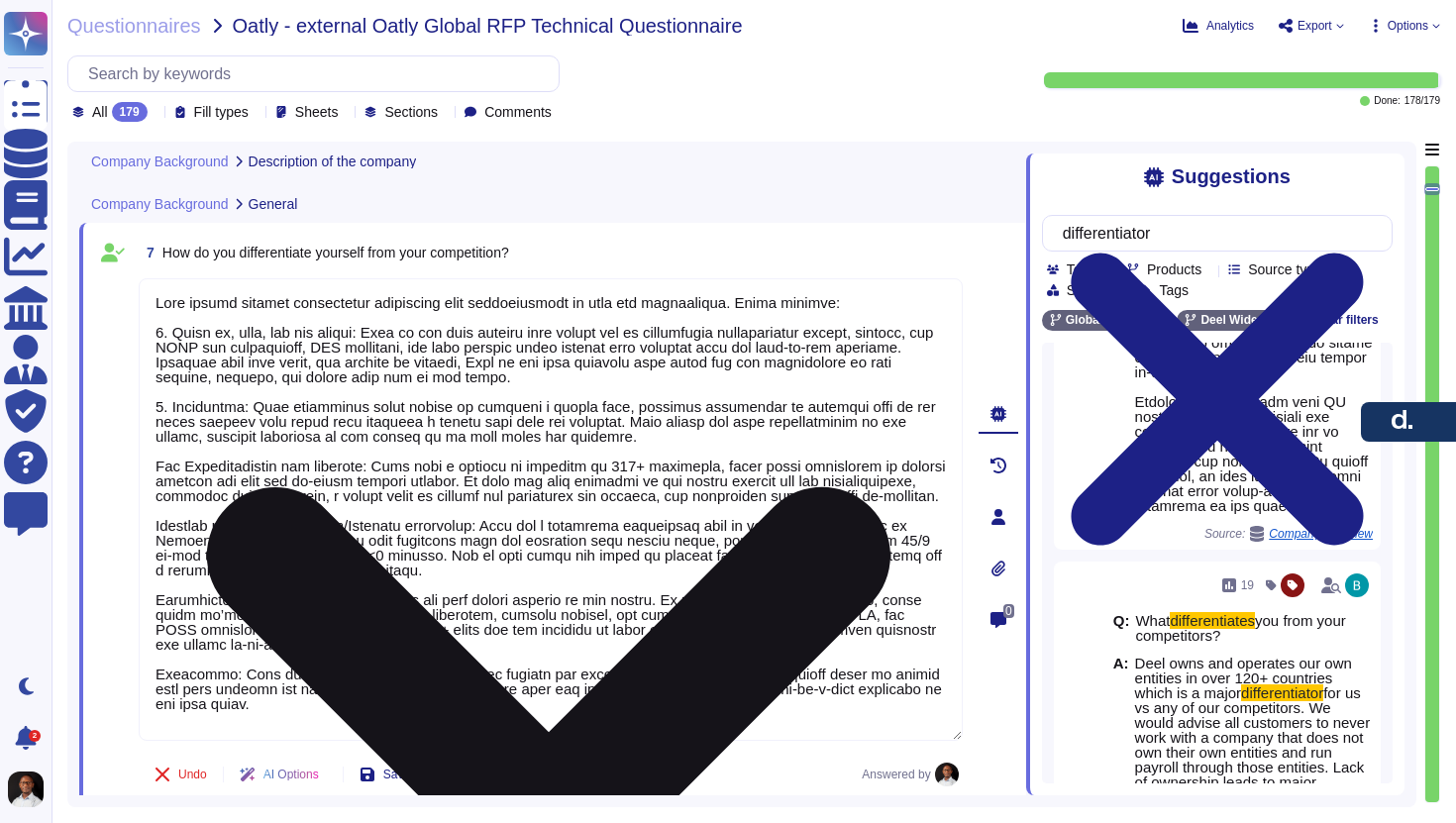 click at bounding box center (551, 509) 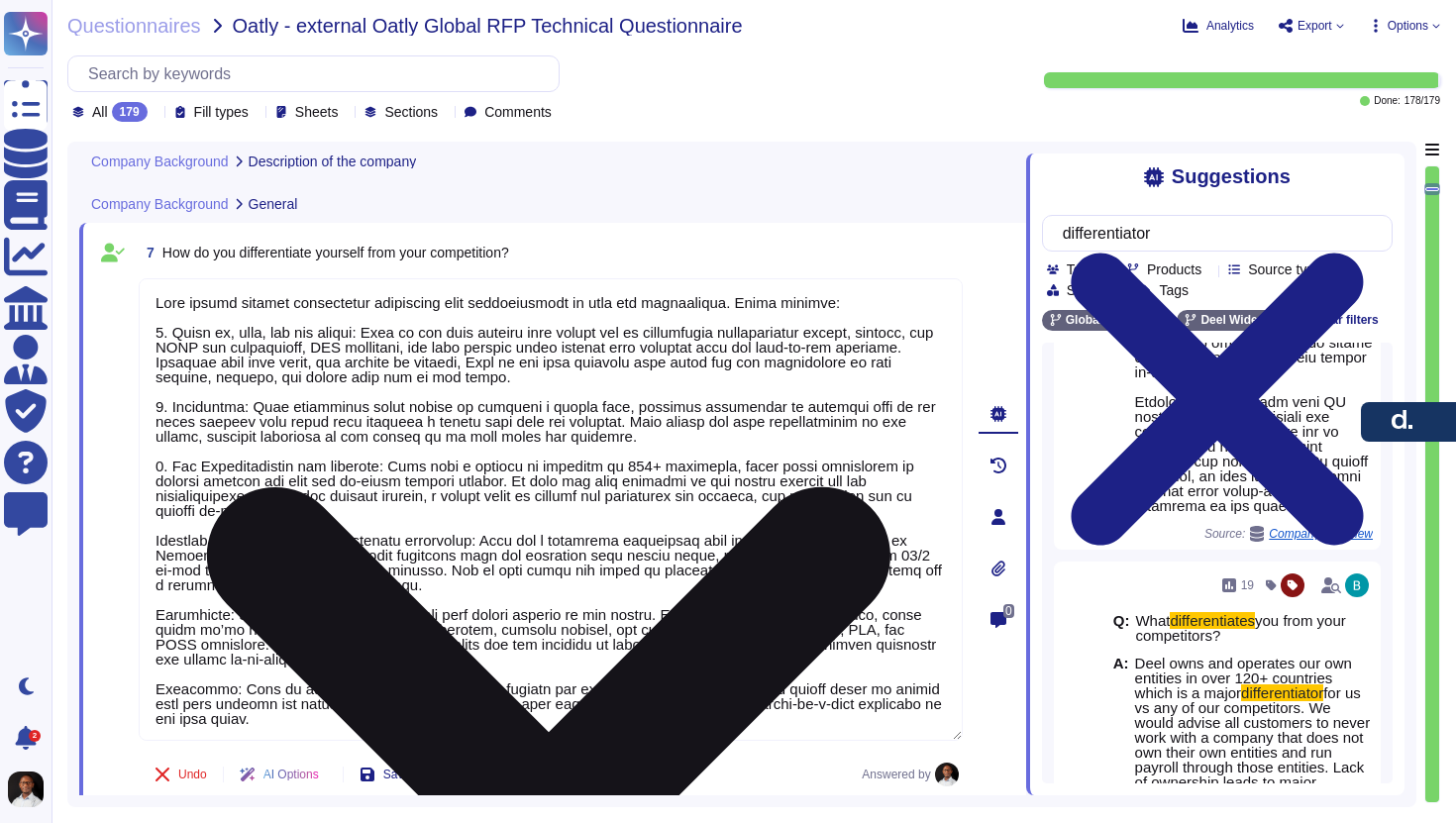 click at bounding box center (551, 509) 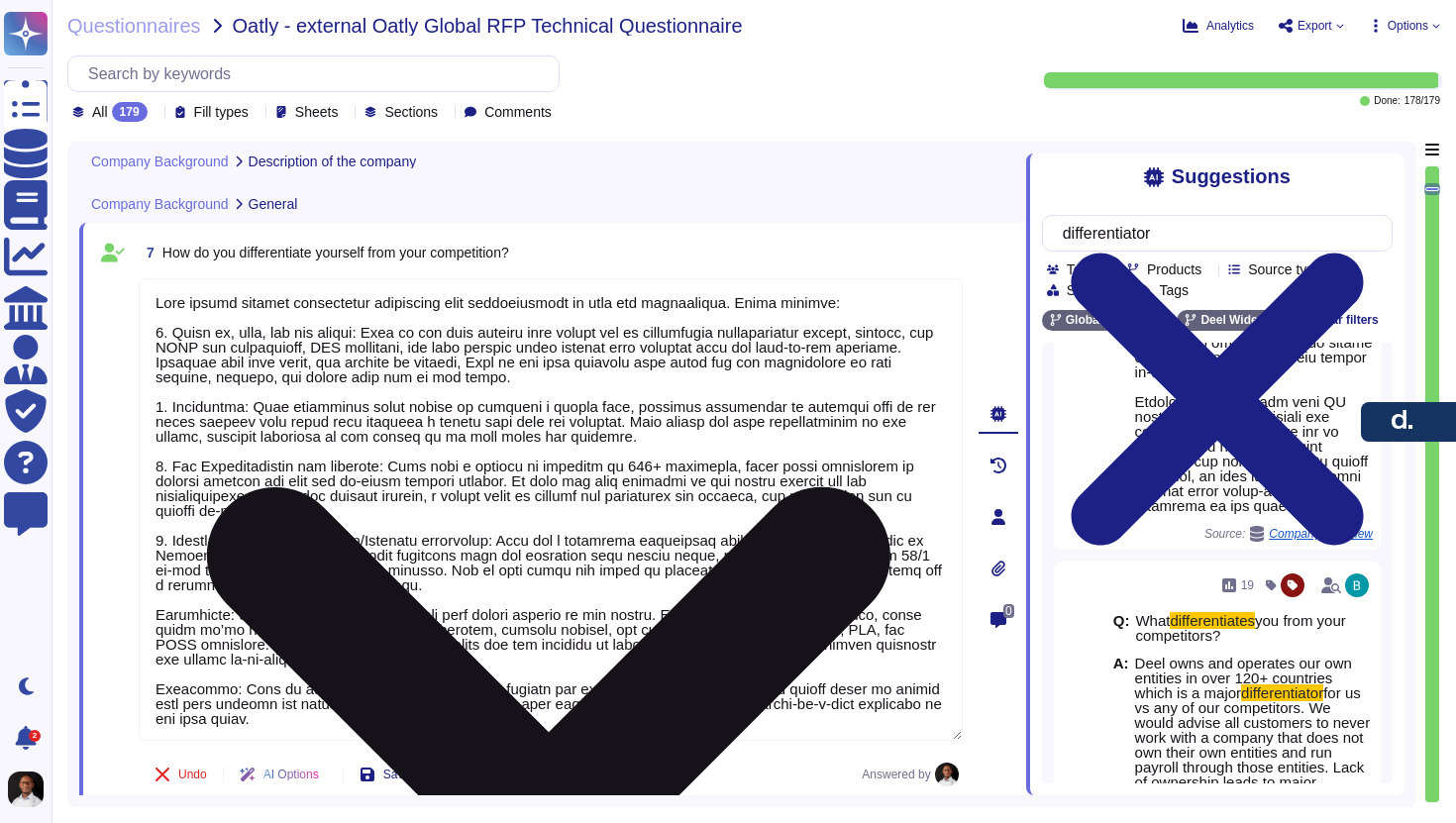 click at bounding box center (551, 509) 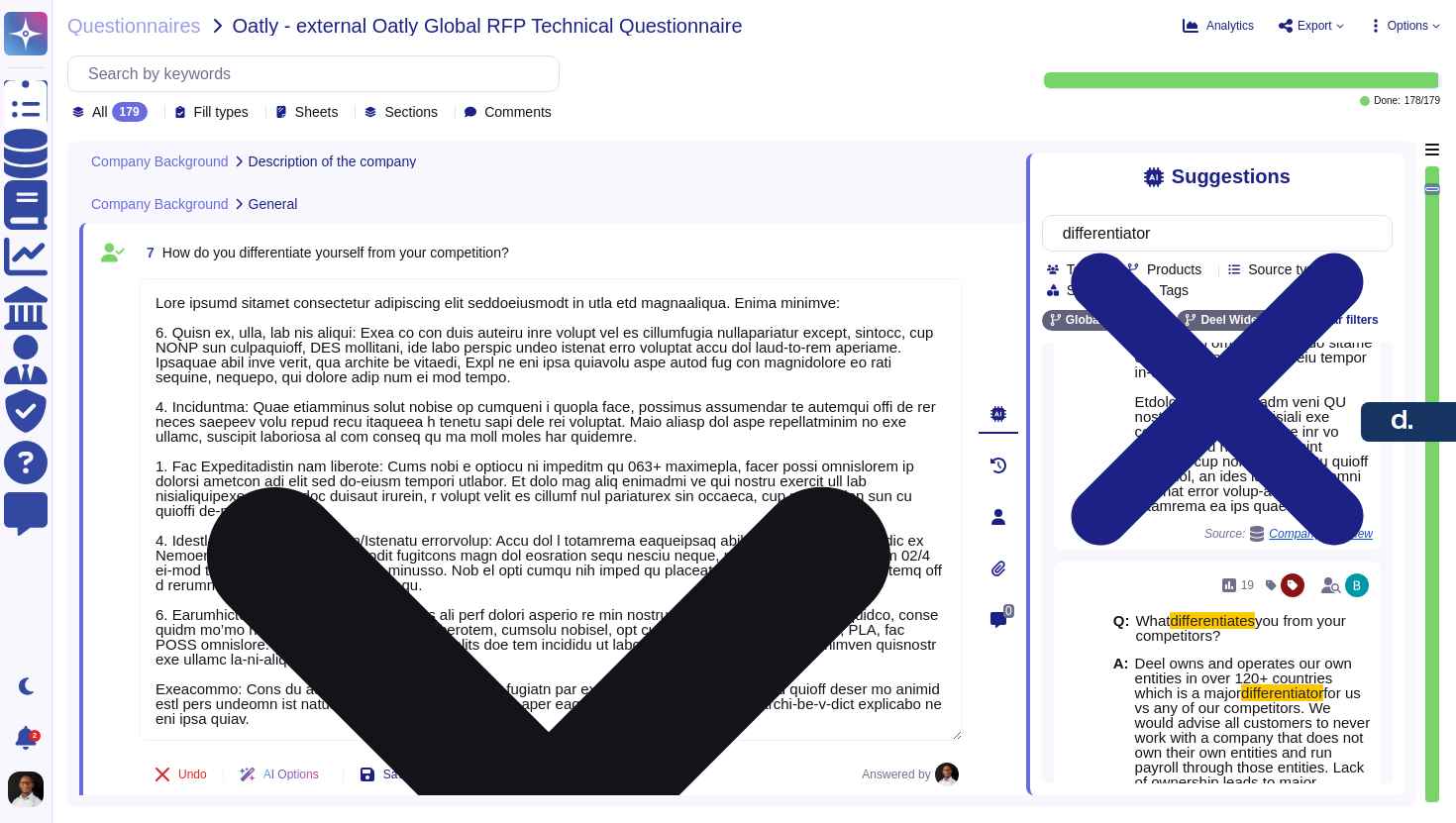 click at bounding box center [551, 509] 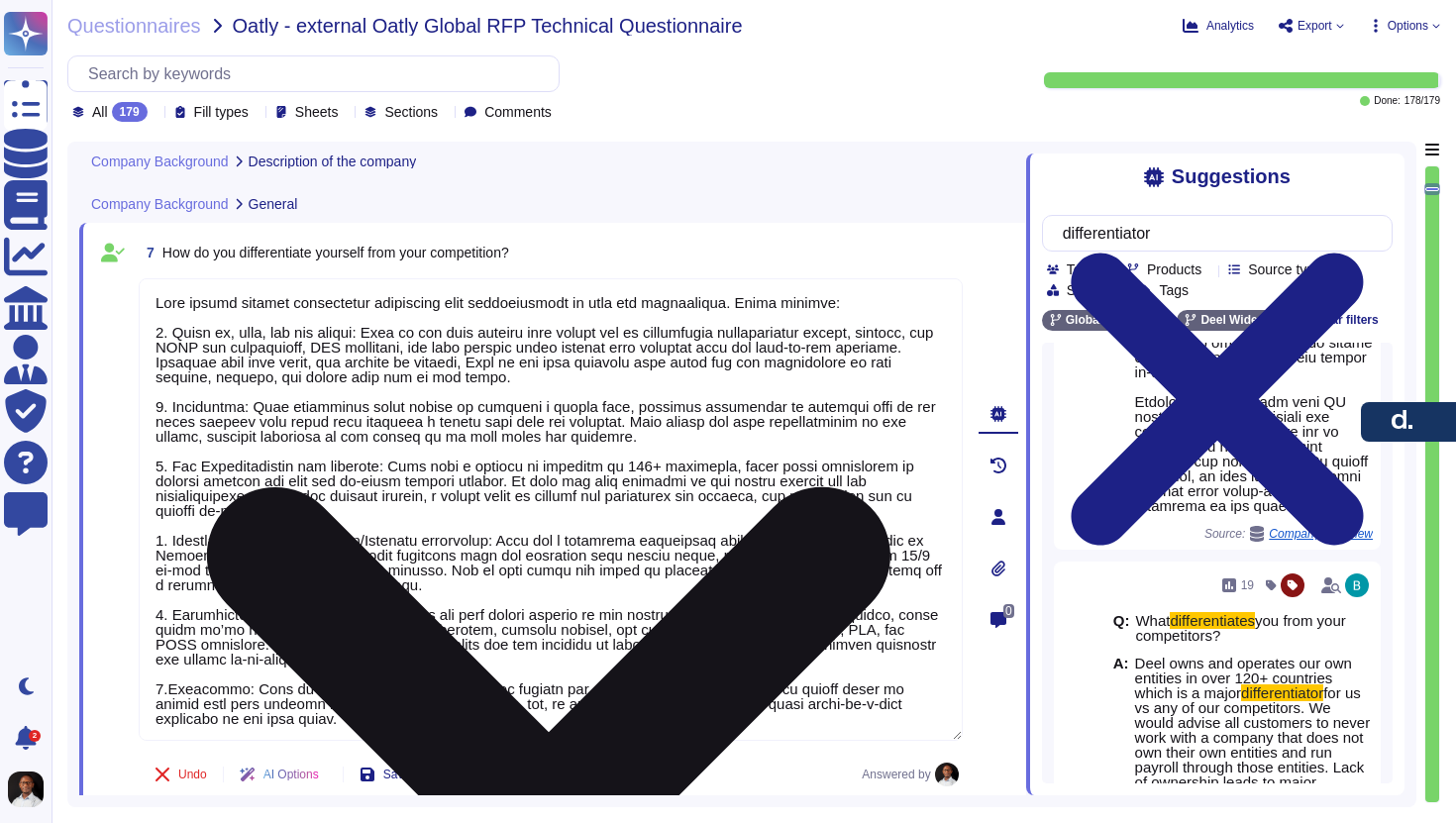 type on "Deel offers several competitive advantages that differentiate it from its competitors. These include:
1. Scale up, down, and all around: Deel is the only company that allows you to consolidate international hiring, payroll, and HRIS for contractors, EOR employees, and team members hired through your entities into one easy-to-use platform. Whatever your team setup, and however it changes, Deel is the only platform that gives you the flexibility to hire whoever, however, and manage them all in one place.
2. Automation: Deel simplifies every aspect of building a global team, enabling businesses to automate most of the heavy lifting that comes with building a global team into one platform. Deel offers the most customization on the market, allowing customers to set things up to suit their own workflow.
3. Own Infrastructure and coverage: Deel owns a network of entities in 120+ countries, which means everything is handled through our team and in-house payroll experts. We have the best coverage on the market t..." 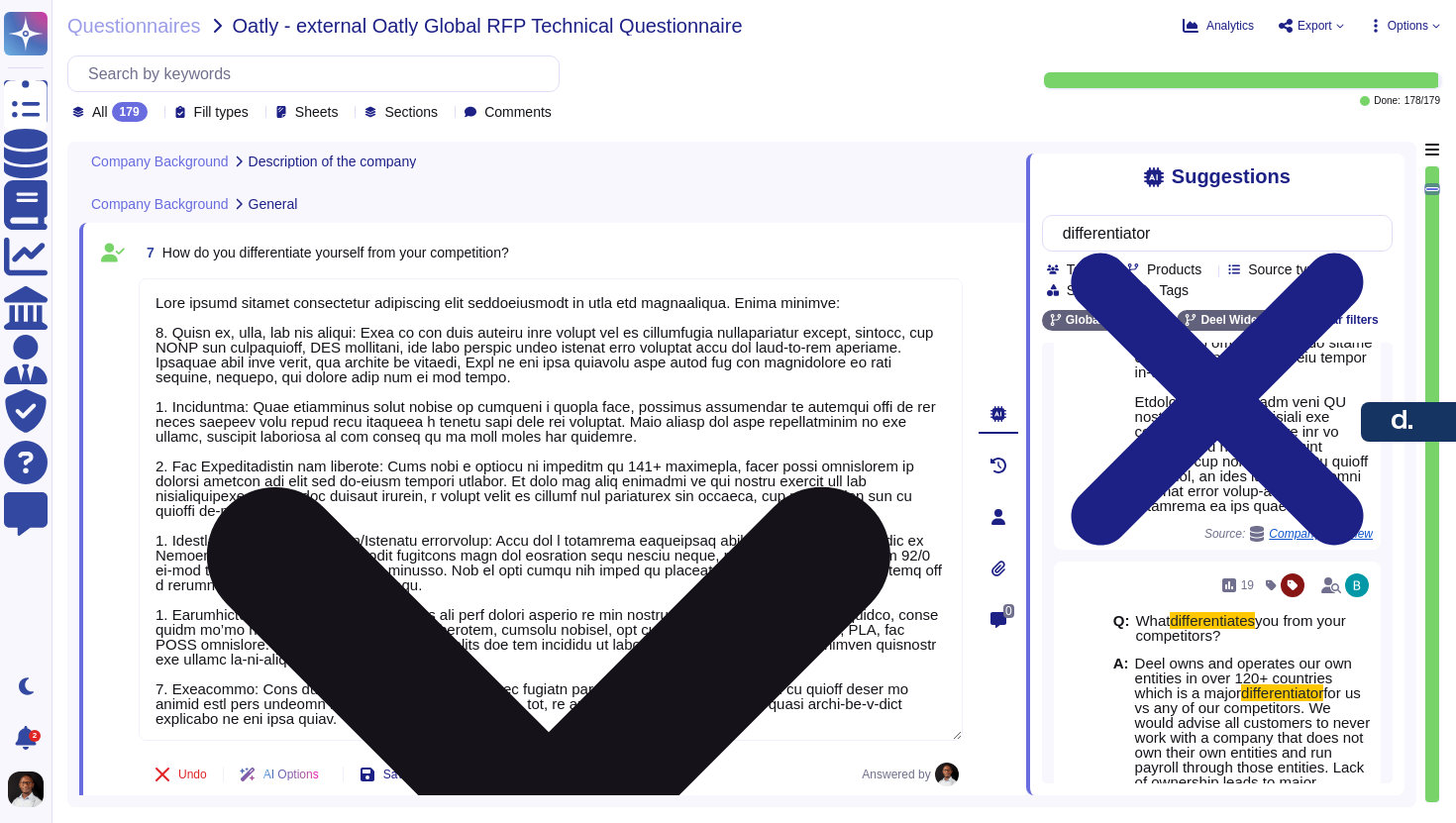 scroll, scrollTop: 2, scrollLeft: 0, axis: vertical 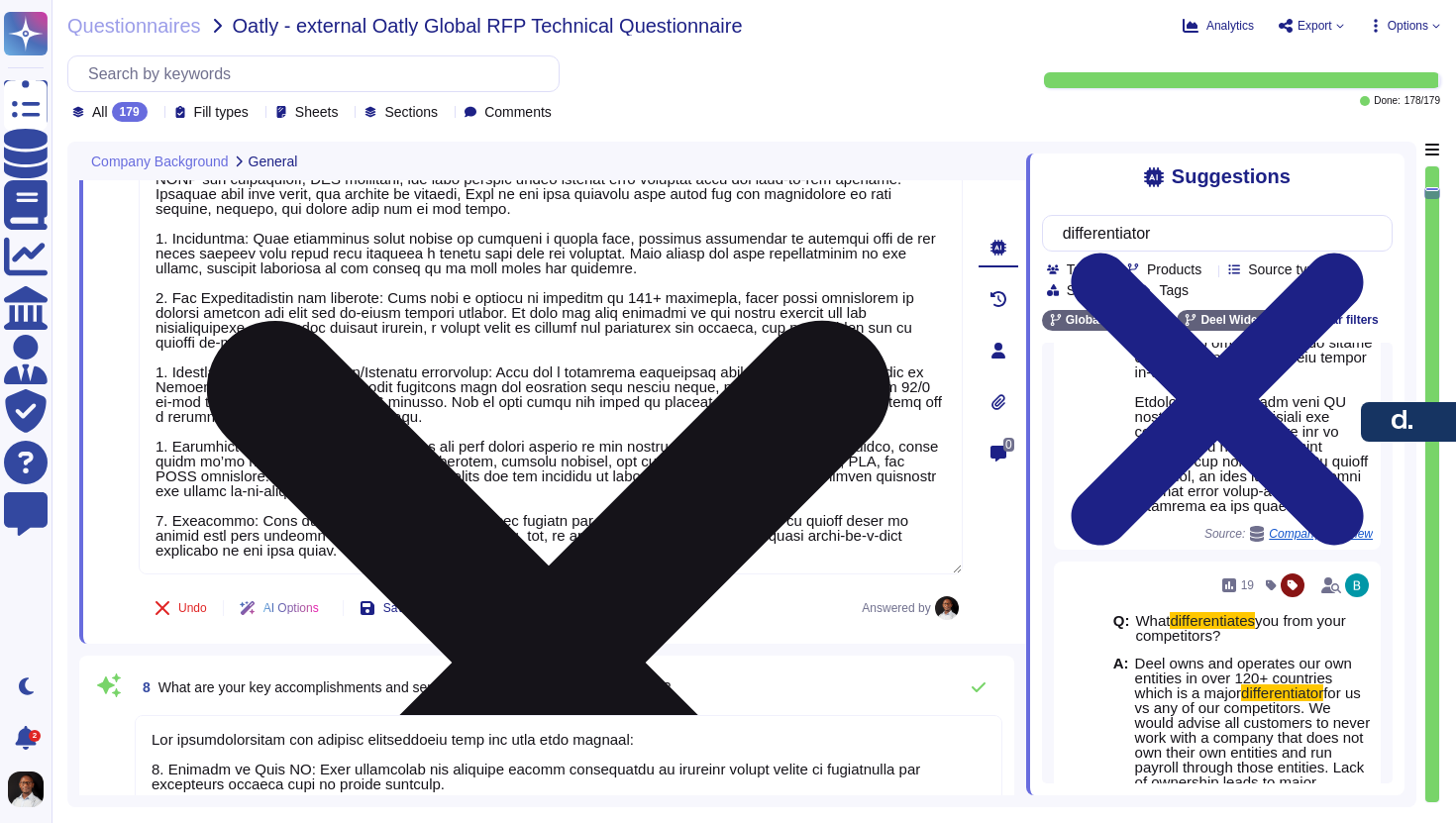 type on "Deel has a comprehensive roadmap for product improvement focused on continuous innovation and enhancement. Our immediate plans for the next [YEARS] months include:
1. Expansion of In-House Native Payroll Engines: We aim to enhance our payroll capabilities to [NUMBER] countries, building on our existing infrastructure.
2. Further Development of the Compliance Hub: We plan to enhance the compliance hub to provide more actionable insights for our clients, making payroll compliance easier to manage.
3. Benefits Administration Portal: We are working on building a benefits administration portal to streamline the organization of global benefits for our clients.
4. Further Enhancement of our Native HRIS: We are enhancing our HRIS to be more integrated with payroll, improving the overall user experience.
5. Continuous Feature Enhancements: We will continue to gather user feedback and prioritize feature requests to ensure our solutions meet the evolving needs of our clients.
In the distant future (next [YEARS]-[YEARS] years), our goal..." 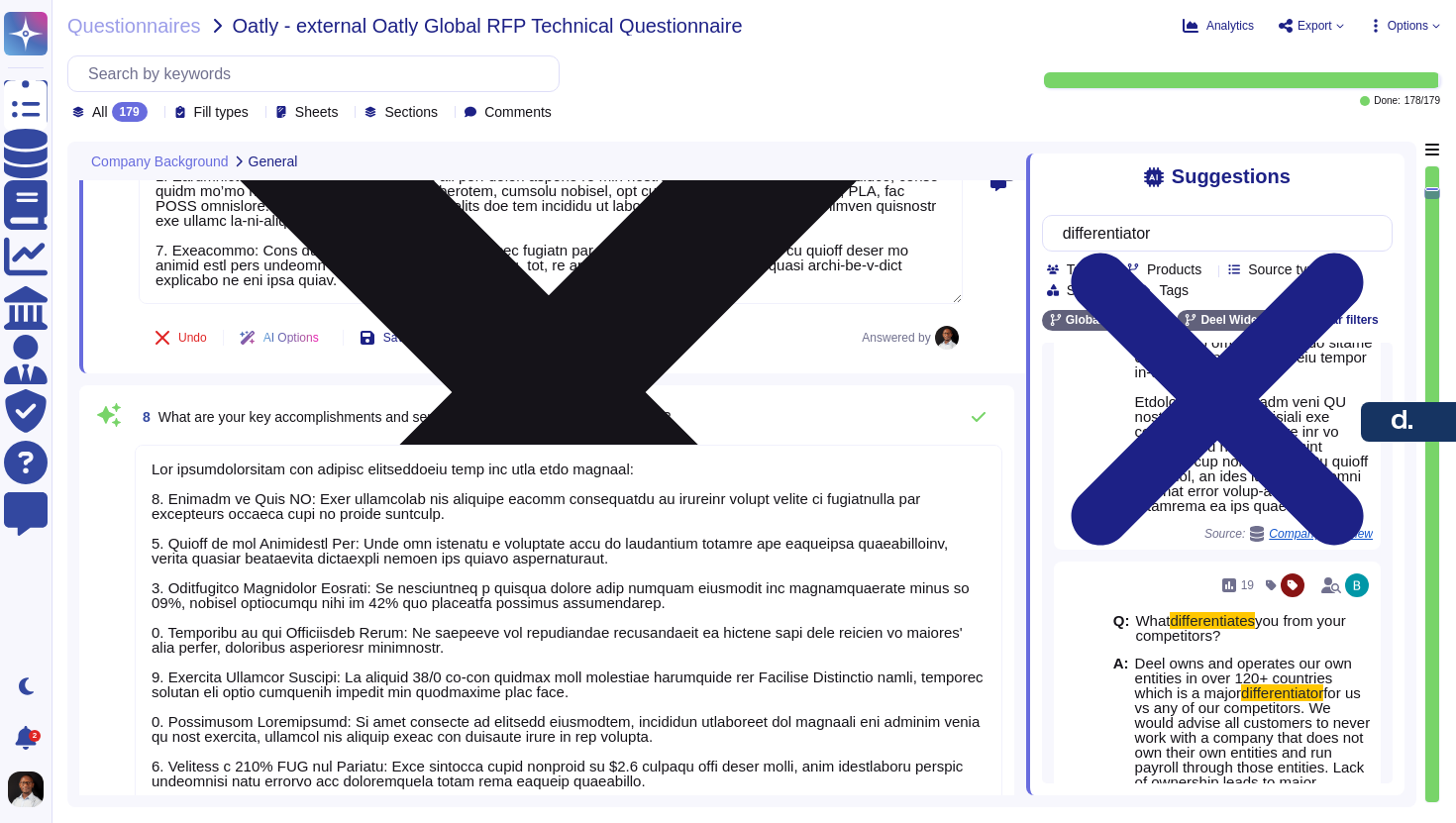 scroll, scrollTop: 1624, scrollLeft: 0, axis: vertical 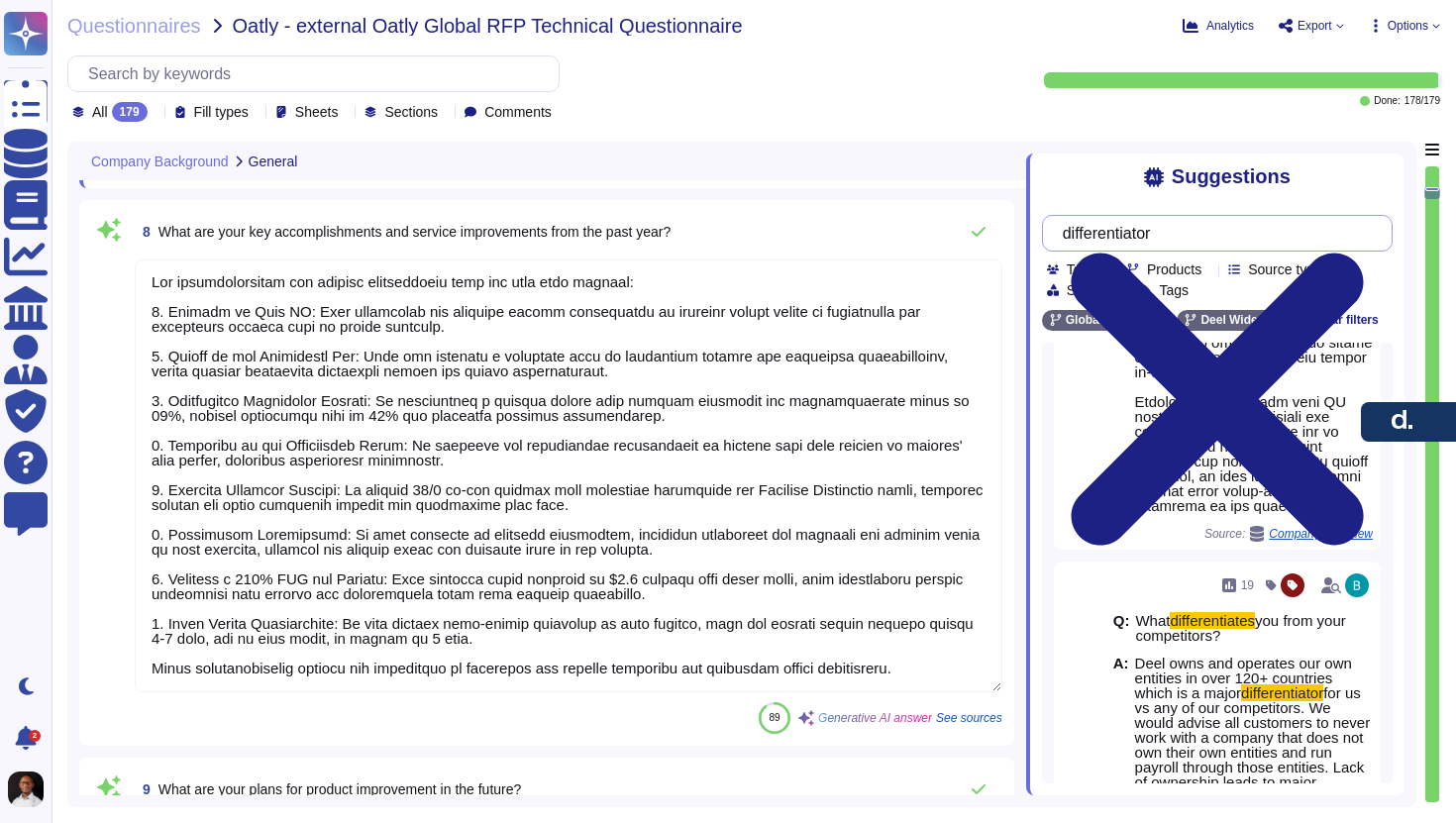type on "Deel offers several competitive advantages that differentiate it from its competitors. These include:
1. Scale up, down, and all around: Deel is the only company that allows you to consolidate international hiring, payroll, and HRIS for contractors, EOR employees, and team members hired through your entities into one easy-to-use platform. Whatever your team setup, and however it changes, Deel is the only platform that gives you the flexibility to hire whoever, however, and manage them all in one place.
2. Automation: Deel simplifies every aspect of building a global team, enabling businesses to automate most of the heavy lifting that comes with building a global team into one platform. Deel offers the most customization on the market, allowing customers to set things up to suit their own workflow.
3. Own Infrastructure and coverage: Deel owns a network of entities in 120+ countries, which means everything is handled through our team and in-house payroll experts. We have the best coverage on the market t..." 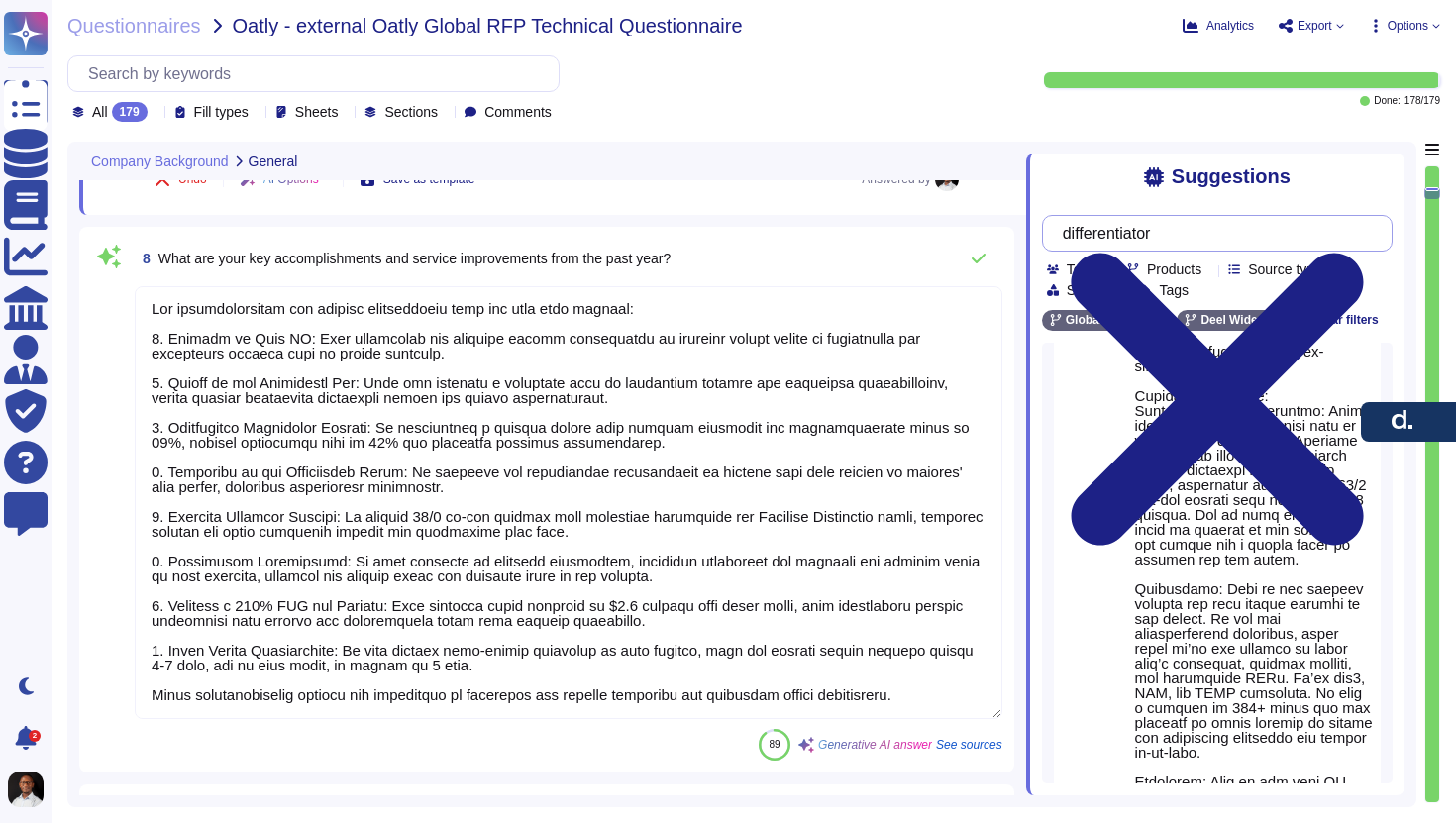 drag, startPoint x: 1175, startPoint y: 237, endPoint x: 1080, endPoint y: 221, distance: 96.3379 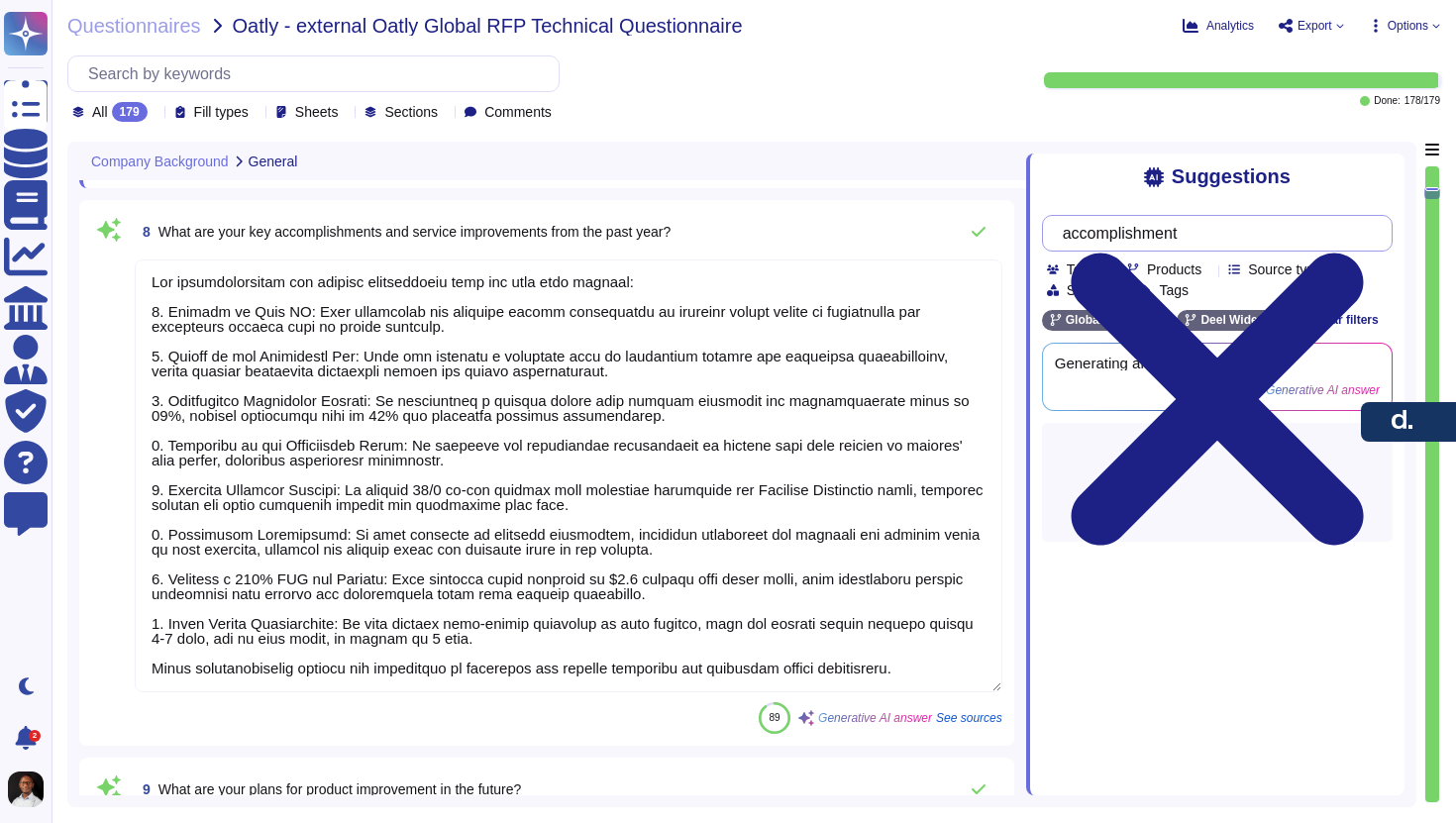 type on "accomplishment" 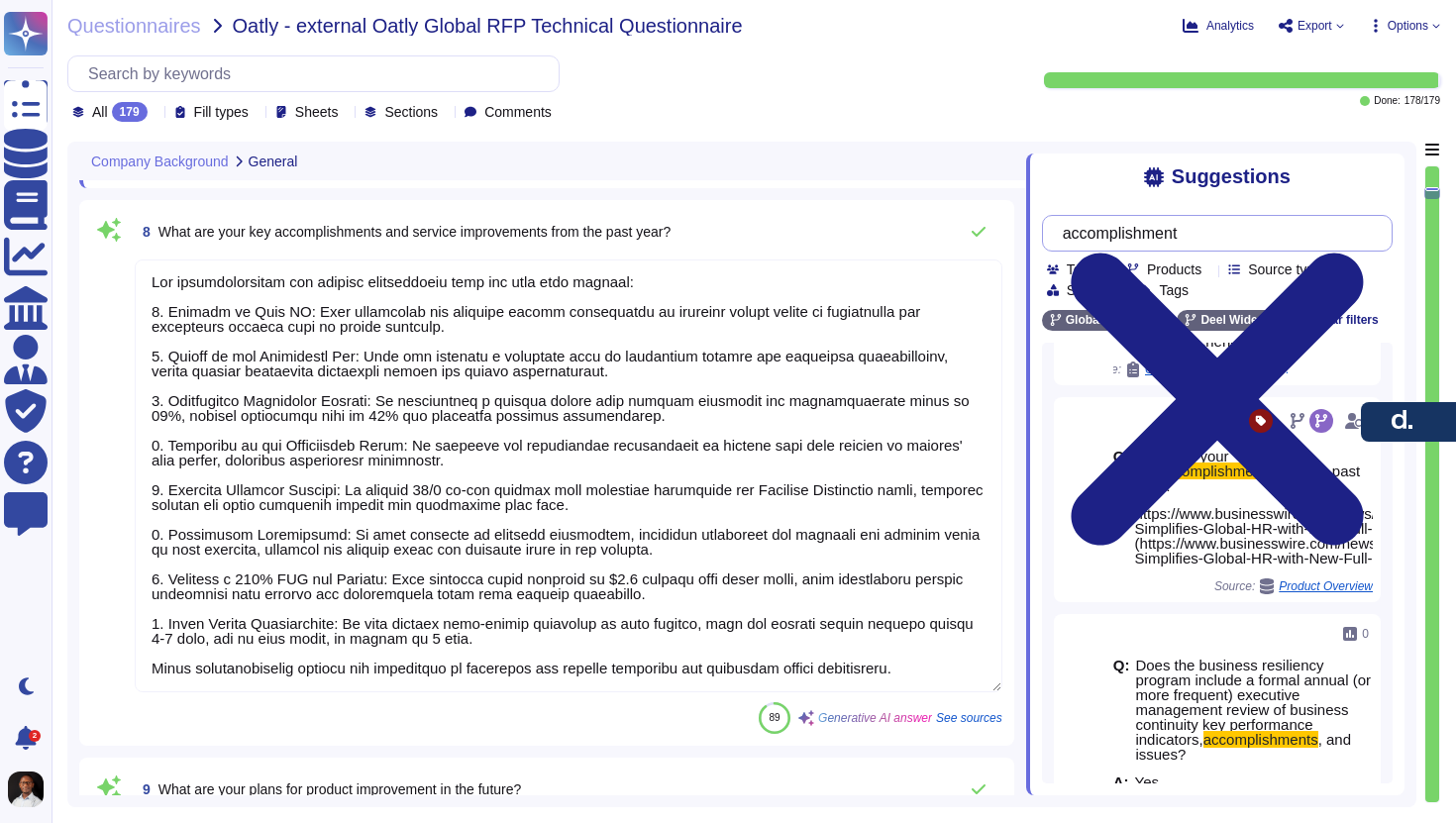scroll, scrollTop: 1304, scrollLeft: 0, axis: vertical 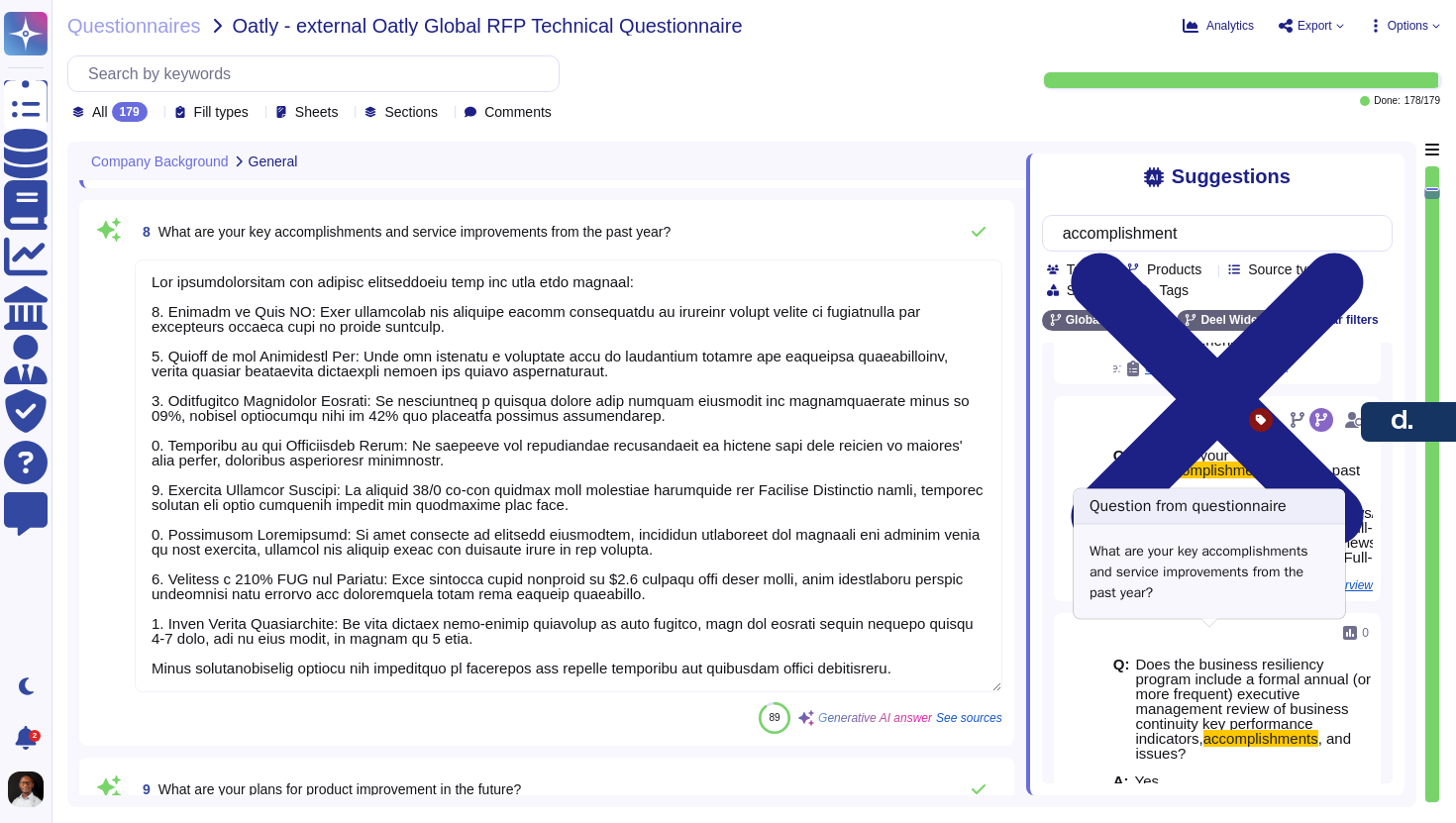 click on "Oatly / external Oatly Global RFP Technical Questionnaire" at bounding box center [1219, 368] 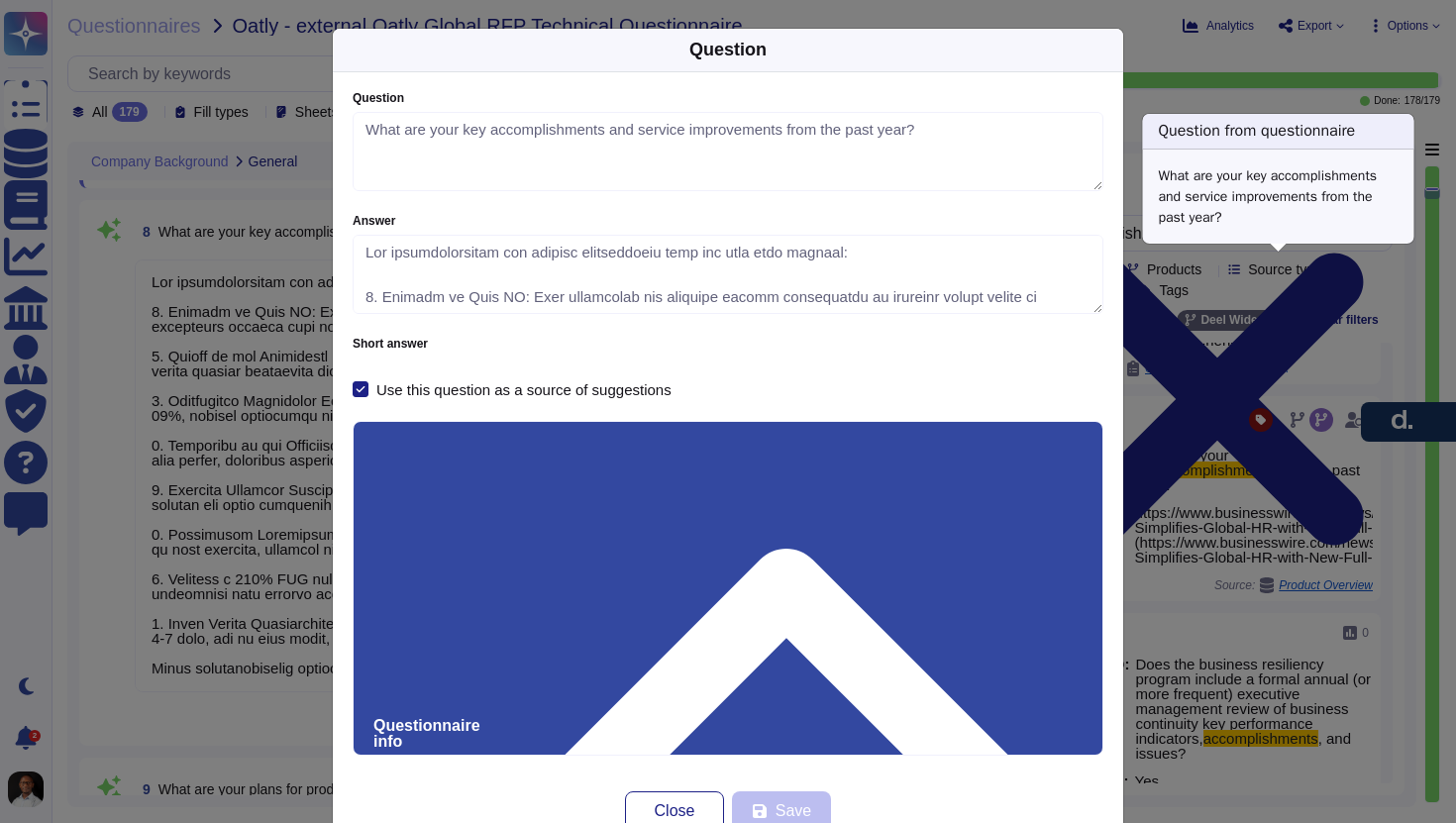 type on "What are your key accomplishments and service improvements from the past year?" 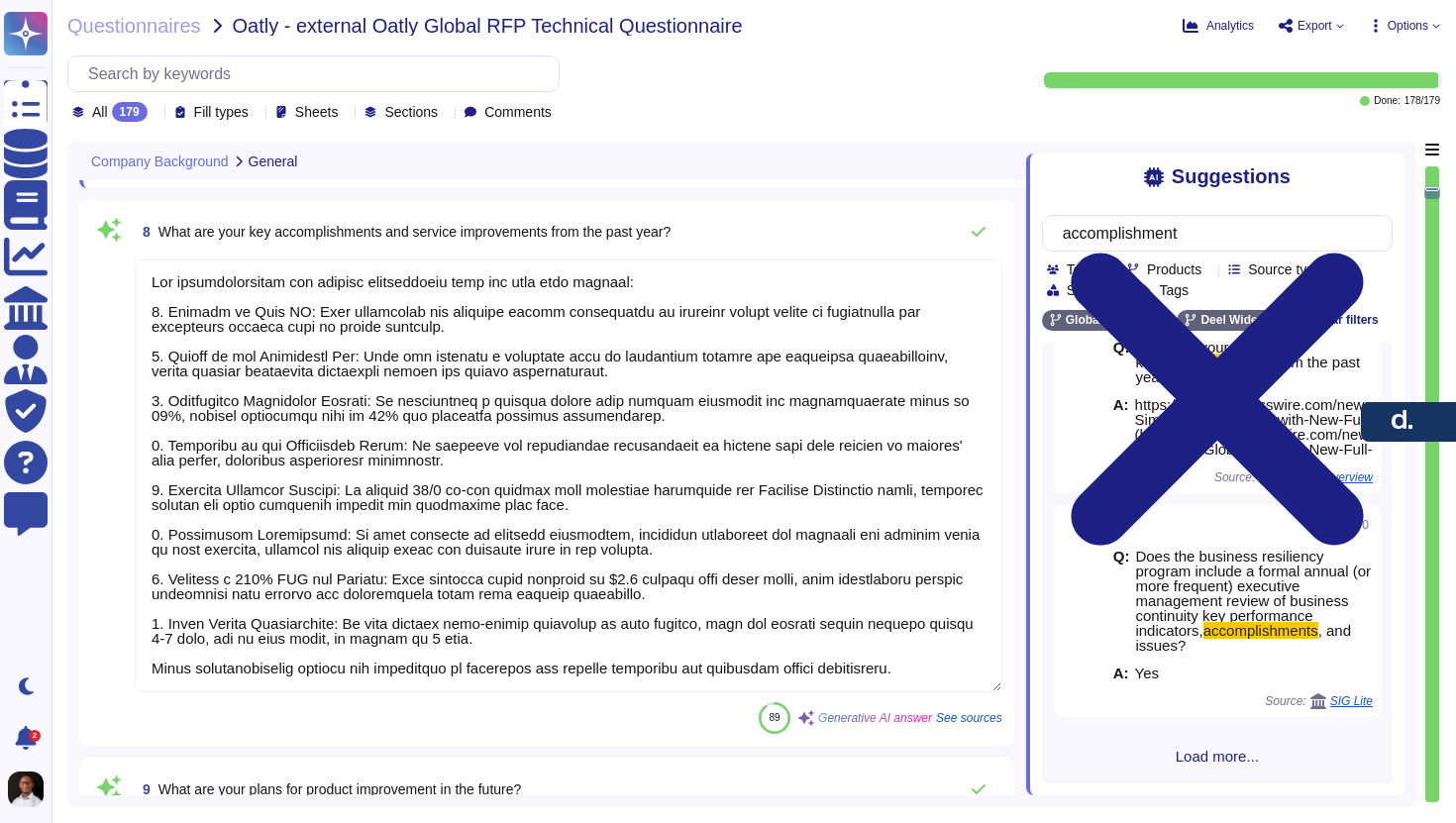 scroll, scrollTop: 1218, scrollLeft: 0, axis: vertical 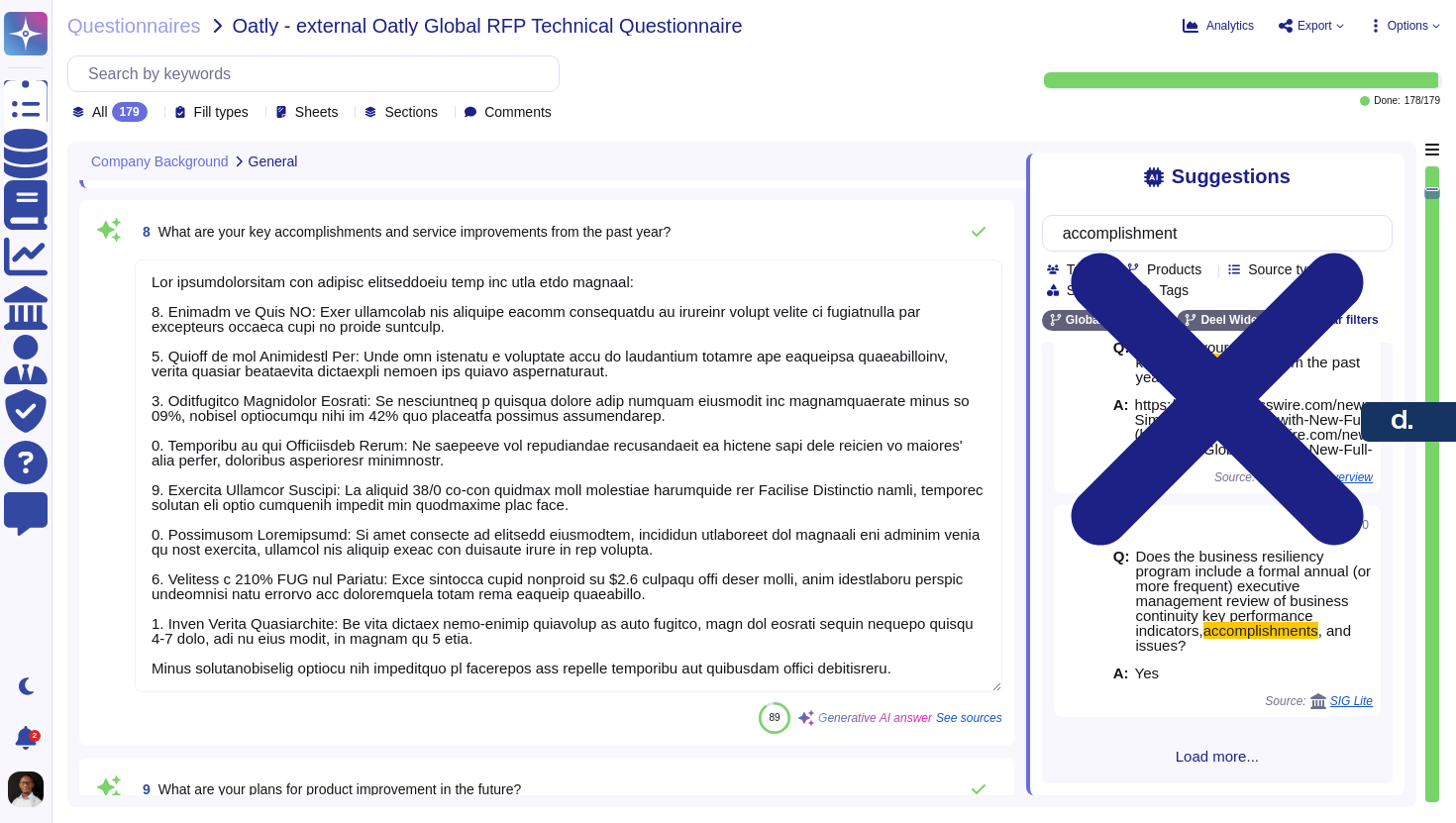 click at bounding box center [569, 475] 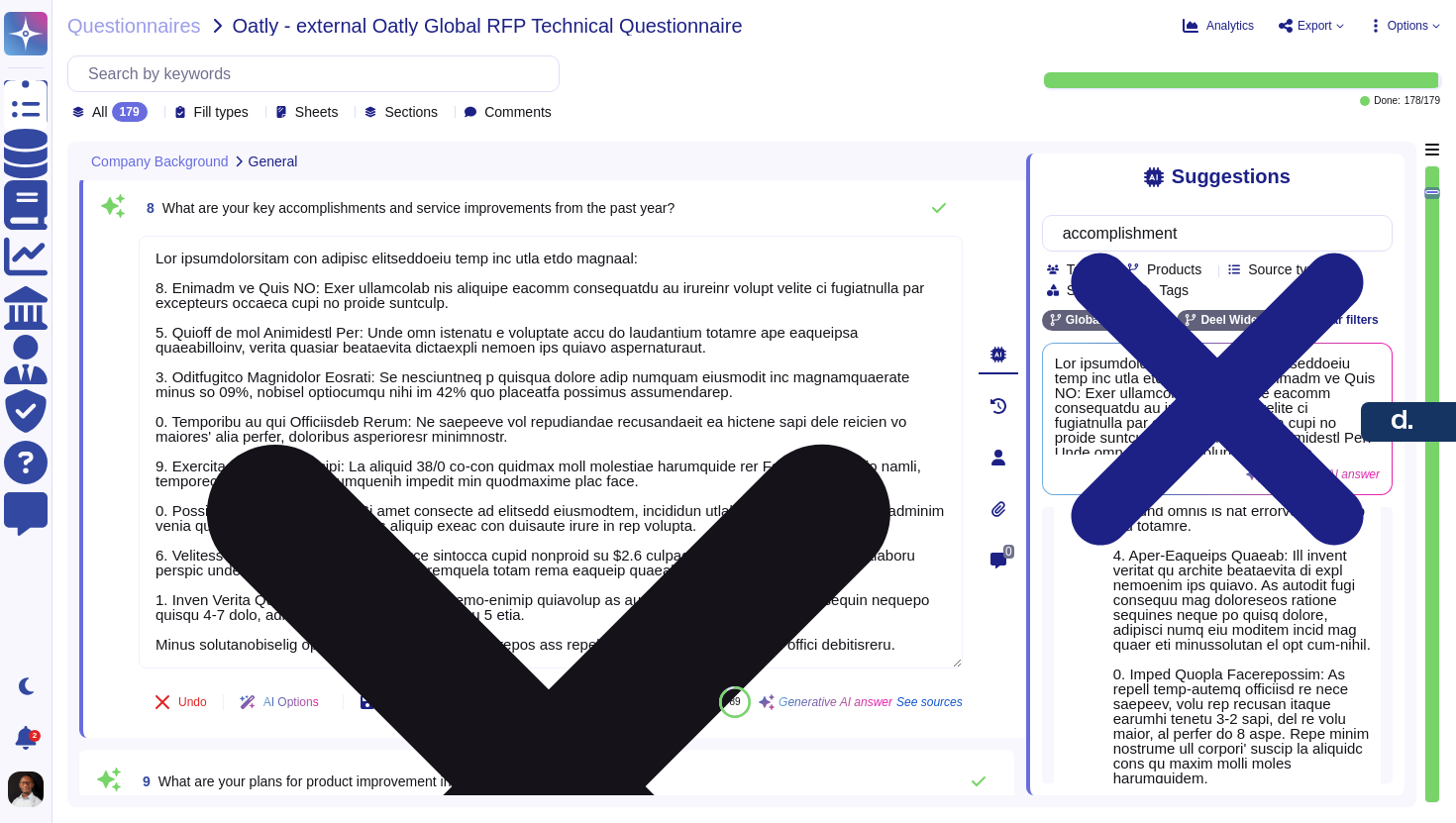 type 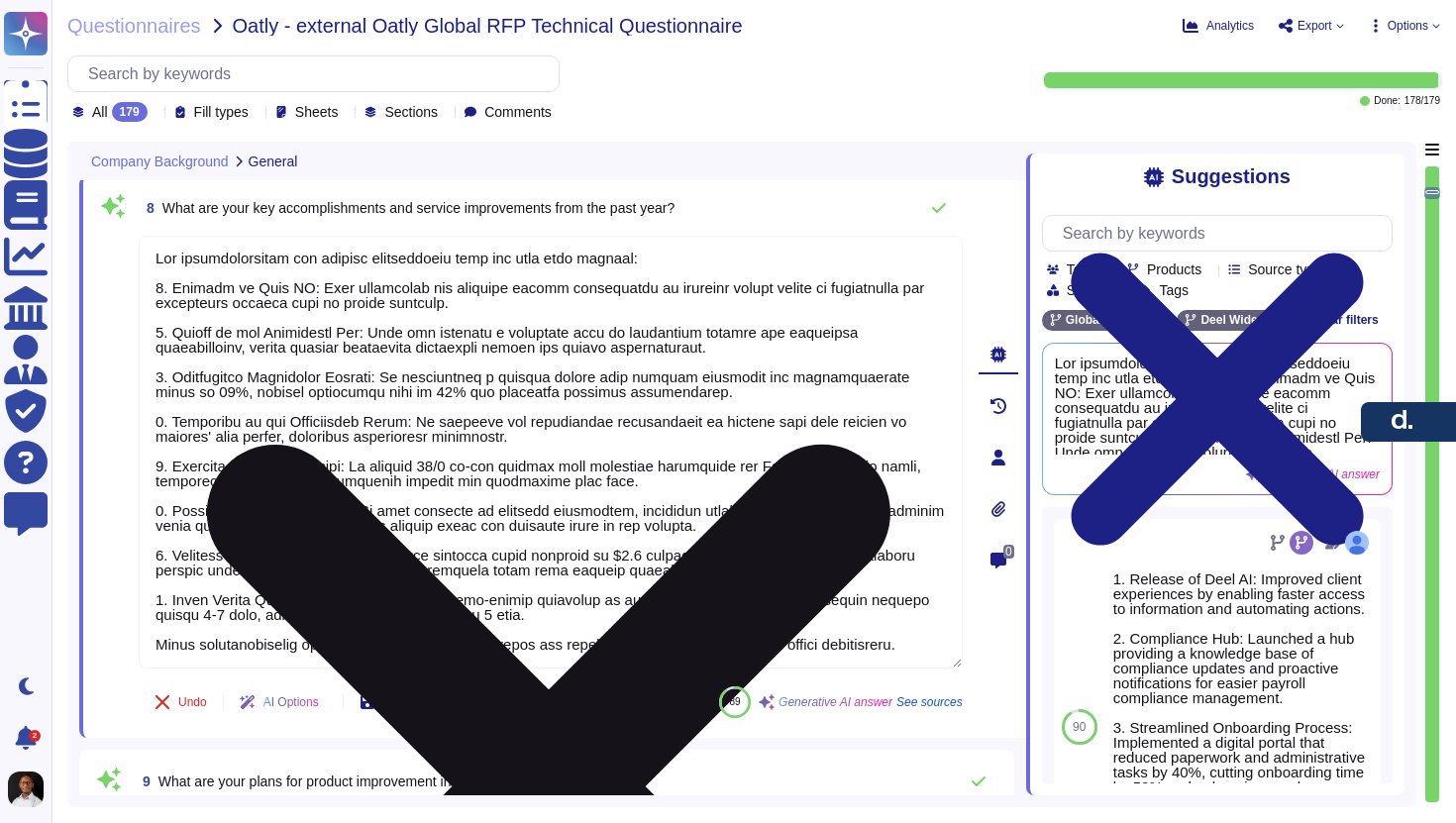 click at bounding box center (551, 452) 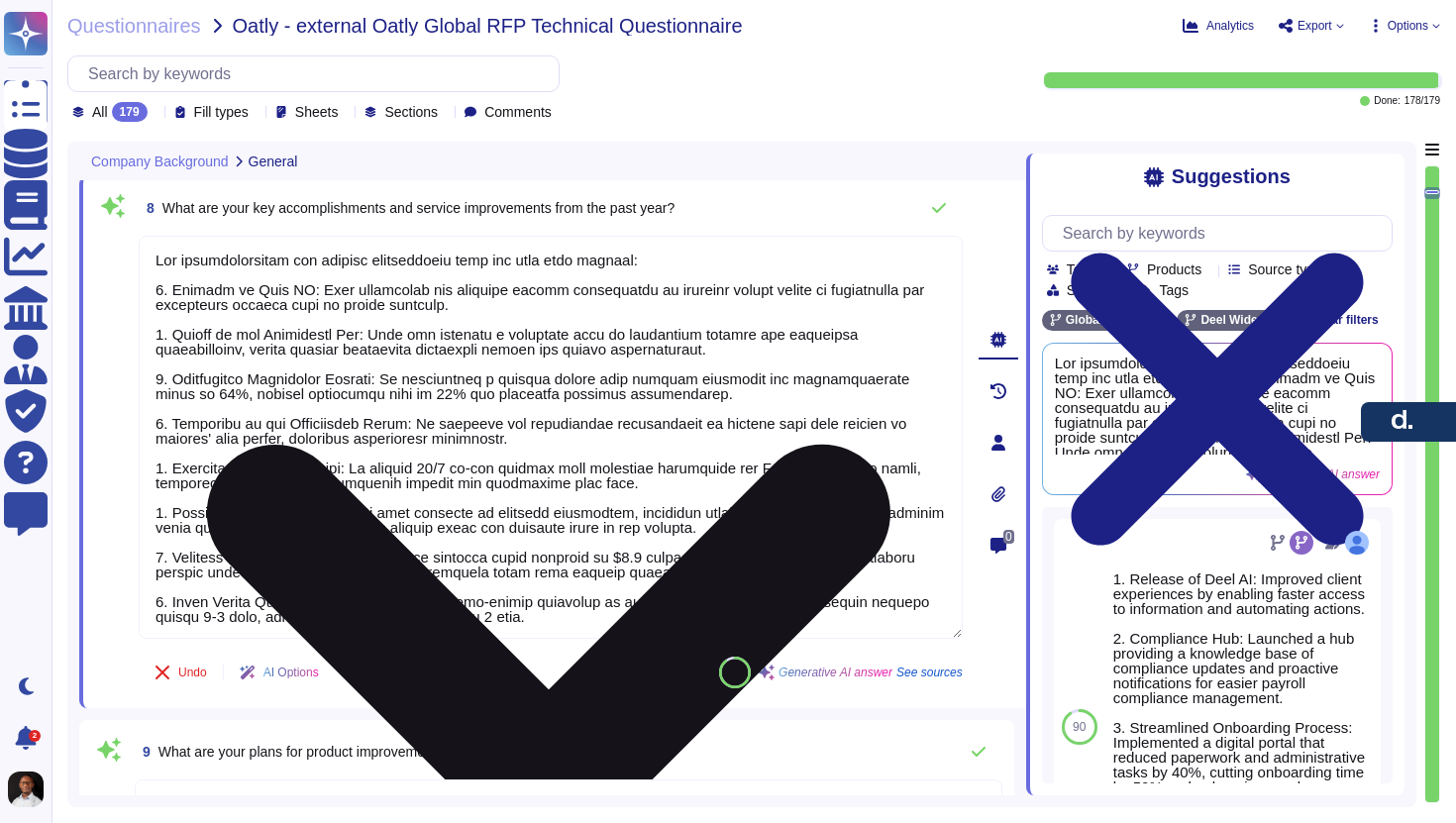 type on "Key accomplishments and service improvements from the past year include:
1. Release of Deel AI: This innovation has improved client experiences by enabling faster access to information and automating actions such as report creation.
2. Launch of the Compliance Hub: This hub provides a knowledge base of compliance updates and proactive notifications, making payroll compliance management easier for larger organizations.
3. Streamlined Onboarding Process: We implemented a digital portal that reduced paperwork and administrative tasks by [PERCENTAGE]%, cutting onboarding time by [PERCENTAGE]% and enhancing employee satisfaction.
4. Expansion of the Integration Suite: We expanded our integration capabilities to connect with more systems in clients' tech stacks, enhancing operational efficiency.
5. Enhanced Customer Support: We provide [HOURS] in-app support with dedicated onboarding and Employee Experience teams, ensuring clients and their employees receive the assistance they need.
6. Continuous Innovations: We have invested i..." 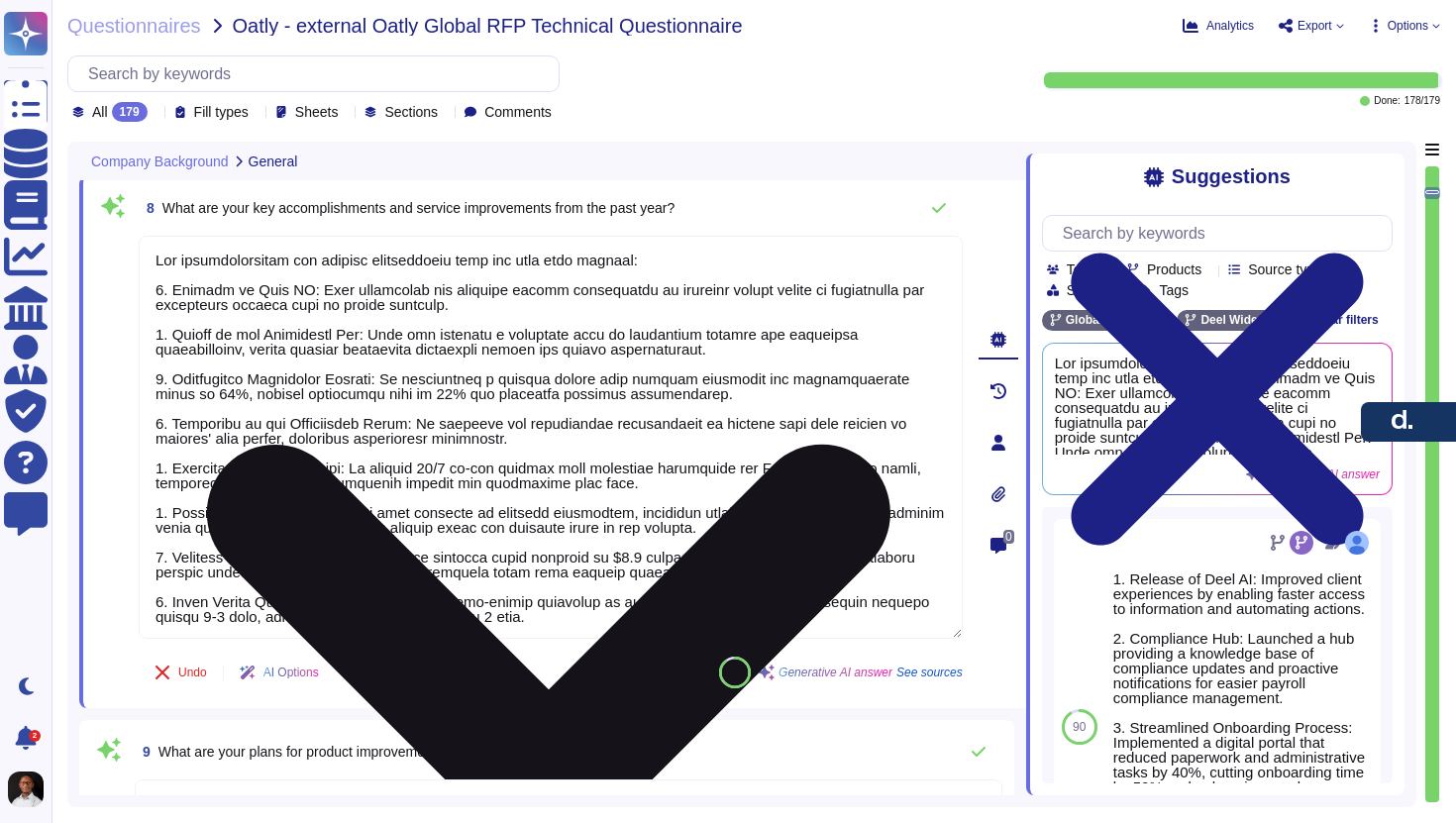 scroll, scrollTop: 2, scrollLeft: 0, axis: vertical 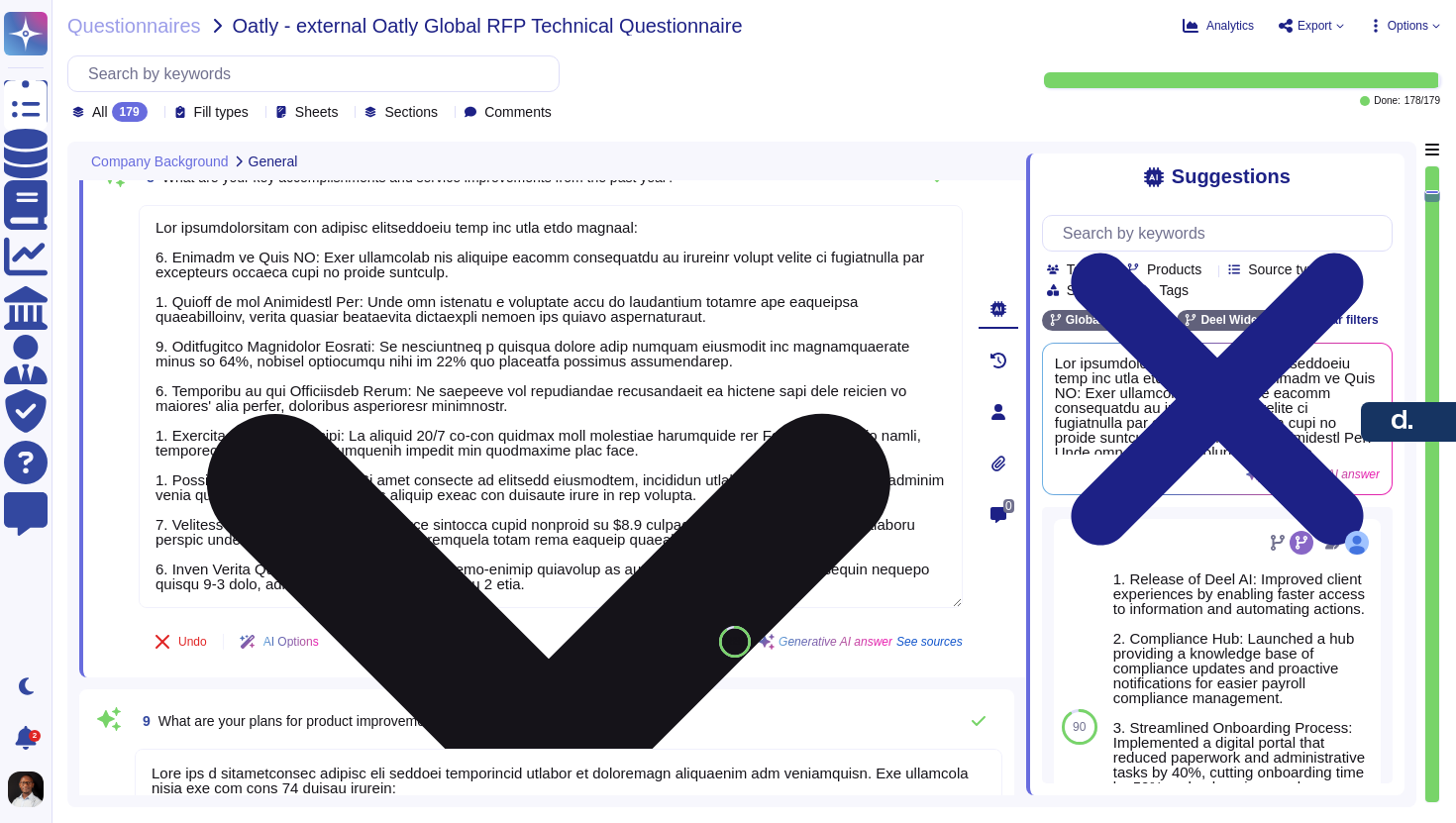 type on "Acquisitions (Past [YEARS] Years):
- Capbase, [MONTH] [DAY], [YEAR]
- Paygroup, [MONTH] [DAY], [YEAR]
- Legalpad, [MONTH] [DAY], [YEAR]
- Zeitgold, [MONTH] [DAY], [YEAR]
- Roots, [MONTH] [DAY], [YEAR]
- Payspace, [MONTH] [YEAR]
- Zavvy, [MONTH] [YEAR]
- Safeguard Pay, [YEAR]
- Hofy, [YEAR]
- Assemble, [YEAR]
- Atlantic Pay, [YEAR]
Strategic Alliances:
- AWS
- DataDog
- Fivetran
- Google, LLC (Looker)
- Heap
- Sentry
Changes in Ownership:
- Deel has not experienced any mergers or changes of ownership in the last [YEARS] years.
Divestitures:
- As a privately held company, we do not share information about divestitures.
Deel has focused on strategic acquisitions and alliances to enhance its offerings and market position while maintaining a stable ownership structure." 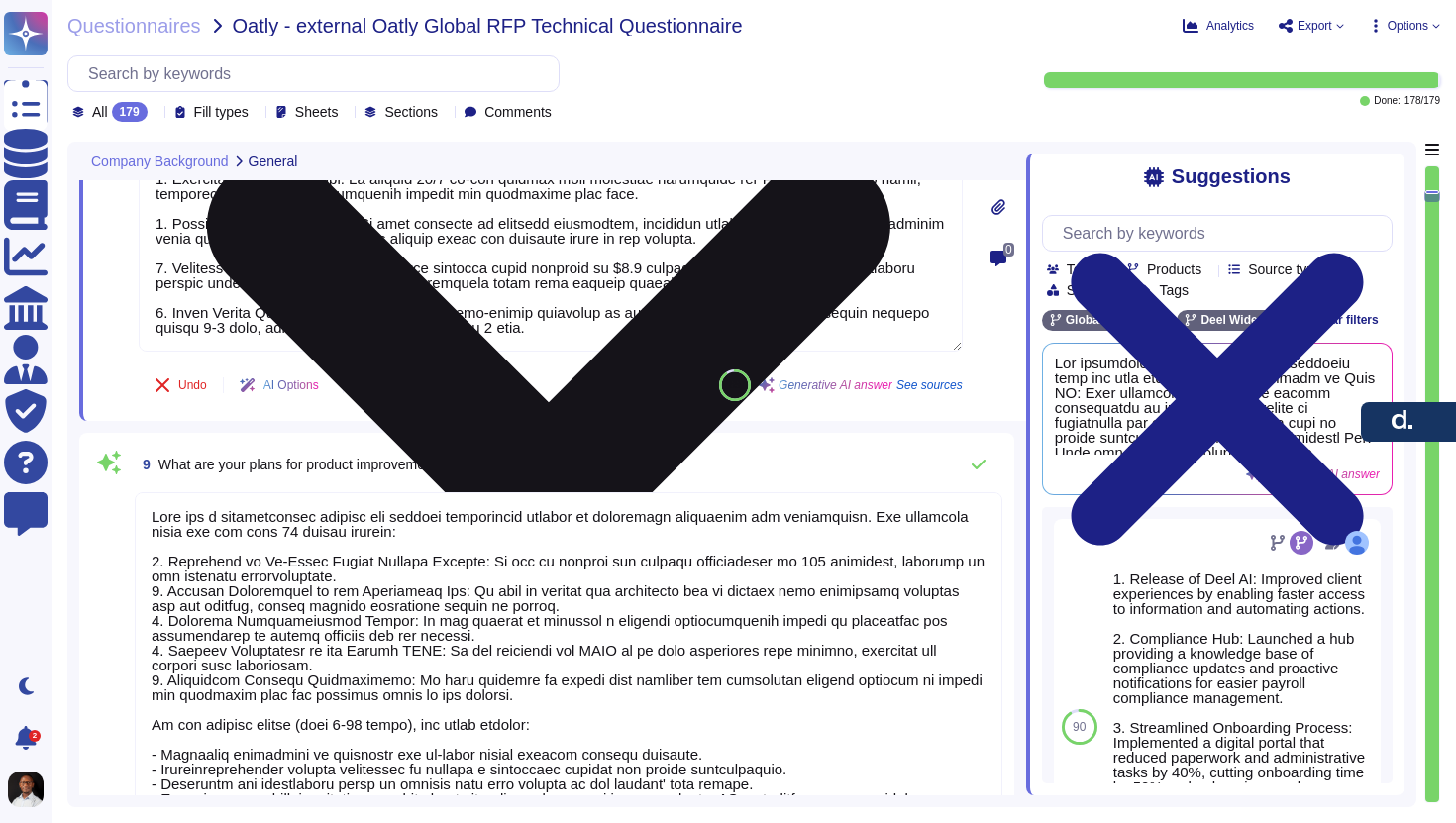 scroll, scrollTop: 2096, scrollLeft: 0, axis: vertical 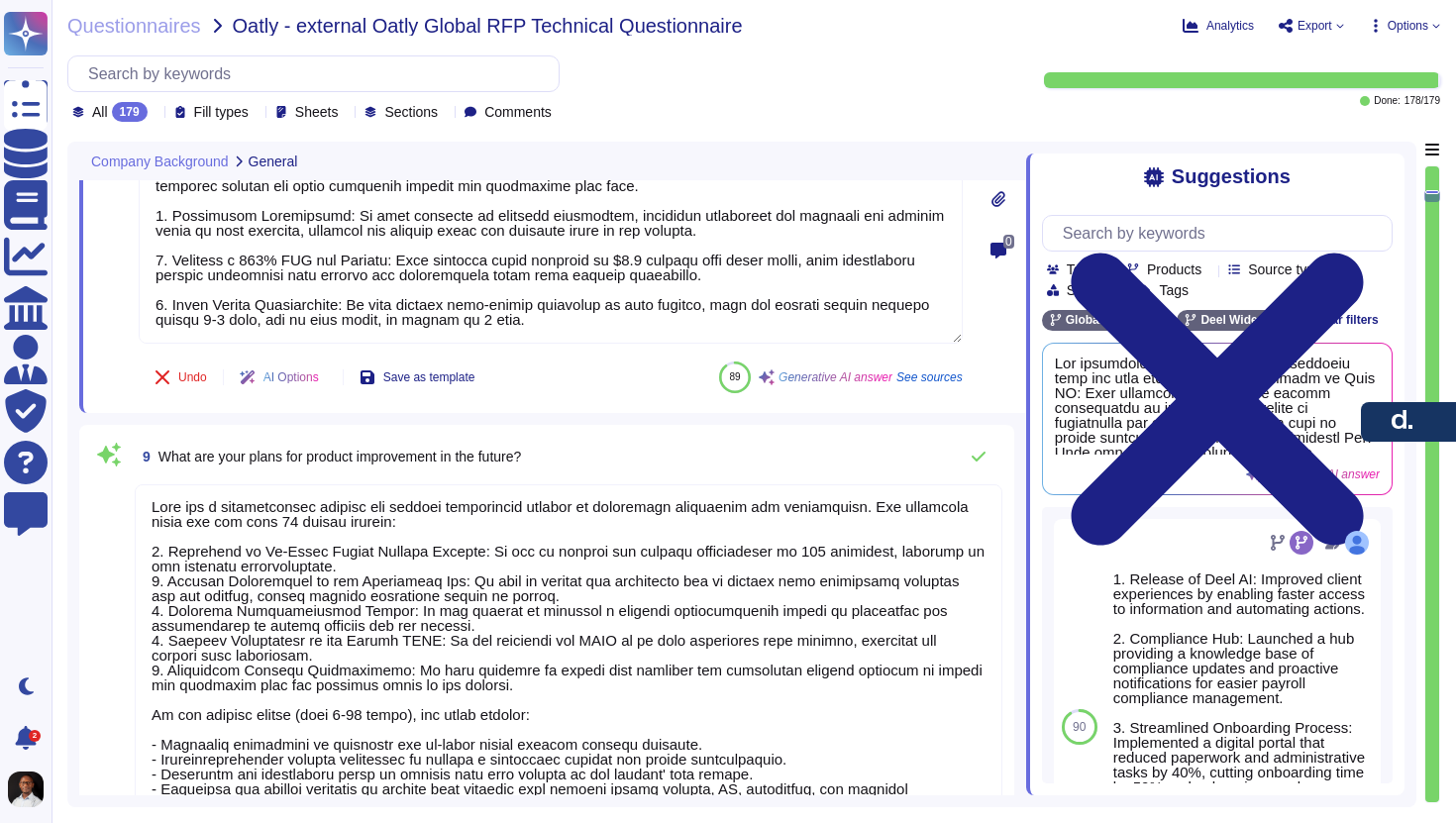 type on "Key accomplishments and service improvements from the past year include:
1. Release of Deel AI: This innovation has improved client experiences by enabling faster access to information and automating actions such as report creation.
2. Launch of the Compliance Hub: This hub provides a knowledge base of compliance updates and proactive notifications, making payroll compliance management easier for larger organizations.
3. Streamlined Onboarding Process: We implemented a digital portal that reduced paperwork and administrative tasks by [PERCENTAGE]%, cutting onboarding time by [PERCENTAGE]% and enhancing employee satisfaction.
4. Expansion of the Integration Suite: We expanded our integration capabilities to connect with more systems in clients' tech stacks, enhancing operational efficiency.
5. Enhanced Customer Support: We provide [HOURS] in-app support with dedicated onboarding and Employee Experience teams, ensuring clients and their employees receive the assistance they need.
6. Continuous Innovations: We have invested i..." 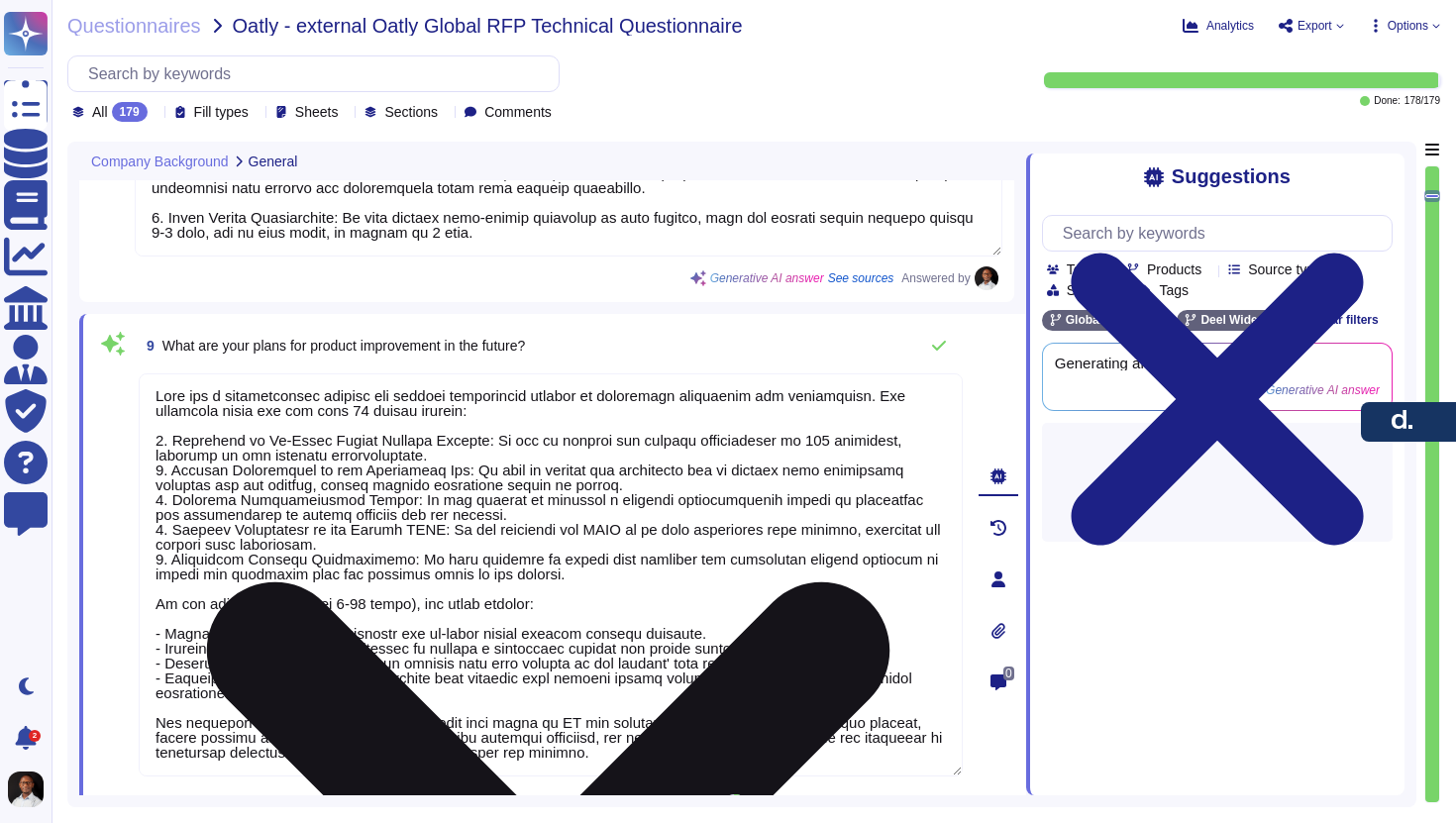 scroll, scrollTop: 2207, scrollLeft: 0, axis: vertical 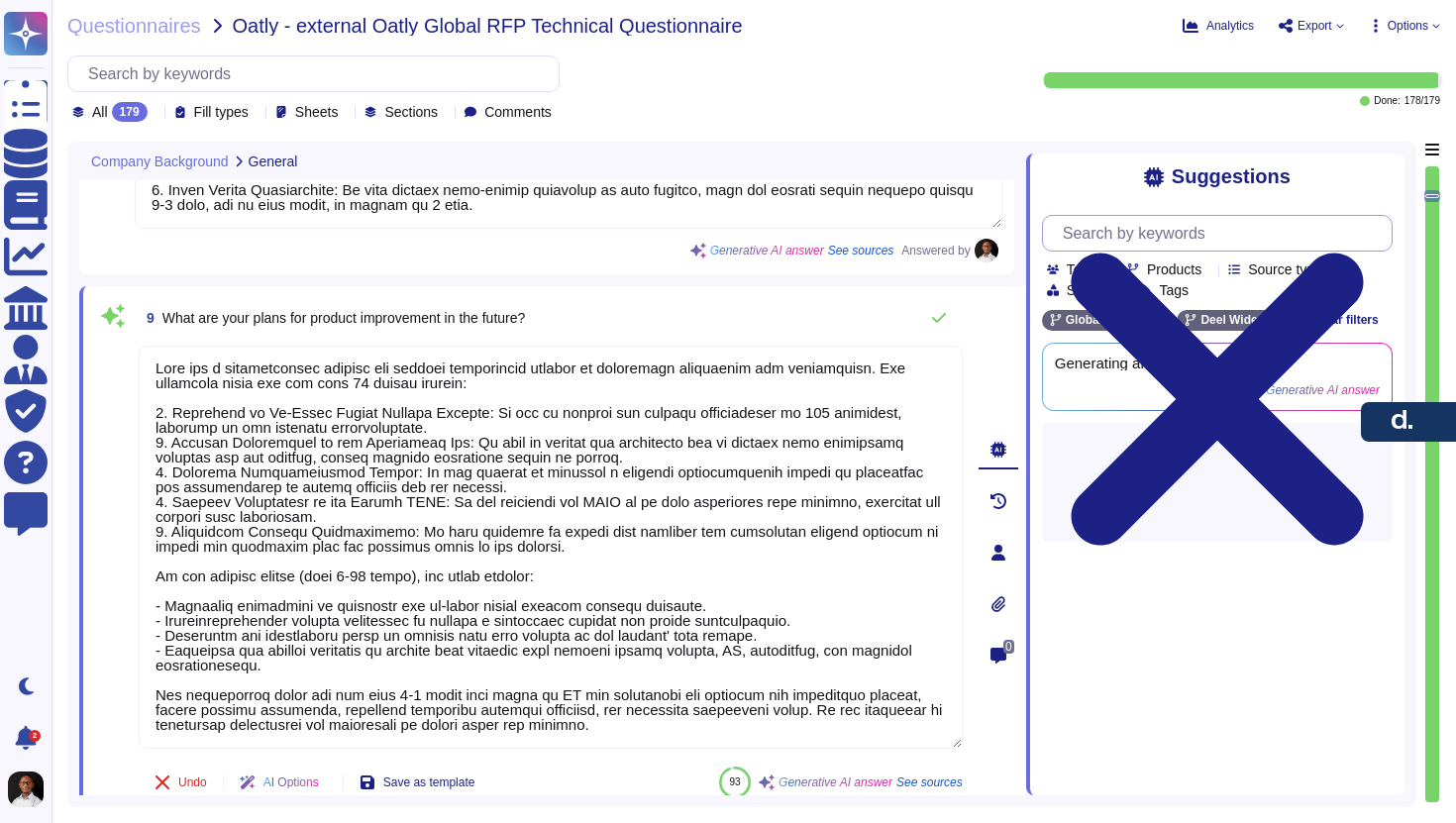 click at bounding box center (1222, 233) 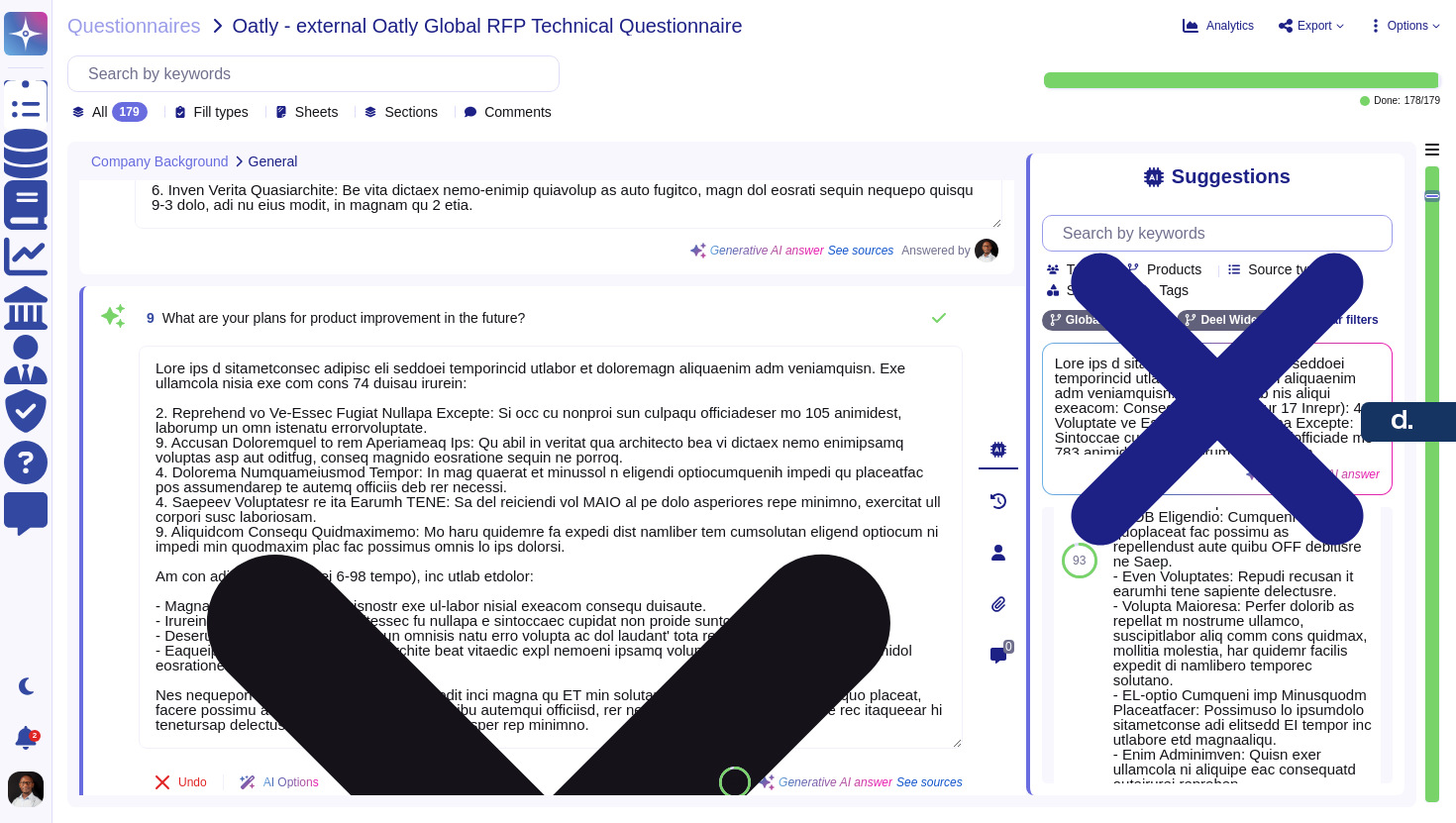 scroll, scrollTop: 300, scrollLeft: 0, axis: vertical 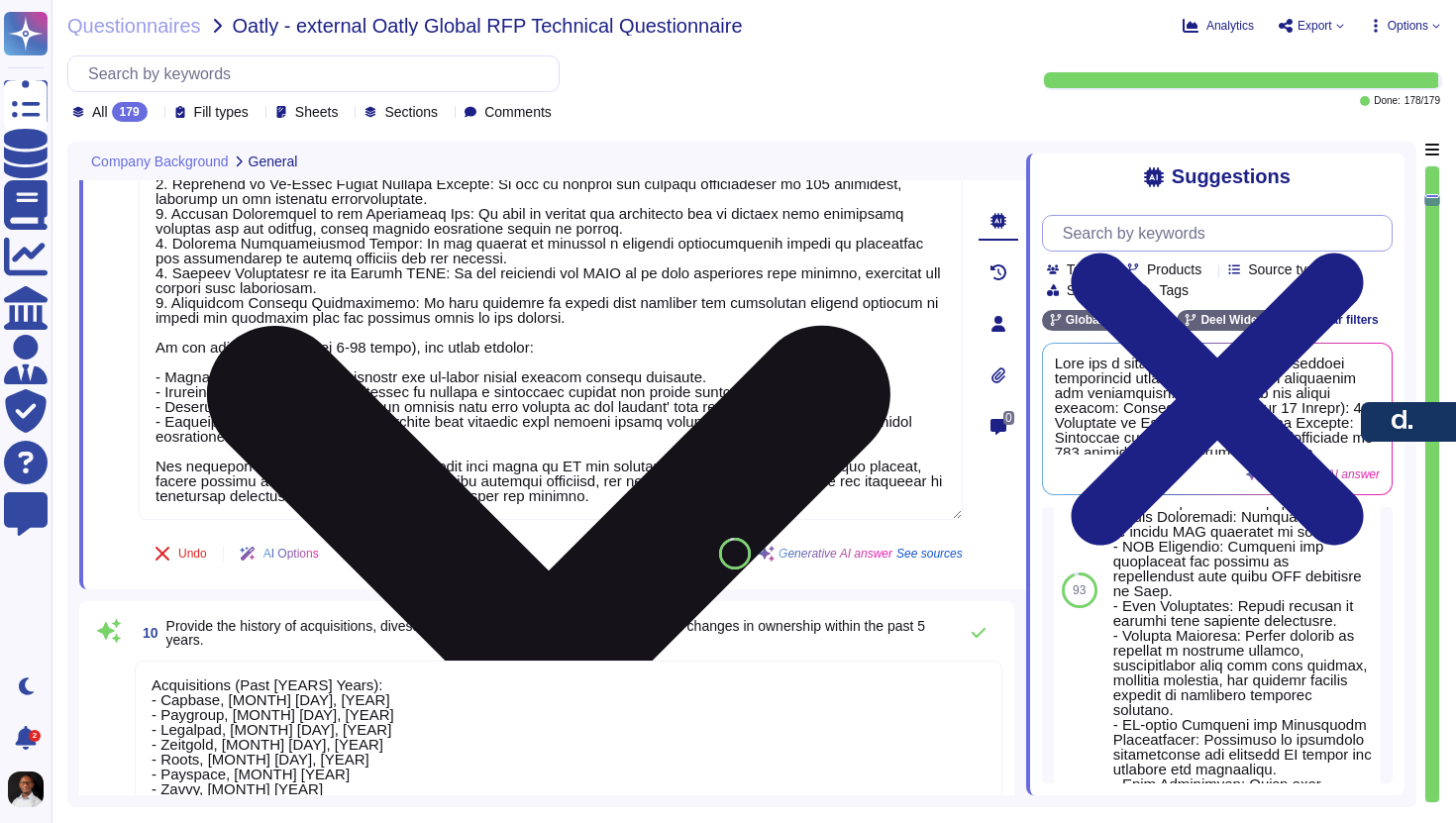 type on "Newfront Insurance Services offers a range of insurance coverage, including cybersecurity insurance. For detailed information about our insurance types and coverage, please refer to our Certificate of Liability of Insurance (COI) attached.
Additionally, we provide General Liability, Auto, Workers' Compensation, and Umbrella Liability coverage specifically for US Territories. Our Workers' Compensation insurance is required for PEO registration and doing business in several MVP states.
We also ensure compliance with local insurance requirements in various countries, including employers' liability insurance in the UK. Our coverage is designed to support our operations and provide necessary protections for our clients and employees." 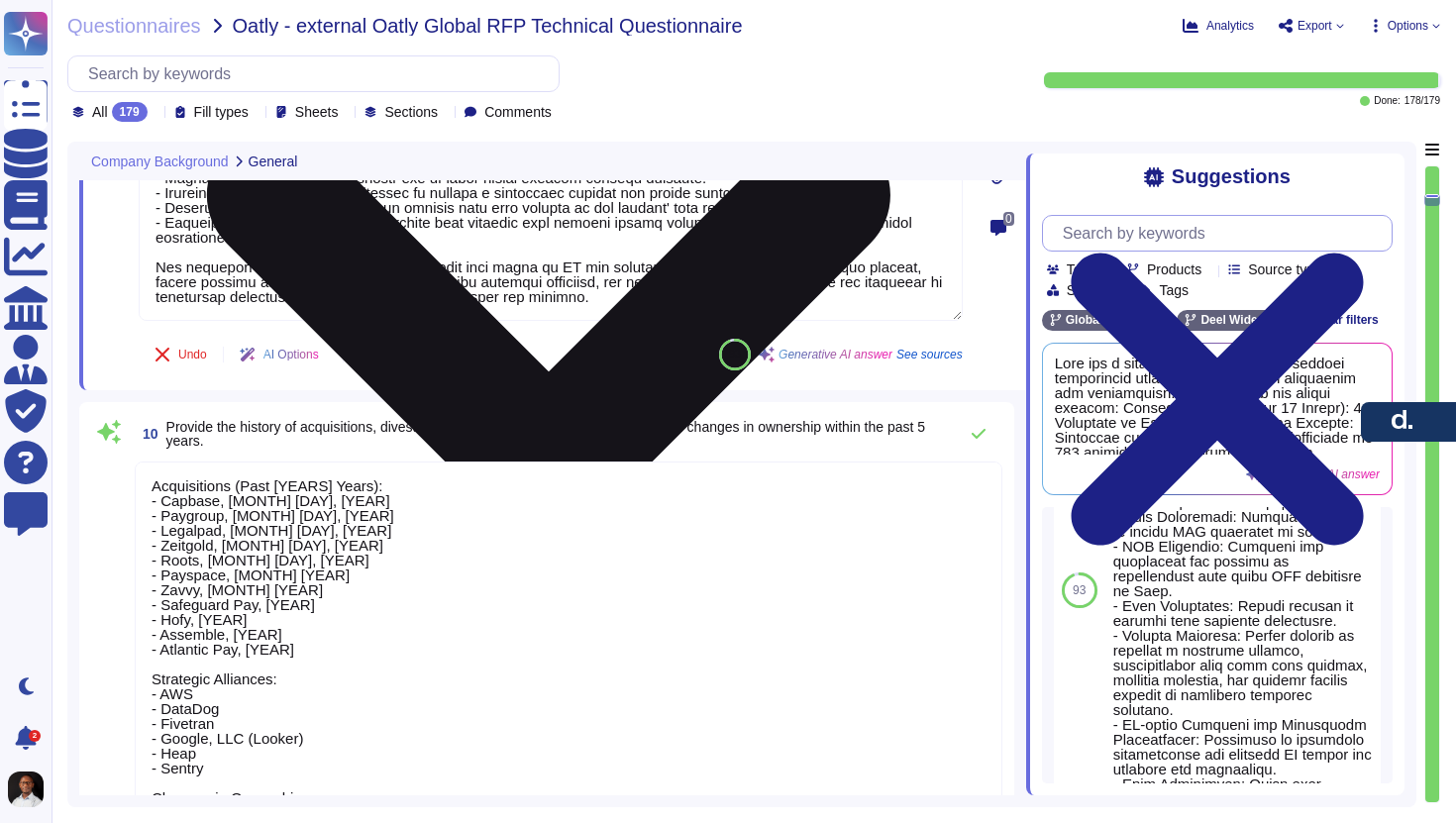 scroll, scrollTop: 2634, scrollLeft: 0, axis: vertical 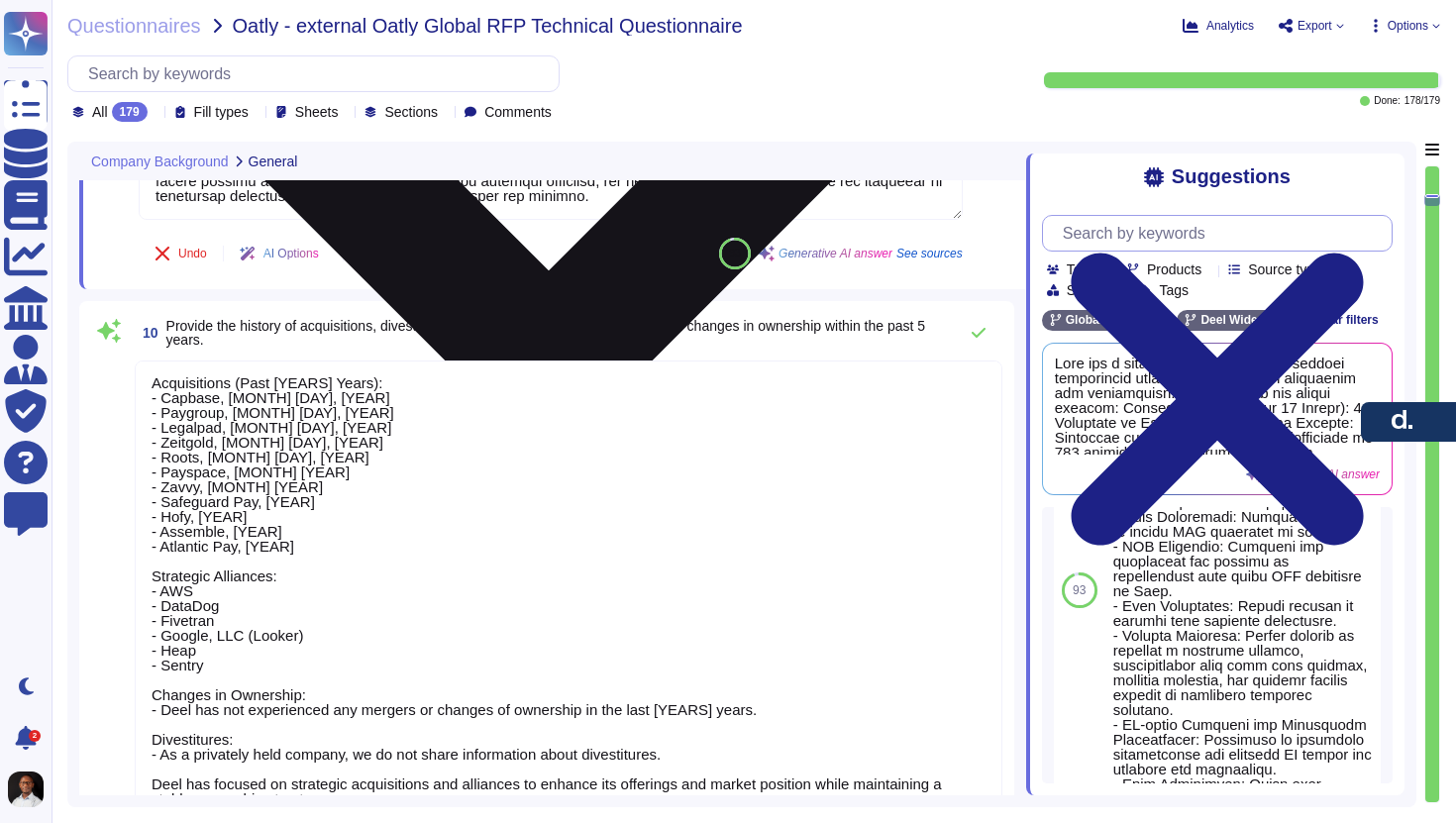 type on "Deel has demonstrated significant financial strength and stability through various achievements:
- The company has raised over $650 million in funding through multiple rounds, with the most recent being $425 million in Series D funding, led by Coatue in October 2021.
- As of December 2024, Deel has crossed $800 million in Annual Recurring Revenue (ARR).
- The company has a valuation of $12 billion and has been EBITDA positive since September 2022.
- Deel has shown remarkable financial growth, achieving $500 million in revenue by 2024 and expanding its client base to over 35,000 globally, with more than 500,000 workers onboarded.
- The company operates in over 120 countries and has a workforce of over 4,000 internal employees, reflecting its robust operational capabilities and market presence.
For more detailed information, you can refer to our funding history and financial achievements available on Crunchbase." 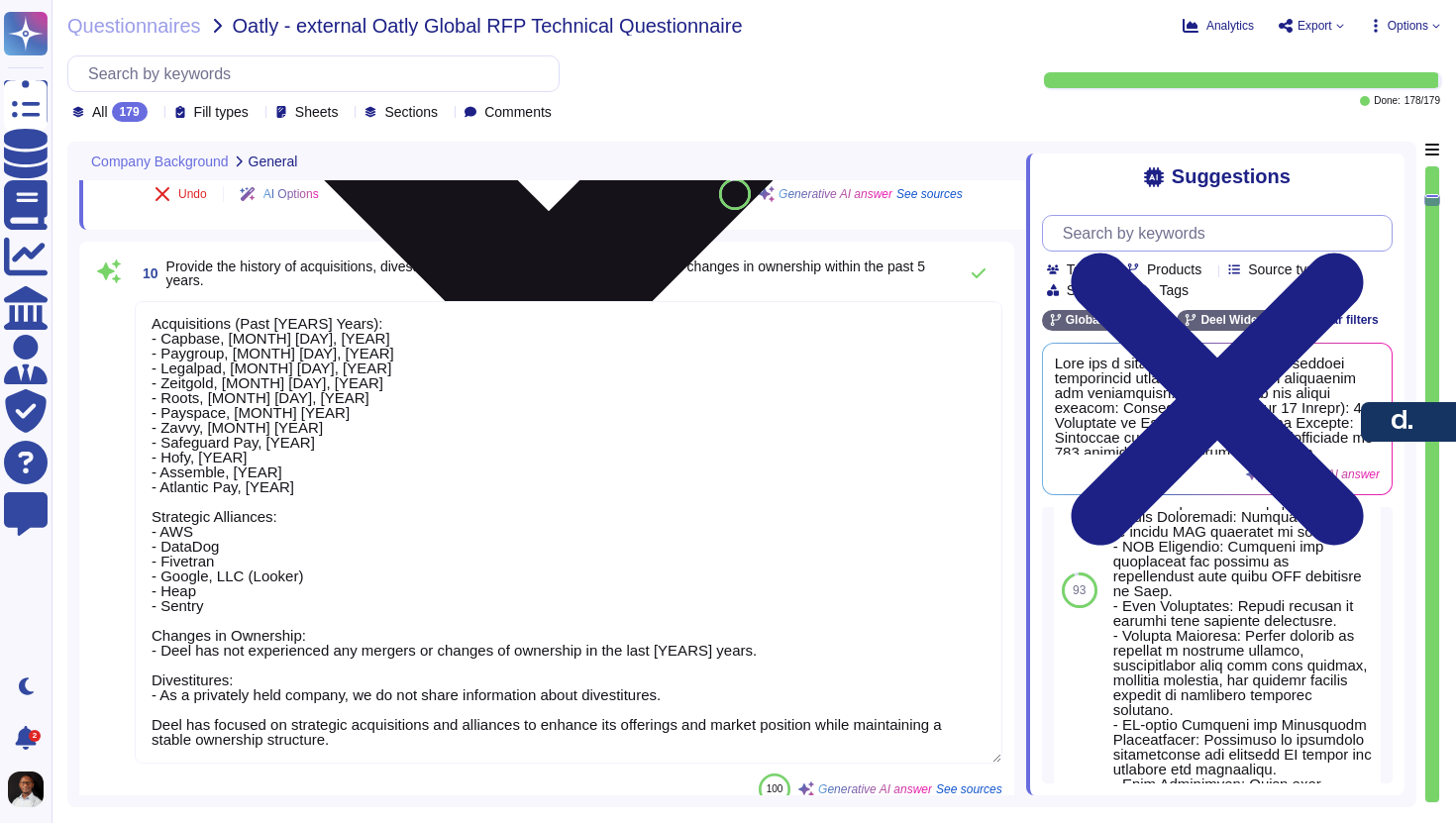 scroll, scrollTop: 2787, scrollLeft: 0, axis: vertical 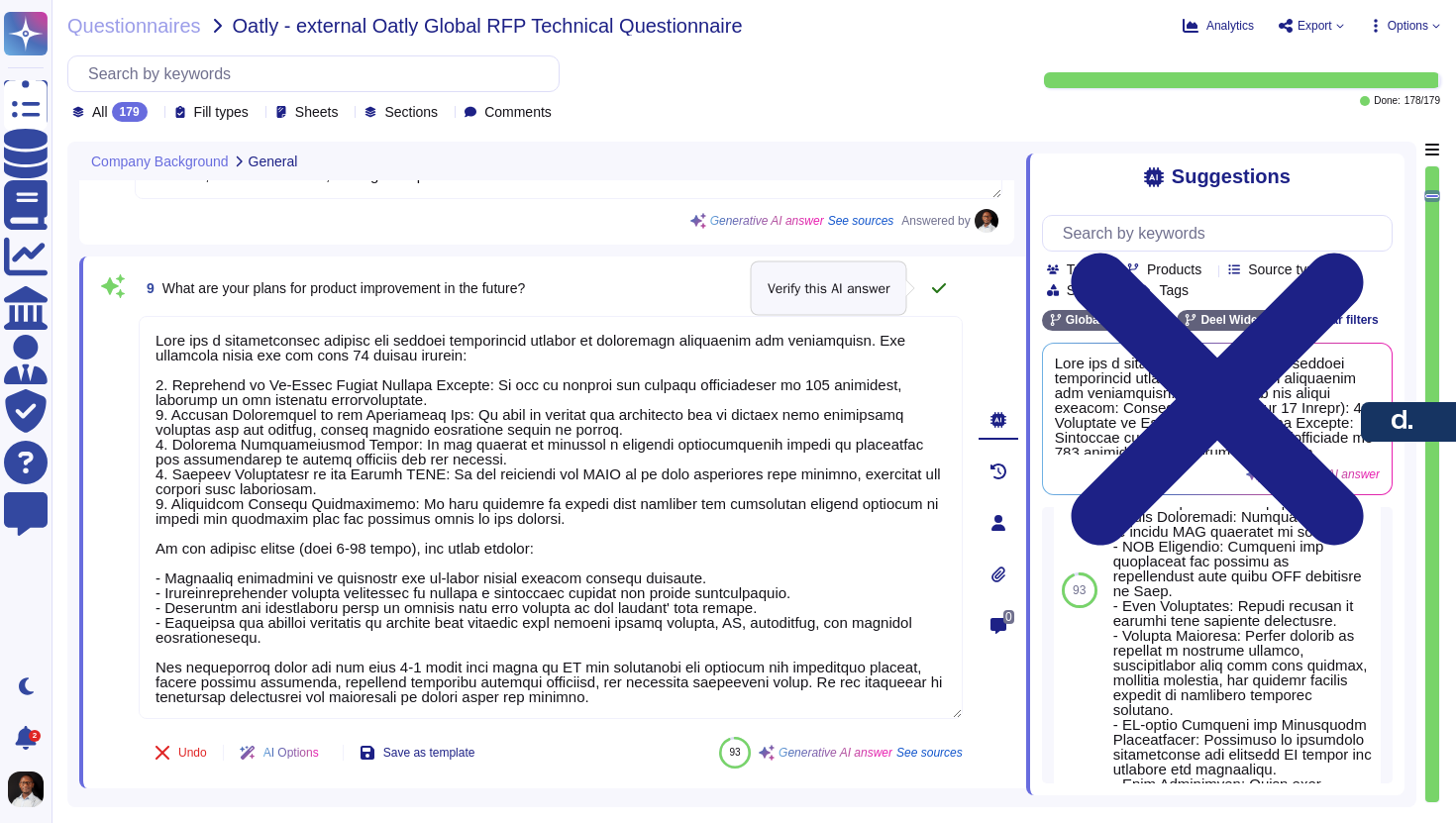 click 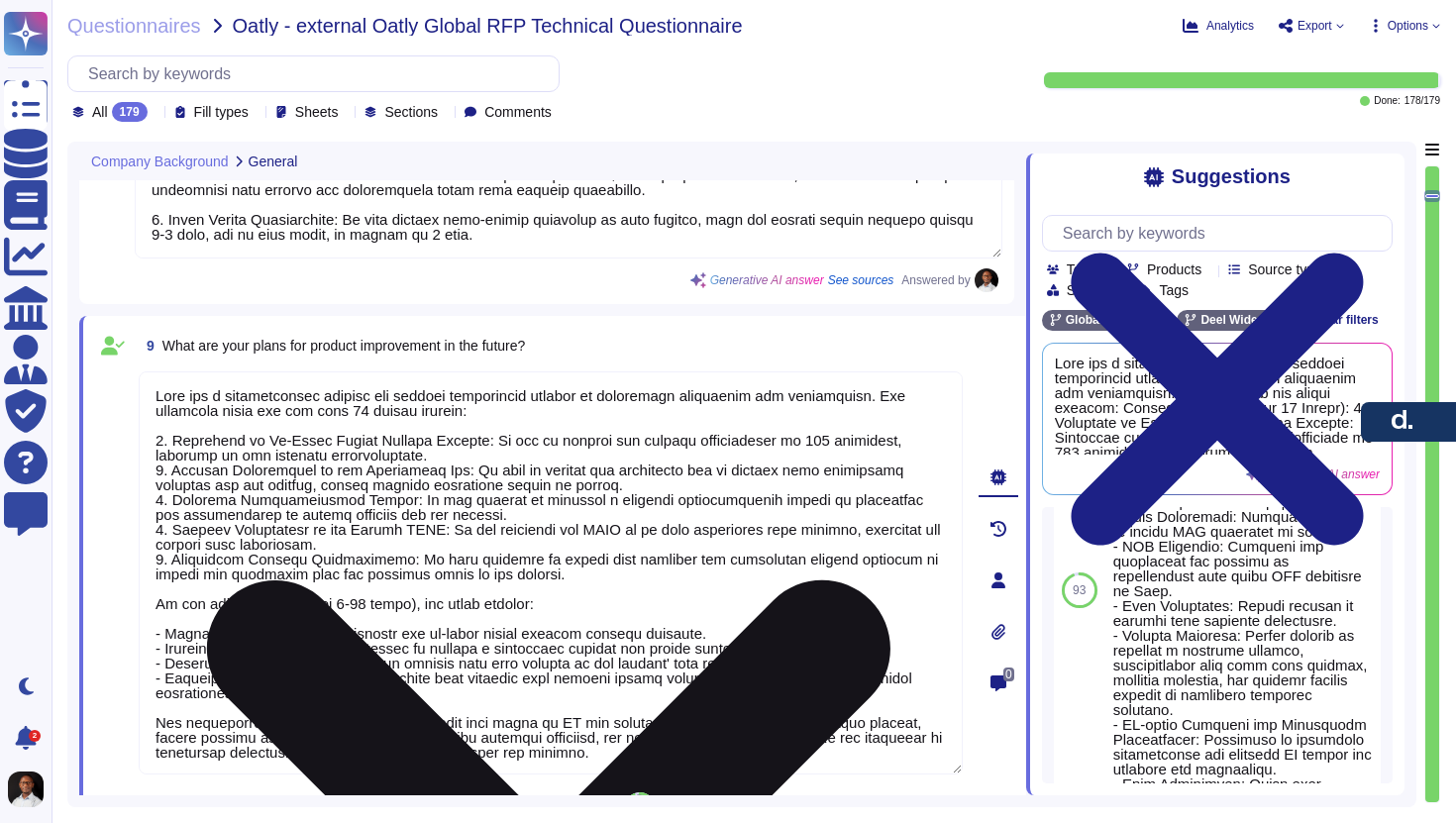 type on "Deel offers several competitive advantages that differentiate it from its competitors. These include:
1. Scale up, down, and all around: Deel is the only company that allows you to consolidate international hiring, payroll, and HRIS for contractors, EOR employees, and team members hired through your entities into one easy-to-use platform. Whatever your team setup, and however it changes, Deel is the only platform that gives you the flexibility to hire whoever, however, and manage them all in one place.
2. Automation: Deel simplifies every aspect of building a global team, enabling businesses to automate most of the heavy lifting that comes with building a global team into one platform. Deel offers the most customization on the market, allowing customers to set things up to suit their own workflow.
3. Own Infrastructure and coverage: Deel owns a network of entities in 120+ countries, which means everything is handled through our team and in-house payroll experts. We have the best coverage on the market t..." 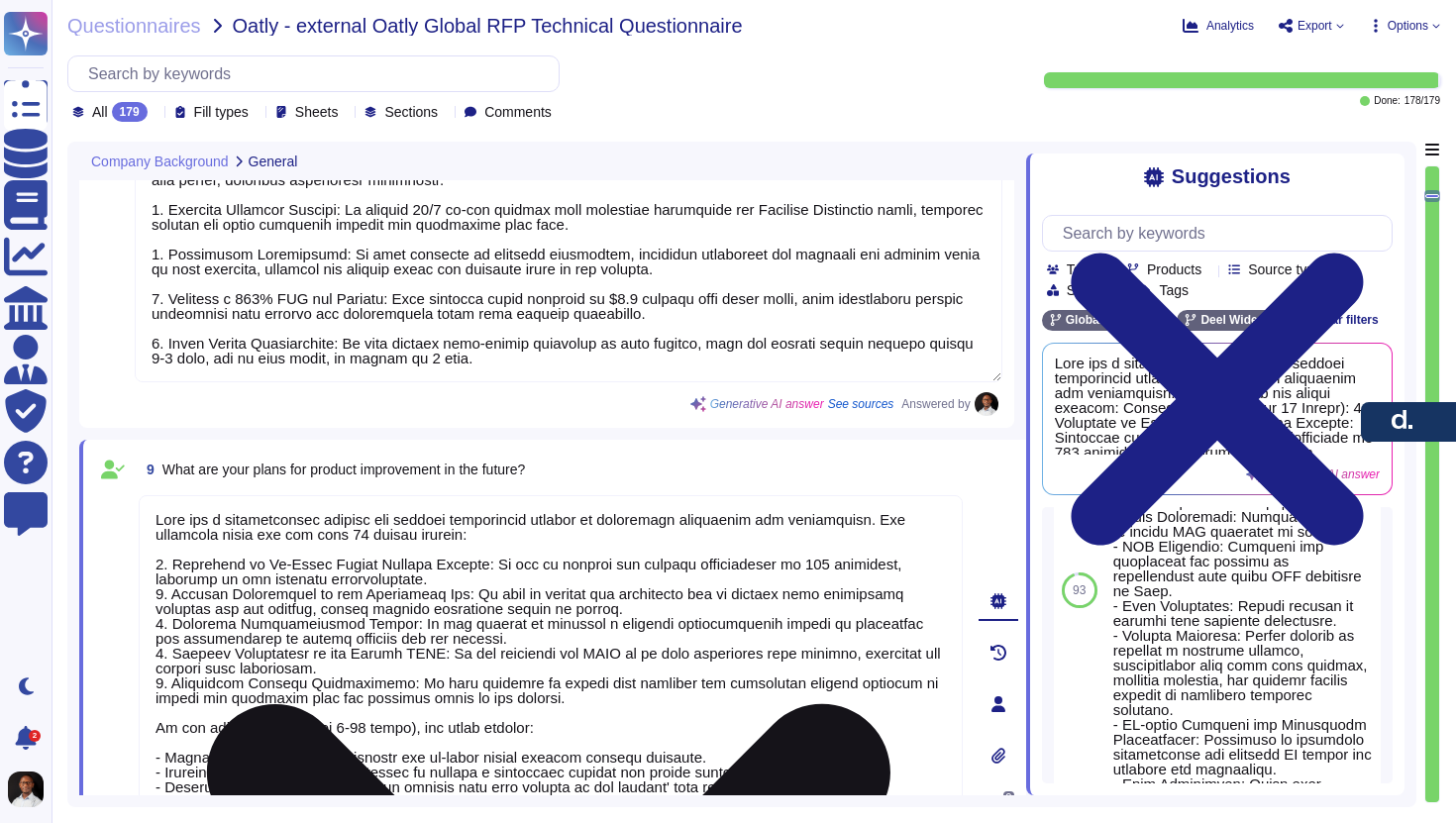scroll, scrollTop: 2001, scrollLeft: 0, axis: vertical 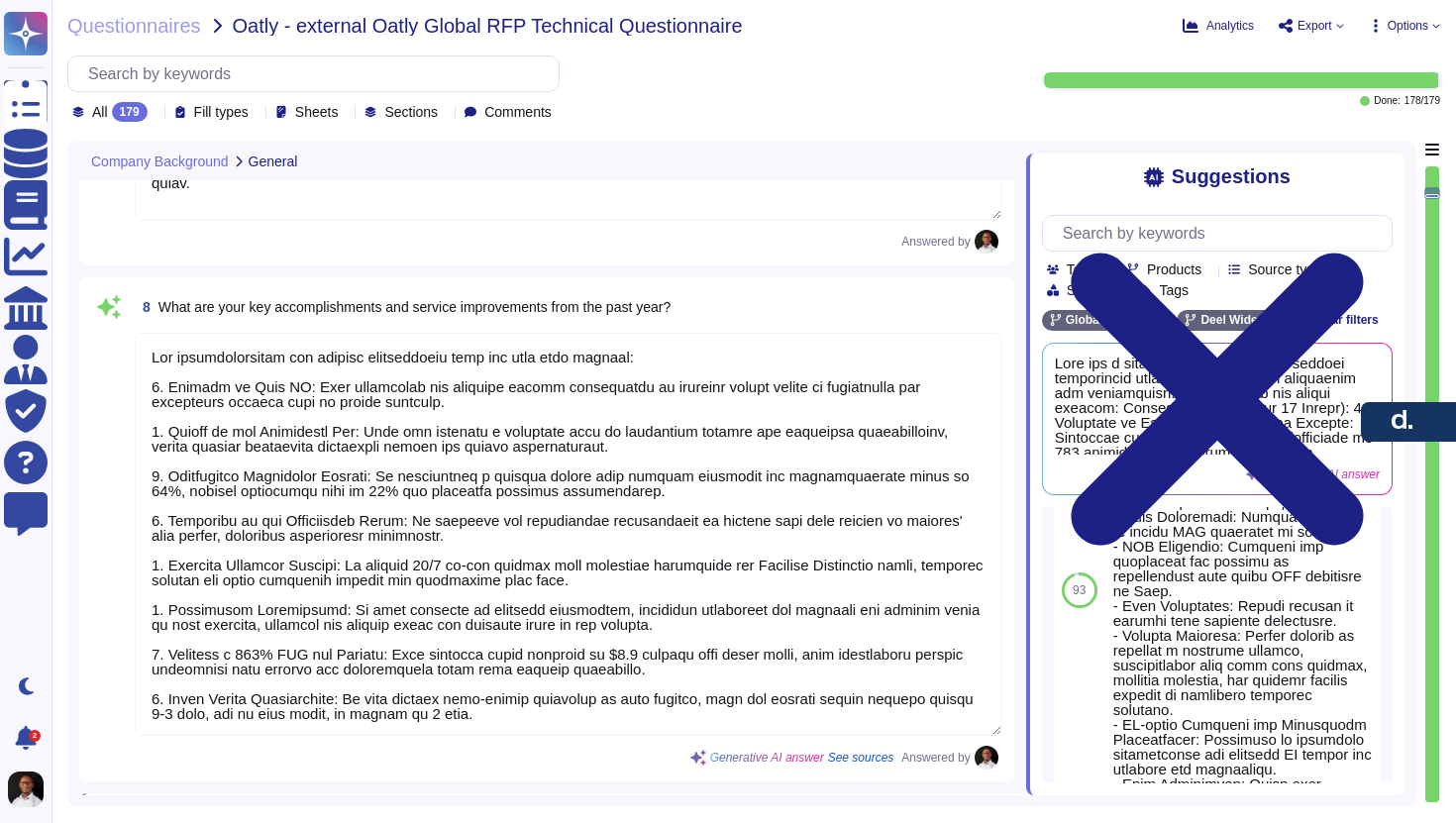click at bounding box center (569, 534) 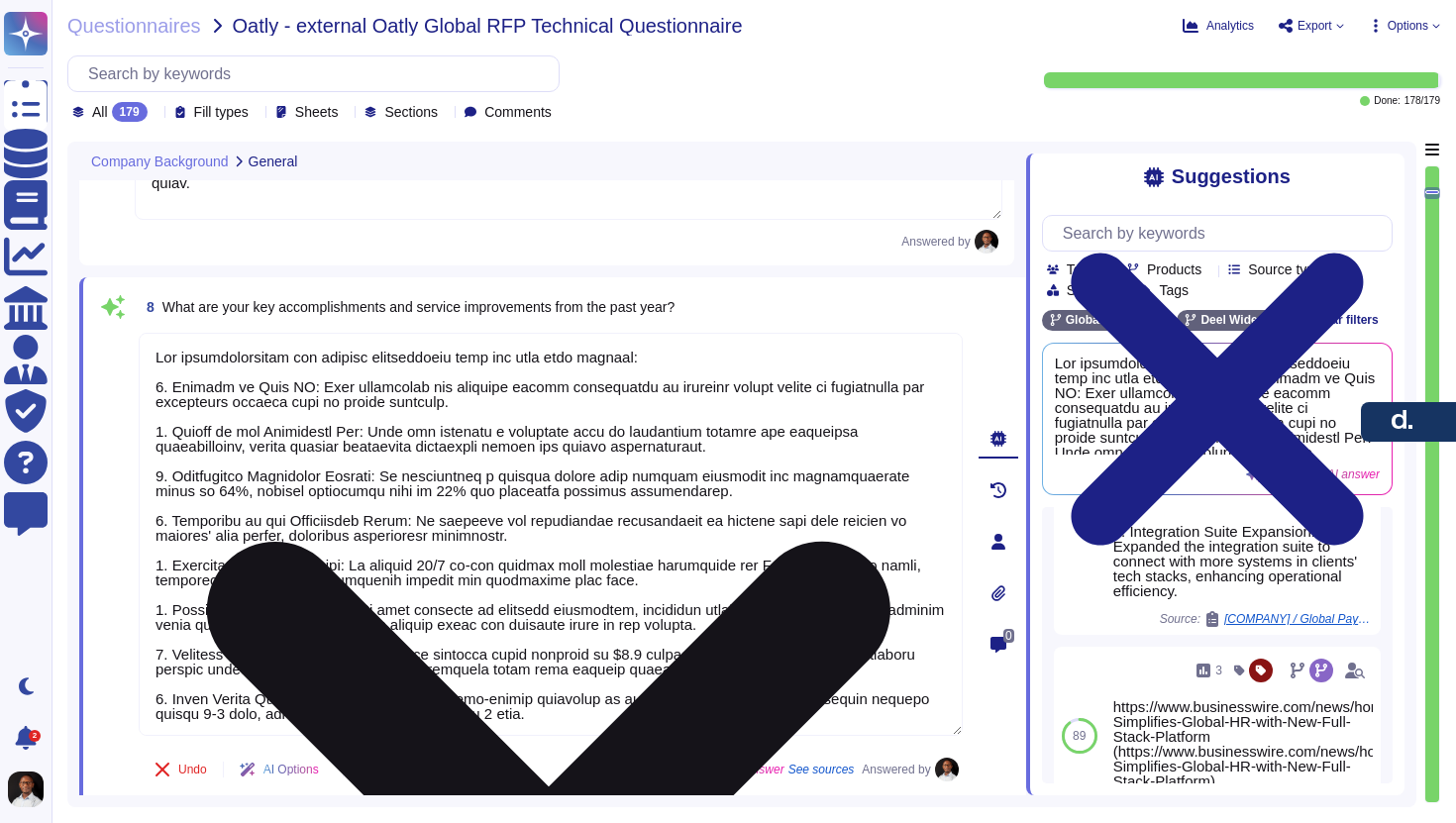 scroll, scrollTop: 0, scrollLeft: 0, axis: both 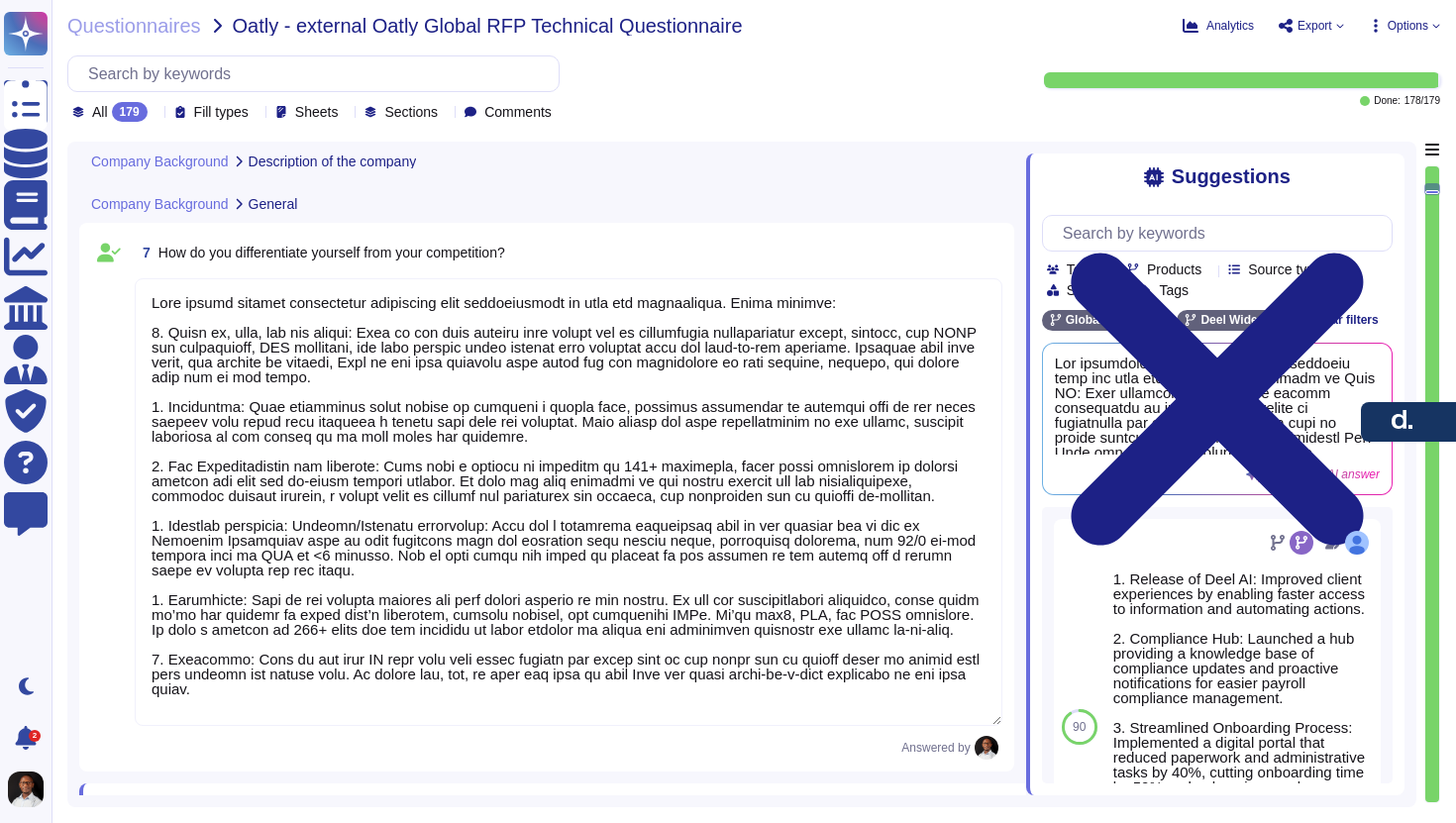 type on "Yes, our platform was originally developed in-house by Deel when the company was launched in 2019 by [NAME] [NAME]." 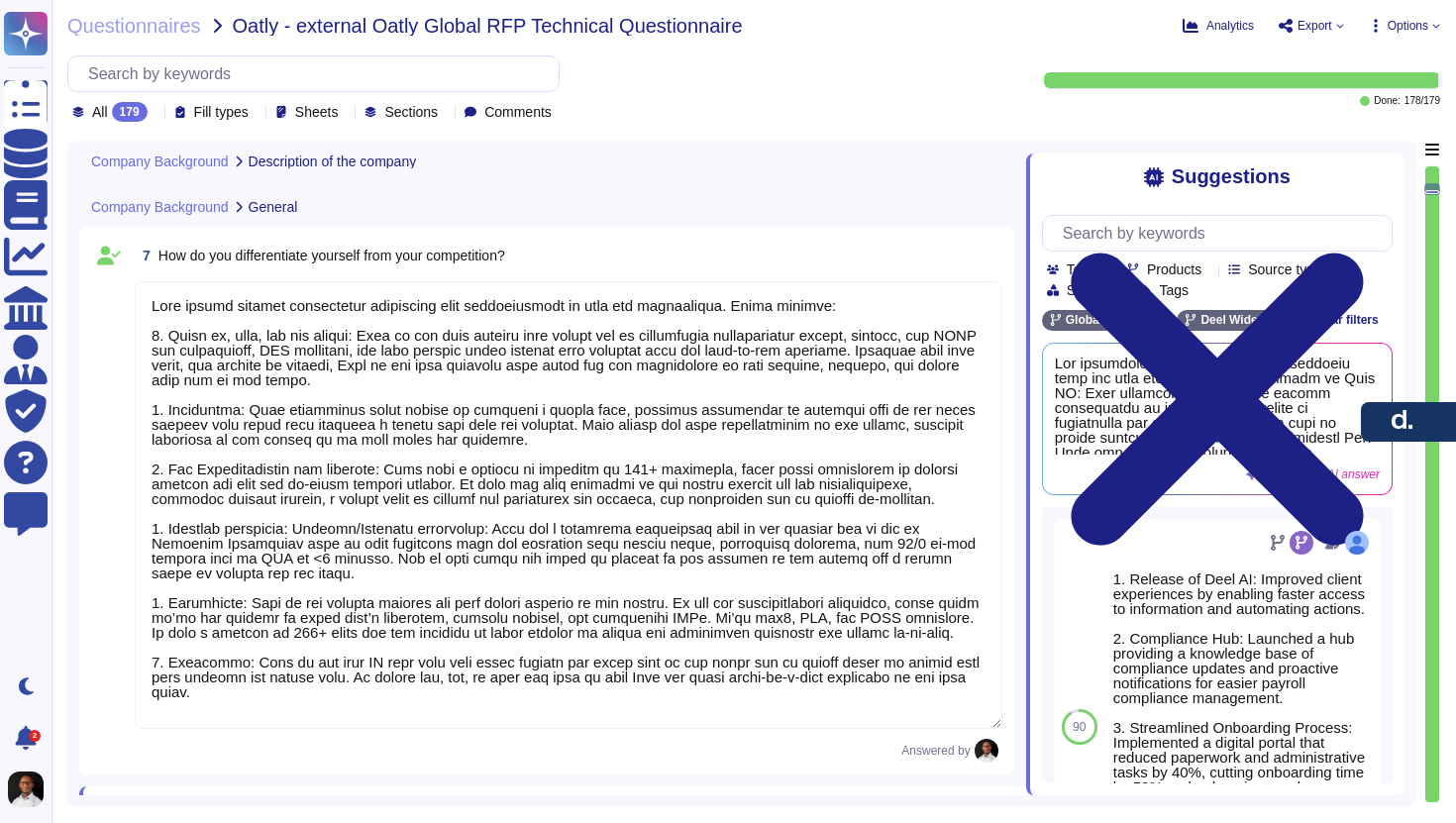 click at bounding box center (569, 505) 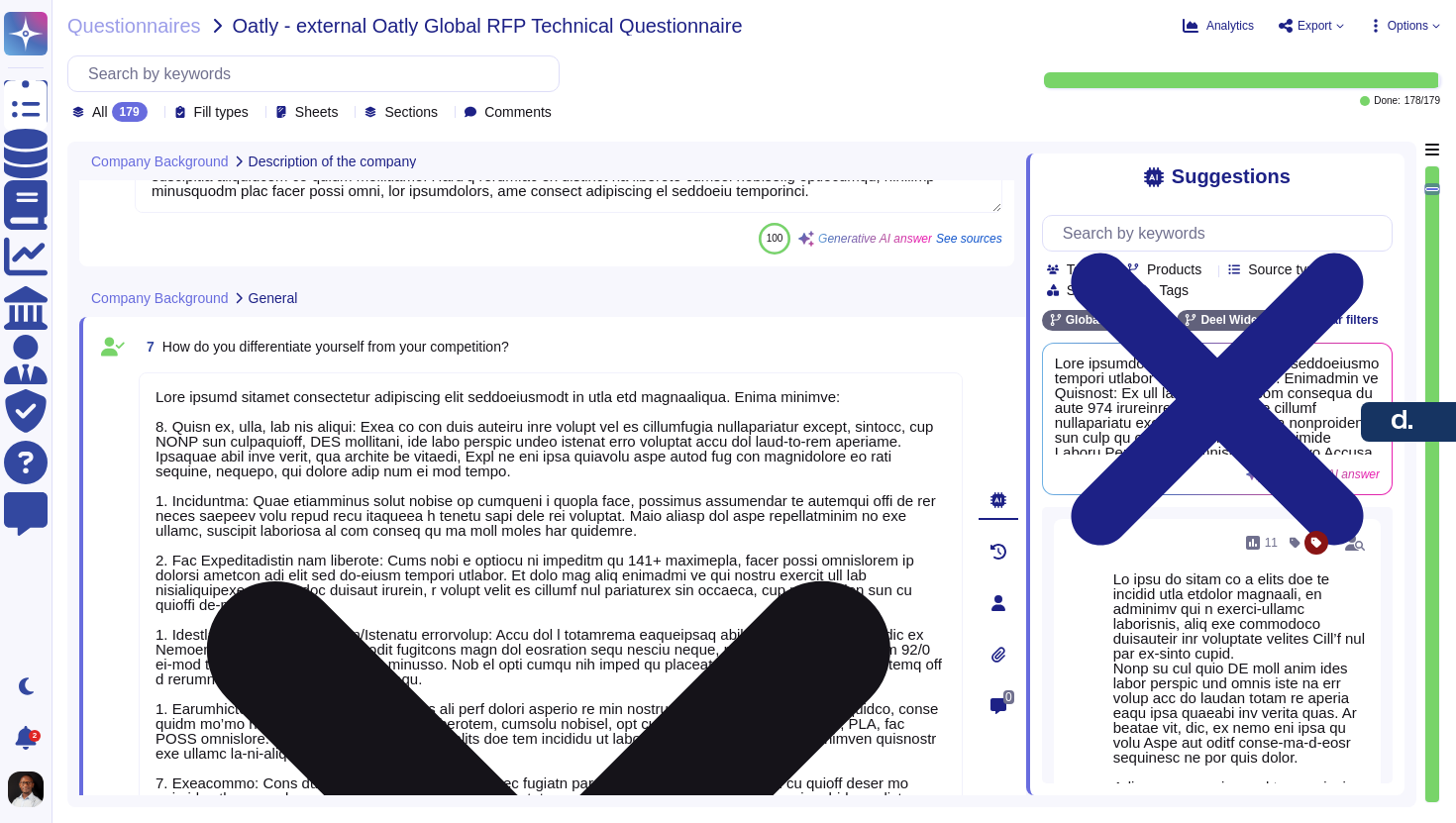 type on "- Name: [FIRST] [LAST]
- Title: Senior Account Executive
- Phone Number: [PHONE]
- Email: [EMAIL]" 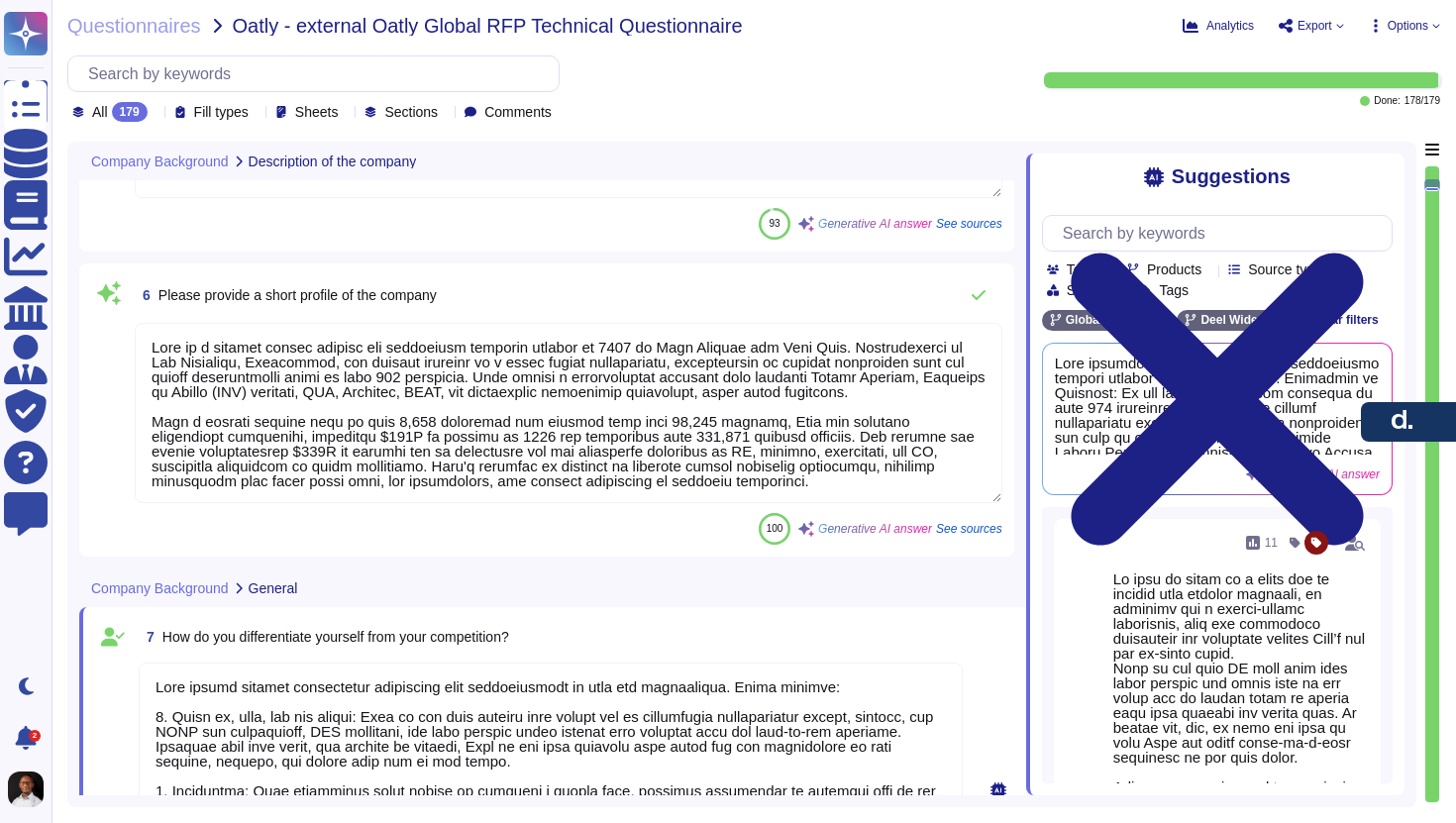 type on "The website is https://www.deel.com/." 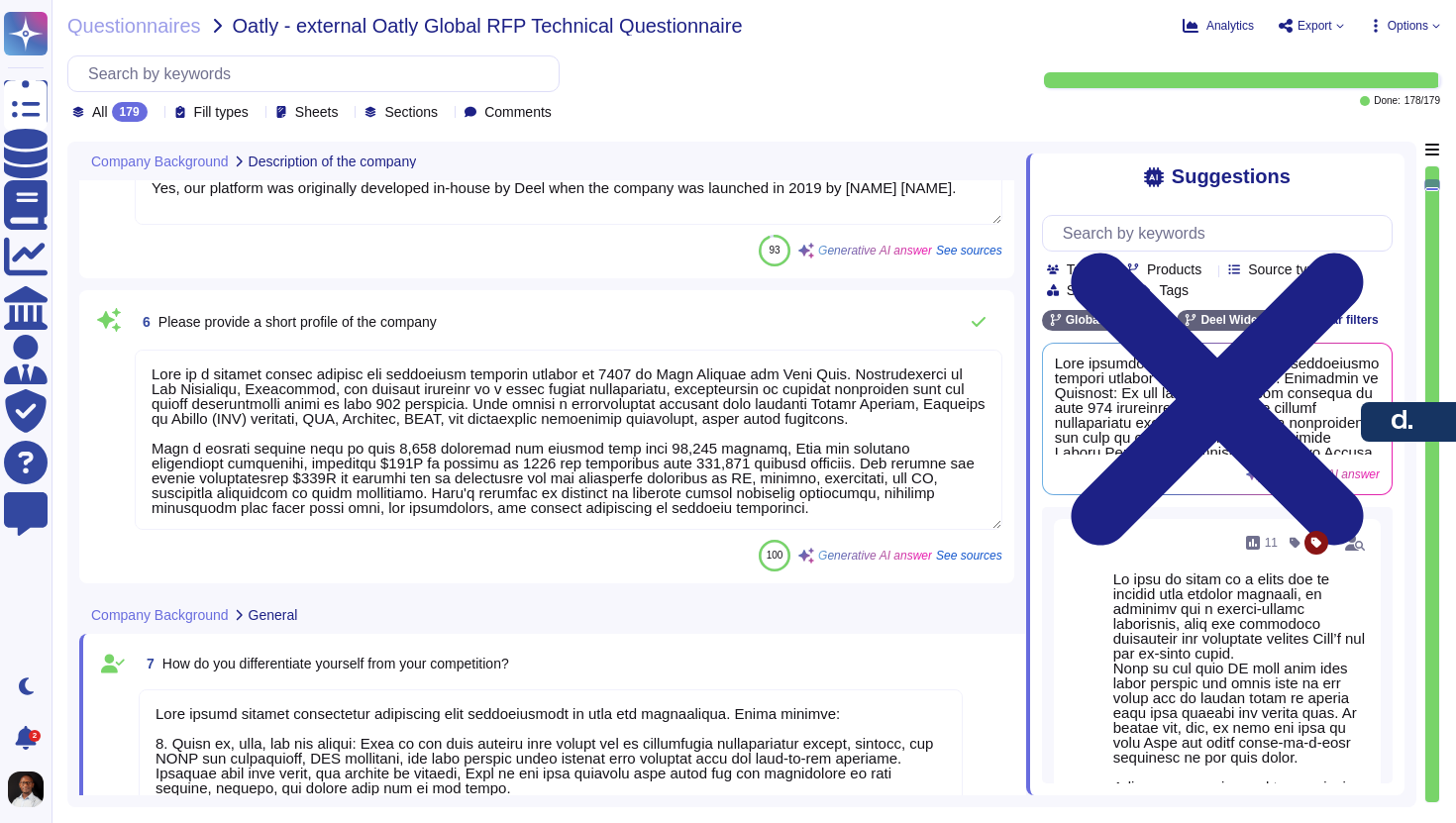 scroll, scrollTop: 811, scrollLeft: 0, axis: vertical 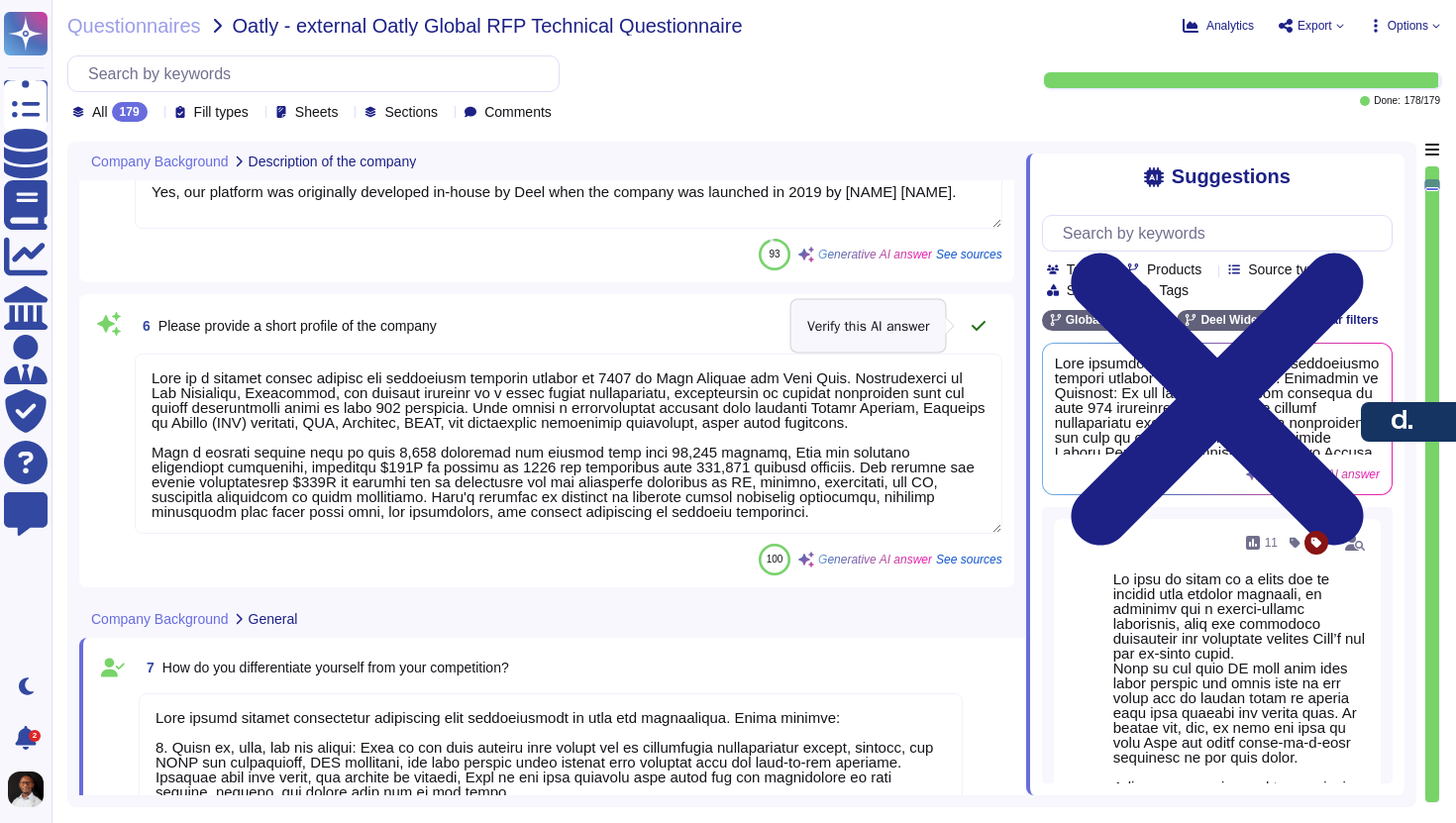 click 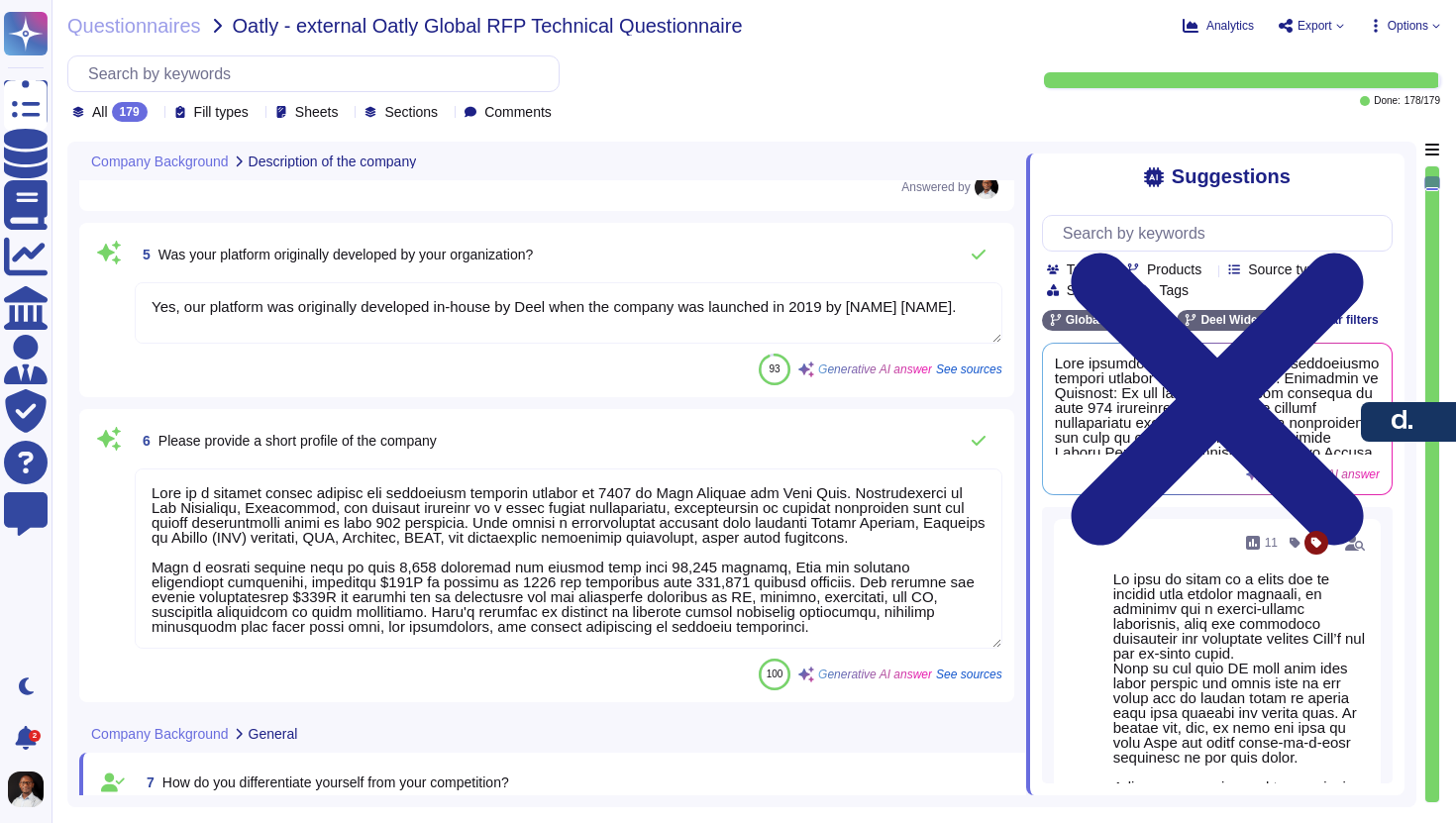 type on "The head office address of Deel, Inc. is [NUMBER] [STREET], Unit [NUMBER], [CITY], [STATE] [POSTAL CODE], USA." 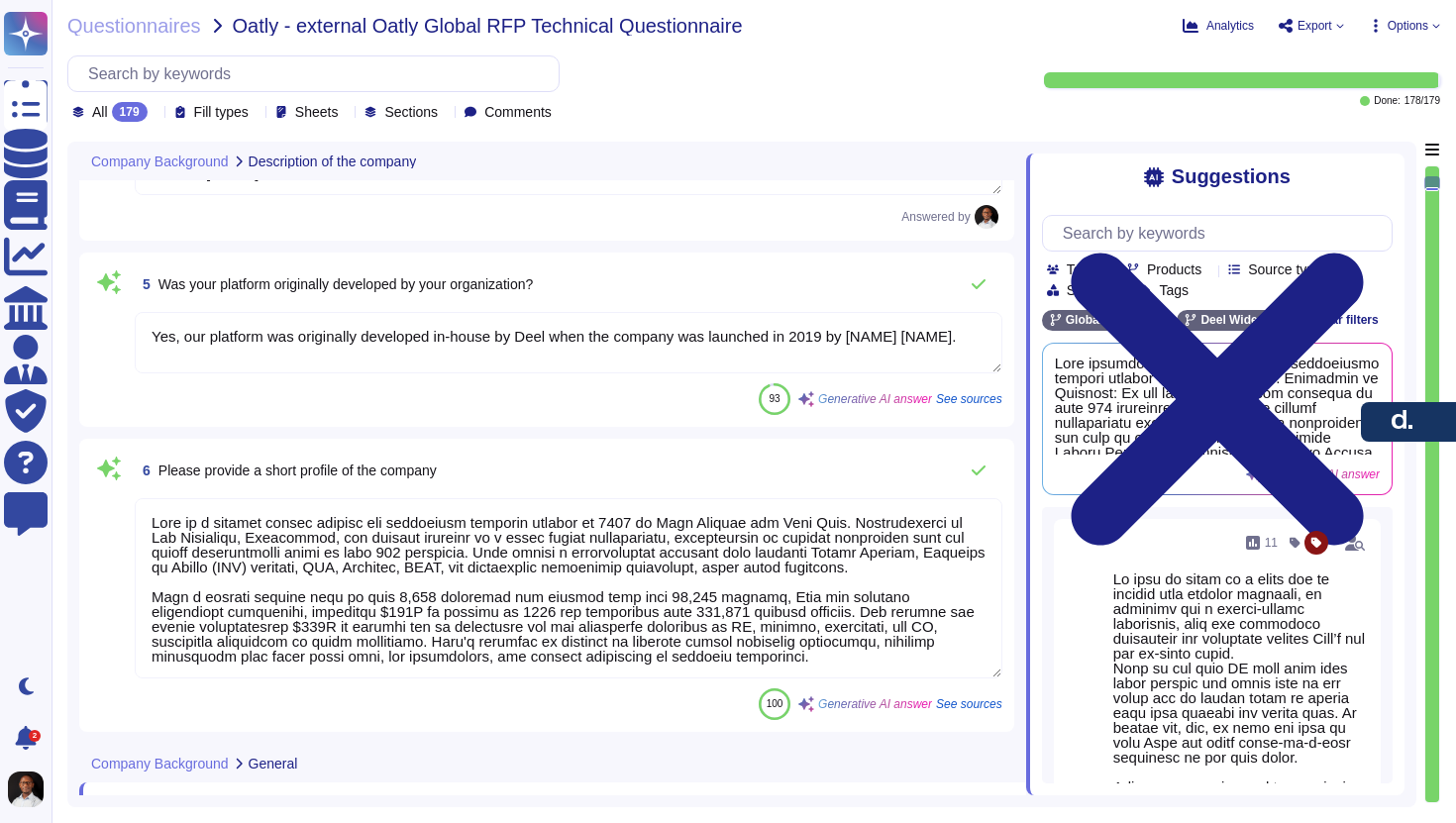 scroll, scrollTop: 675, scrollLeft: 0, axis: vertical 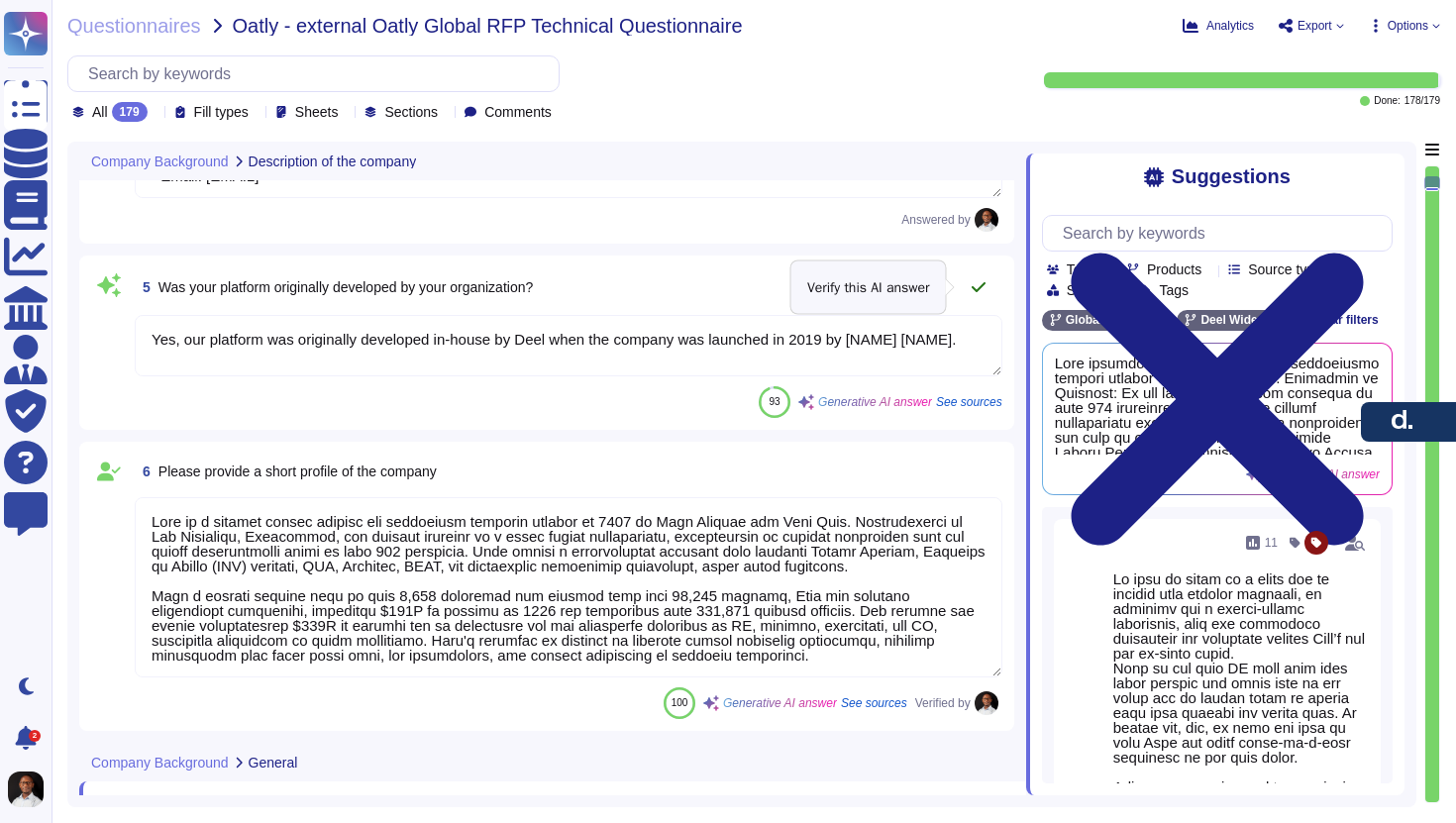 click 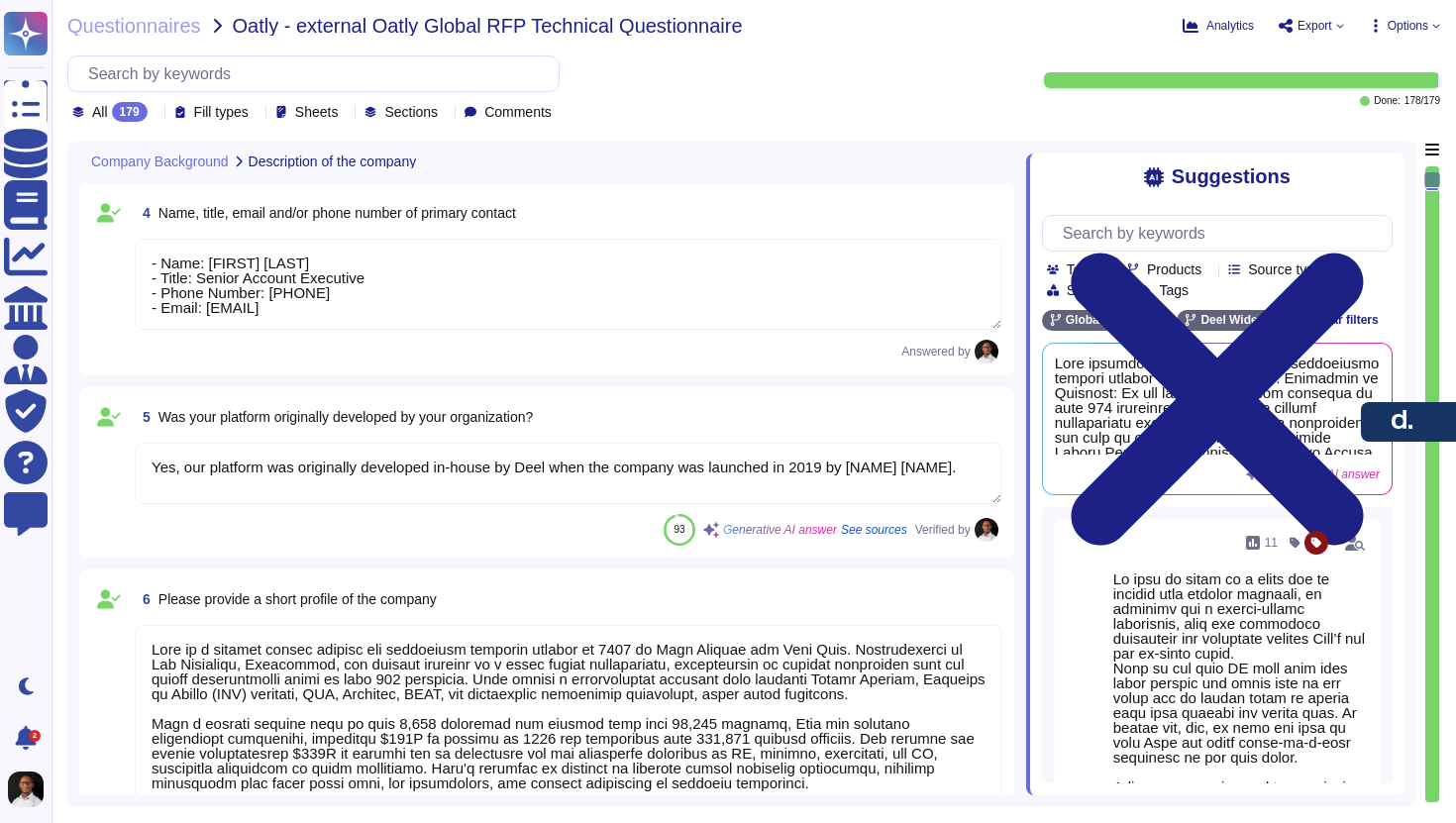 type on "Deel, Inc." 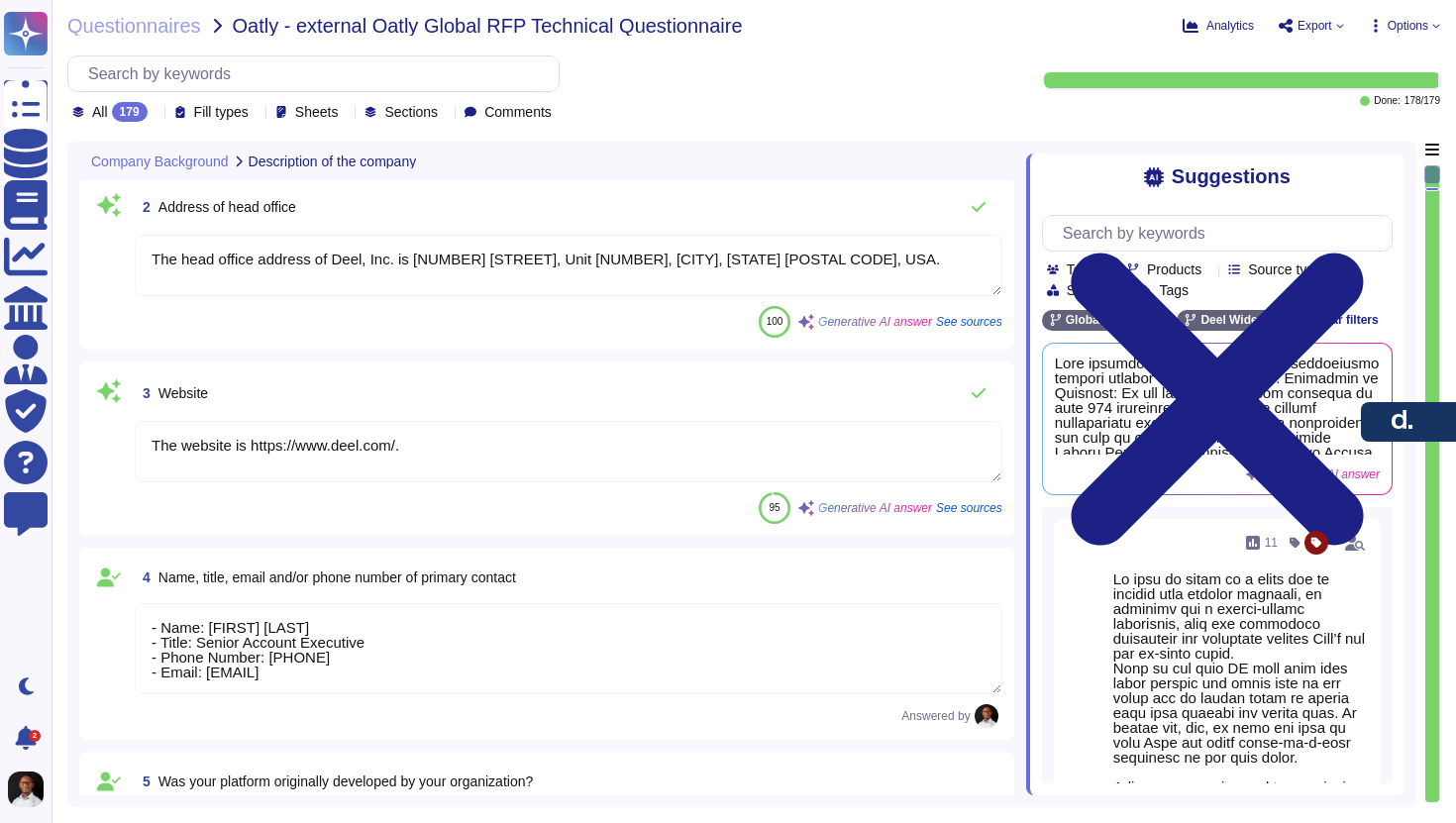 scroll, scrollTop: 182, scrollLeft: 0, axis: vertical 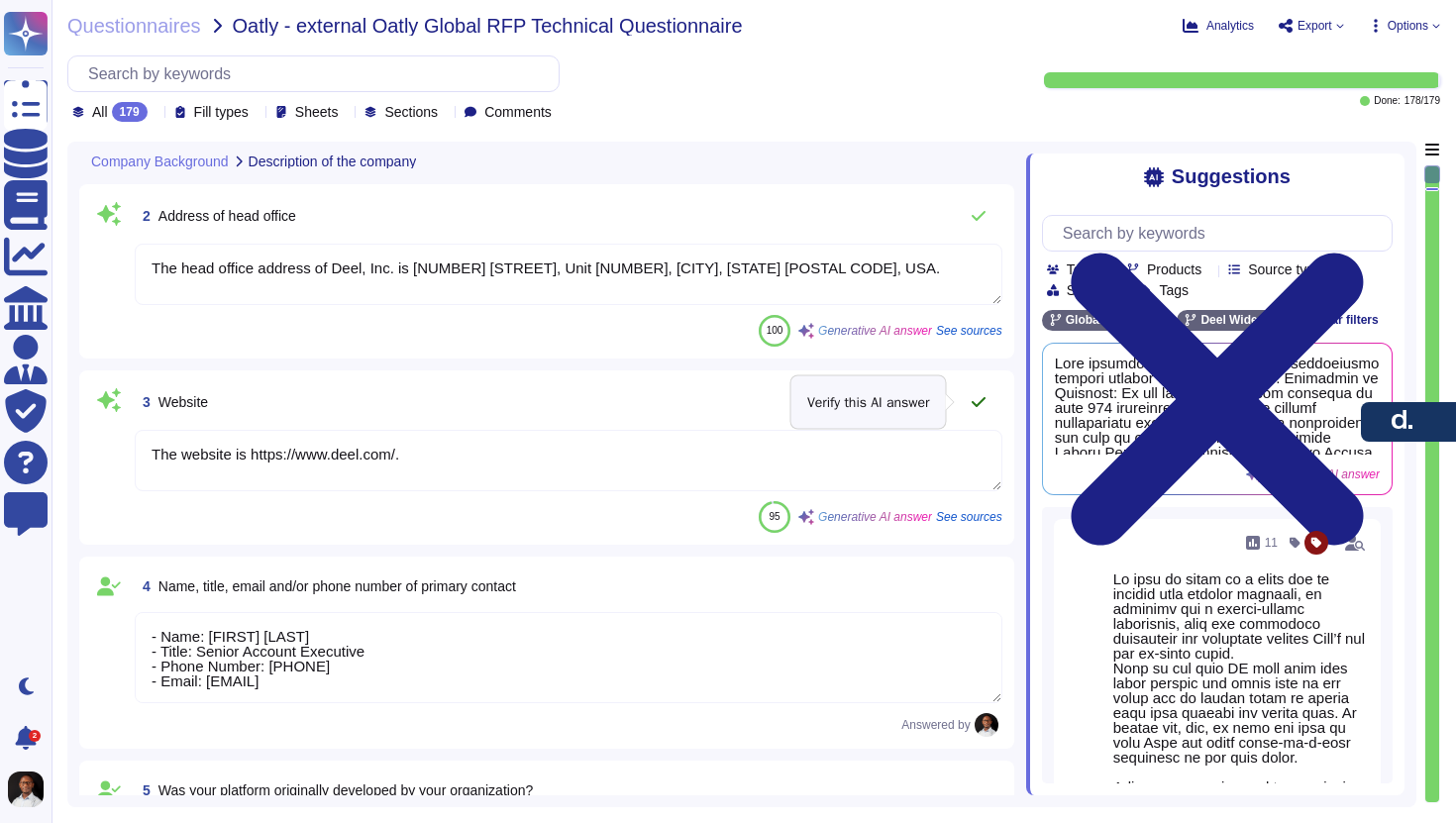 click 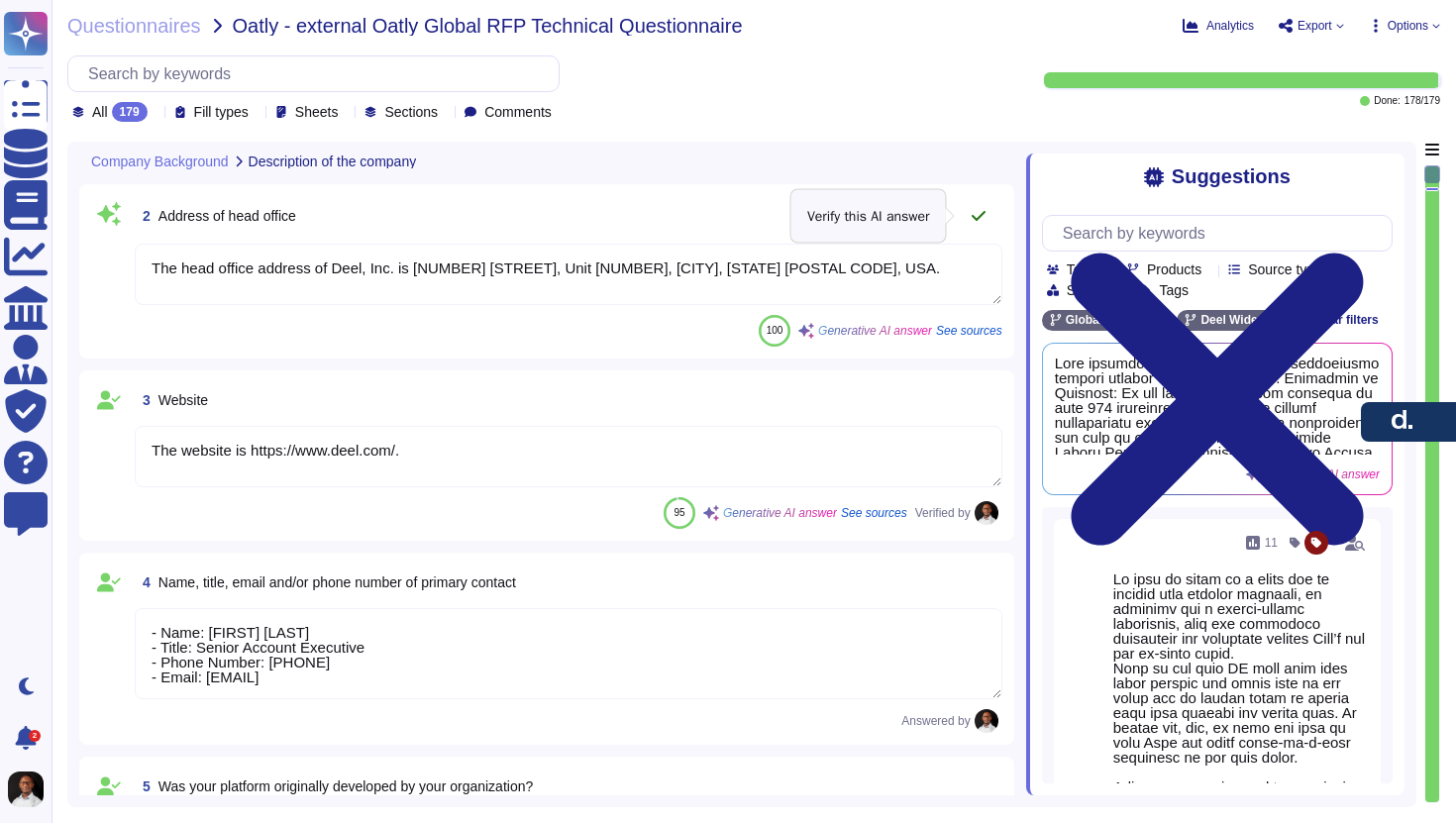click 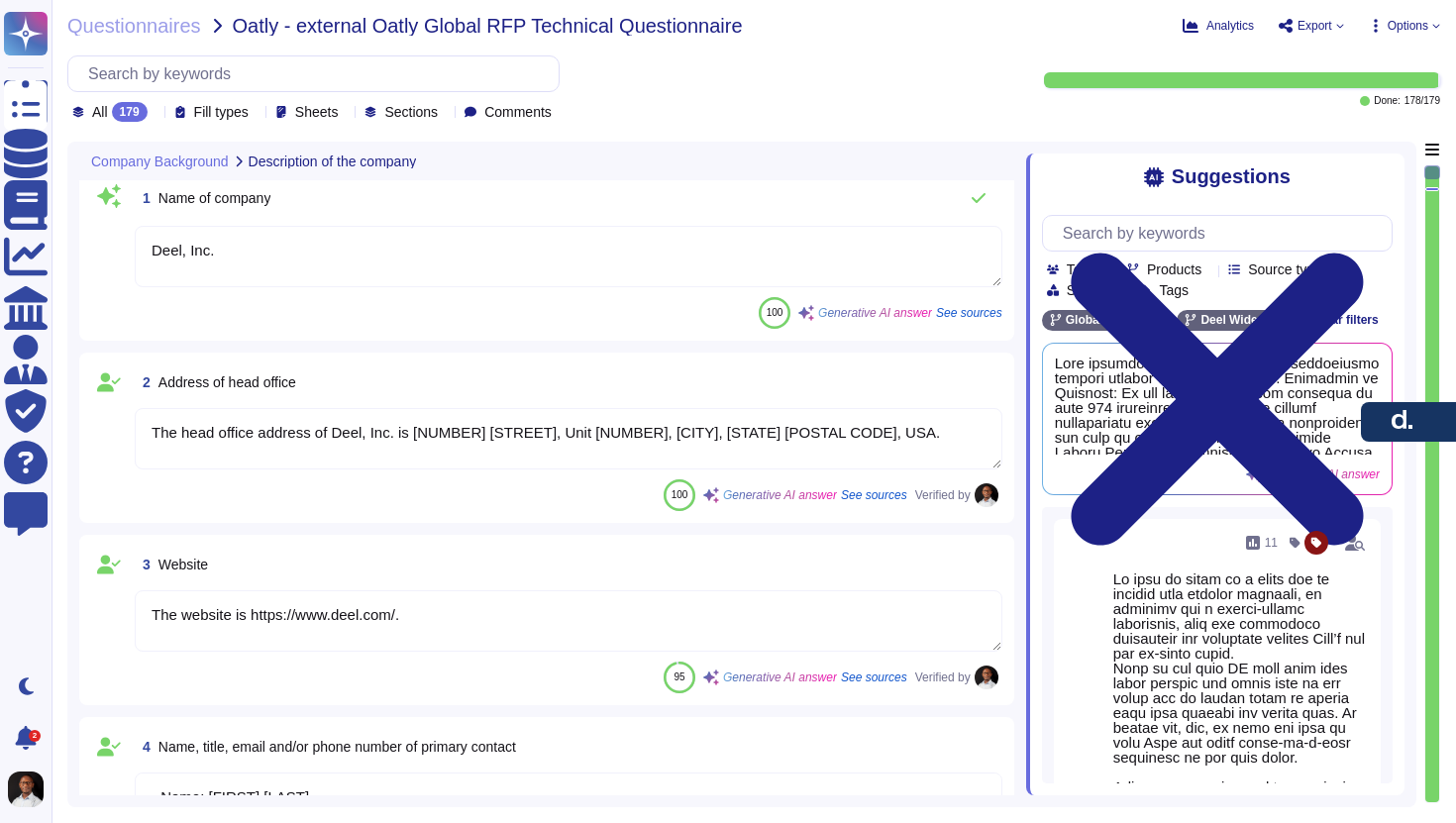 scroll, scrollTop: 0, scrollLeft: 0, axis: both 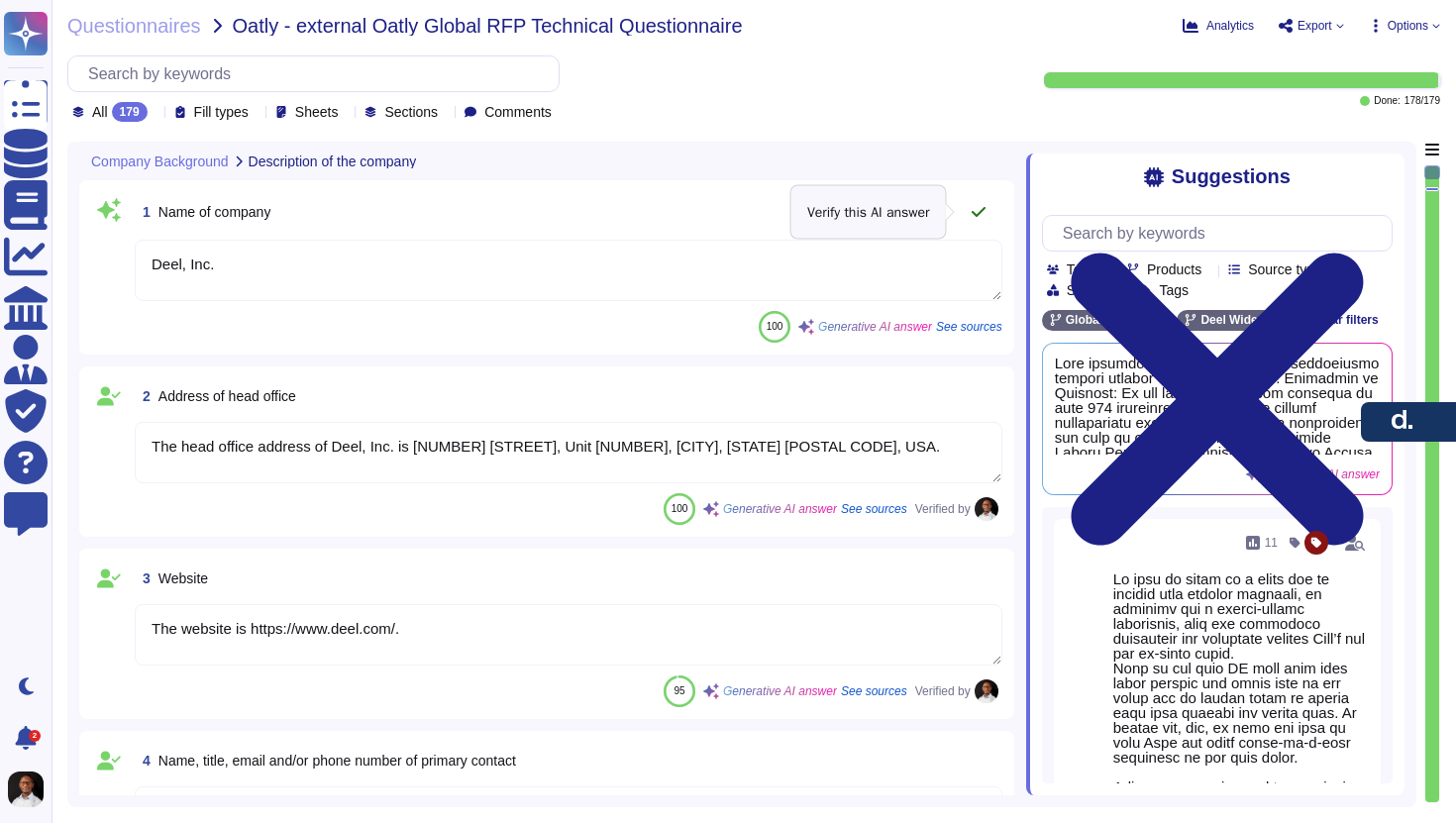 click 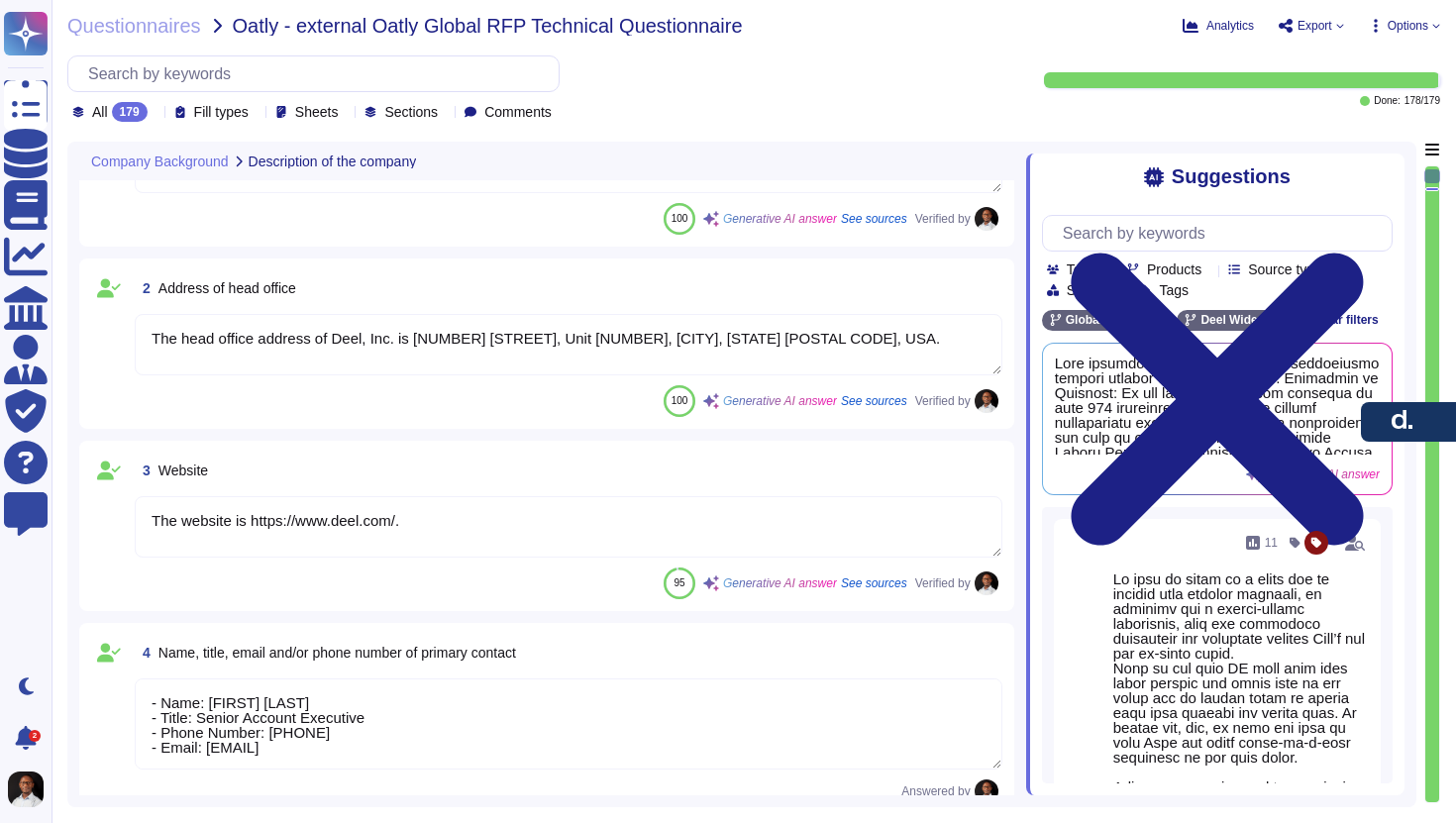 type on "Deel offers several competitive advantages that differentiate it from its competitors. These include:
1. Scale up, down, and all around: Deel is the only company that allows you to consolidate international hiring, payroll, and HRIS for contractors, EOR employees, and team members hired through your entities into one easy-to-use platform. Whatever your team setup, and however it changes, Deel is the only platform that gives you the flexibility to hire whoever, however, and manage them all in one place.
2. Automation: Deel simplifies every aspect of building a global team, enabling businesses to automate most of the heavy lifting that comes with building a global team into one platform. Deel offers the most customization on the market, allowing customers to set things up to suit their own workflow.
3. Own Infrastructure and coverage: Deel owns a network of entities in 120+ countries, which means everything is handled through our team and in-house payroll experts. We have the best coverage on the market t..." 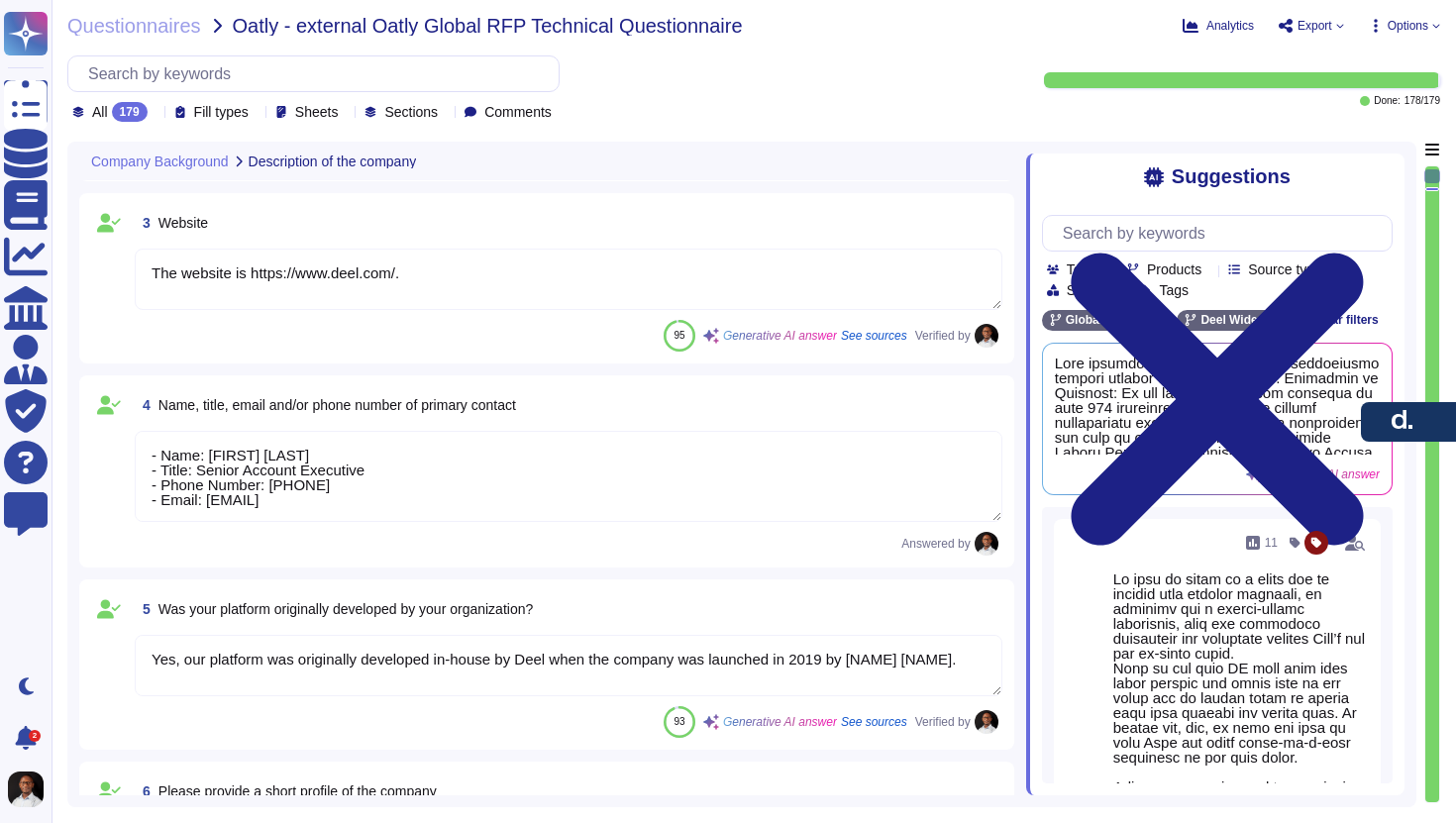 scroll, scrollTop: 555, scrollLeft: 0, axis: vertical 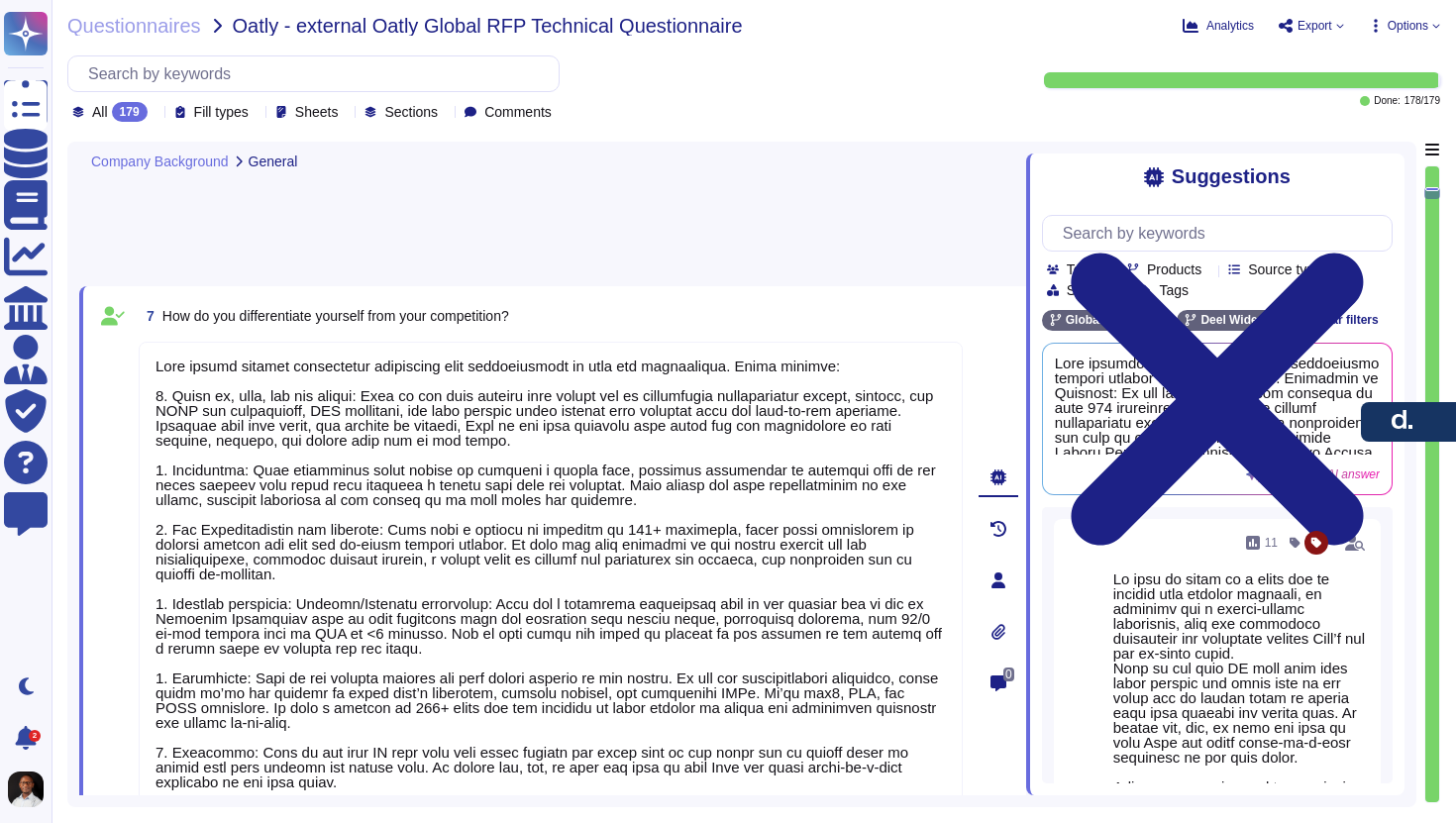 type on "Key accomplishments and service improvements from the past year include:
1. Release of Deel AI: This innovation has improved client experiences by enabling faster access to information and automating actions such as report creation.
2. Launch of the Compliance Hub: This hub provides a knowledge base of compliance updates and proactive notifications, making payroll compliance management easier for larger organizations.
3. Streamlined Onboarding Process: We implemented a digital portal that reduced paperwork and administrative tasks by [PERCENTAGE]%, cutting onboarding time by [PERCENTAGE]% and enhancing employee satisfaction.
4. Expansion of the Integration Suite: We expanded our integration capabilities to connect with more systems in clients' tech stacks, enhancing operational efficiency.
5. Enhanced Customer Support: We provide [HOURS] in-app support with dedicated onboarding and Employee Experience teams, ensuring clients and their employees receive the assistance they need.
6. Continuous Innovations: We have invested i..." 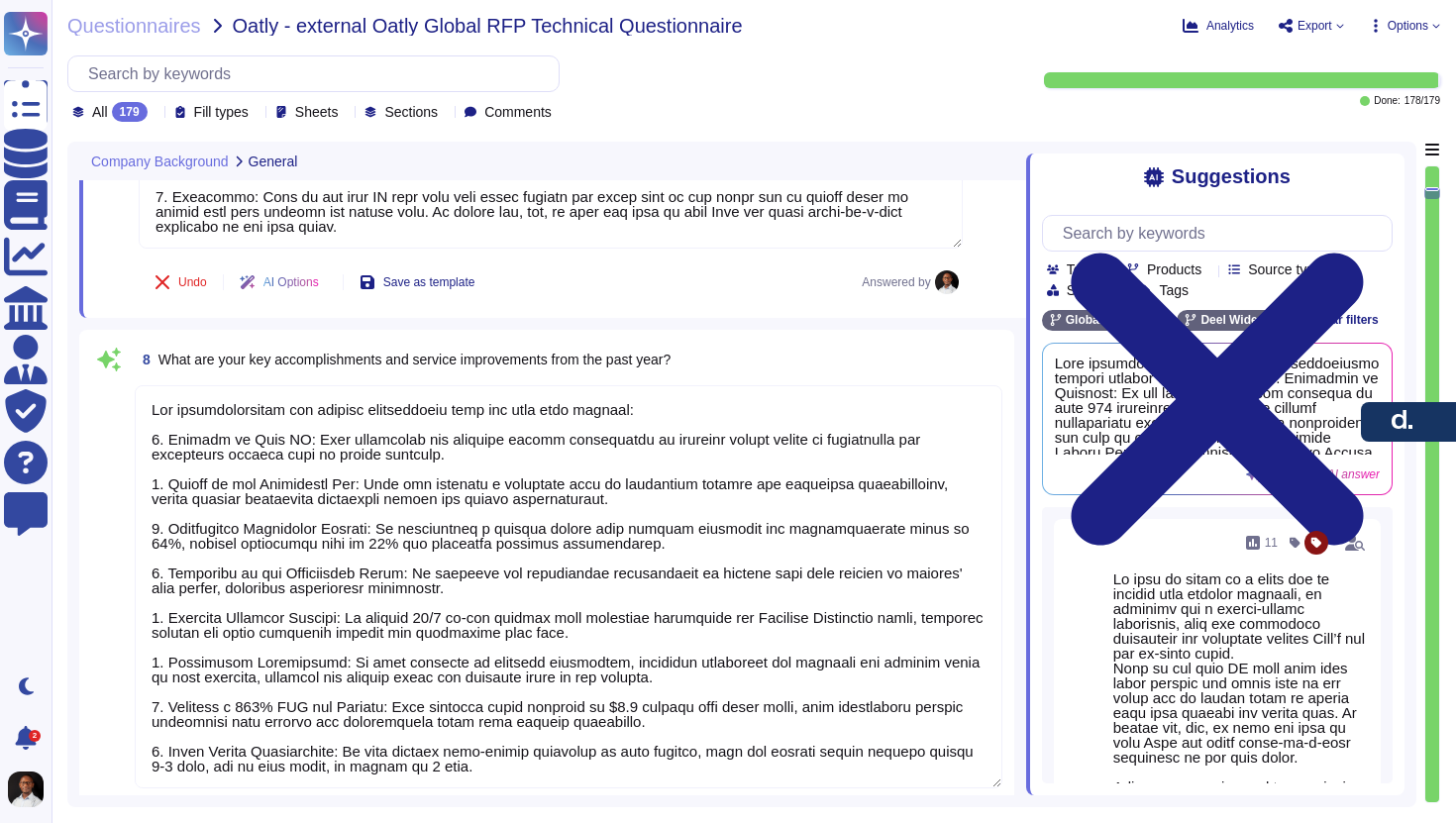 scroll, scrollTop: 1670, scrollLeft: 0, axis: vertical 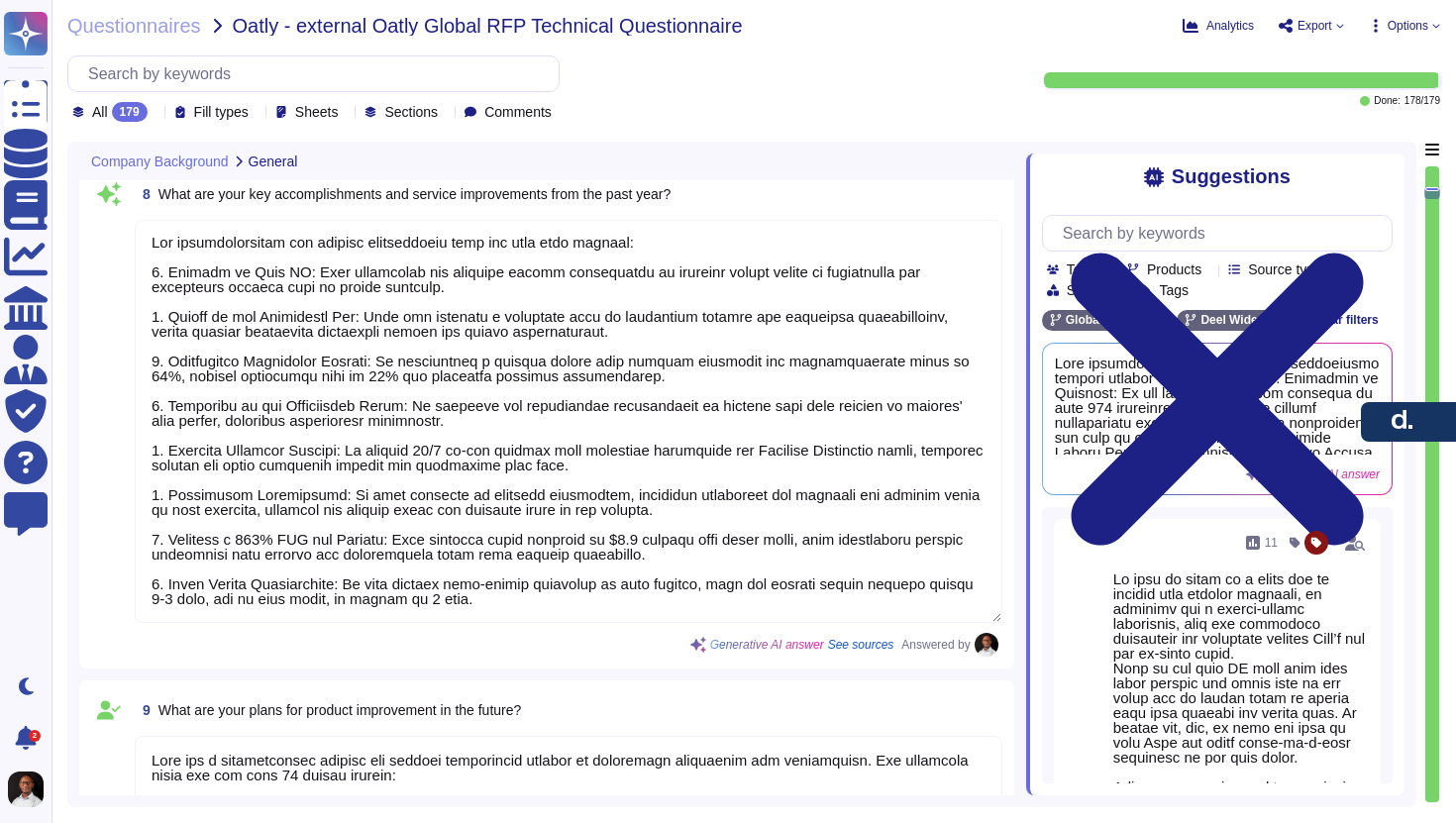 type on "Acquisitions (Past [YEARS] Years):
- Capbase, [MONTH] [DAY], [YEAR]
- Paygroup, [MONTH] [DAY], [YEAR]
- Legalpad, [MONTH] [DAY], [YEAR]
- Zeitgold, [MONTH] [DAY], [YEAR]
- Roots, [MONTH] [DAY], [YEAR]
- Payspace, [MONTH] [YEAR]
- Zavvy, [MONTH] [YEAR]
- Safeguard Pay, [YEAR]
- Hofy, [YEAR]
- Assemble, [YEAR]
- Atlantic Pay, [YEAR]
Strategic Alliances:
- AWS
- DataDog
- Fivetran
- Google, LLC (Looker)
- Heap
- Sentry
Changes in Ownership:
- Deel has not experienced any mergers or changes of ownership in the last [YEARS] years.
Divestitures:
- As a privately held company, we do not share information about divestitures.
Deel has focused on strategic acquisitions and alliances to enhance its offerings and market position while maintaining a stable ownership structure." 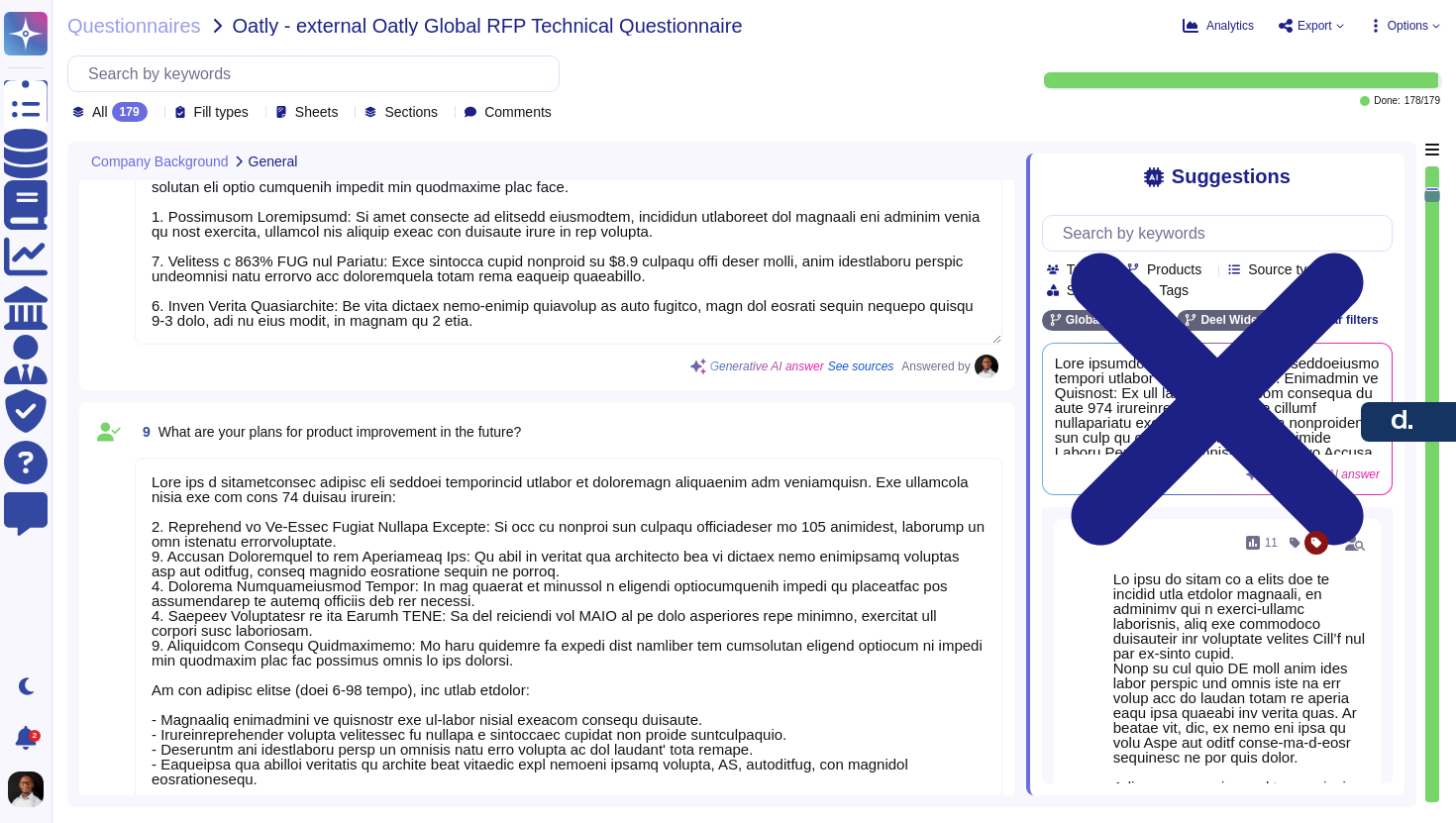 scroll, scrollTop: 2123, scrollLeft: 0, axis: vertical 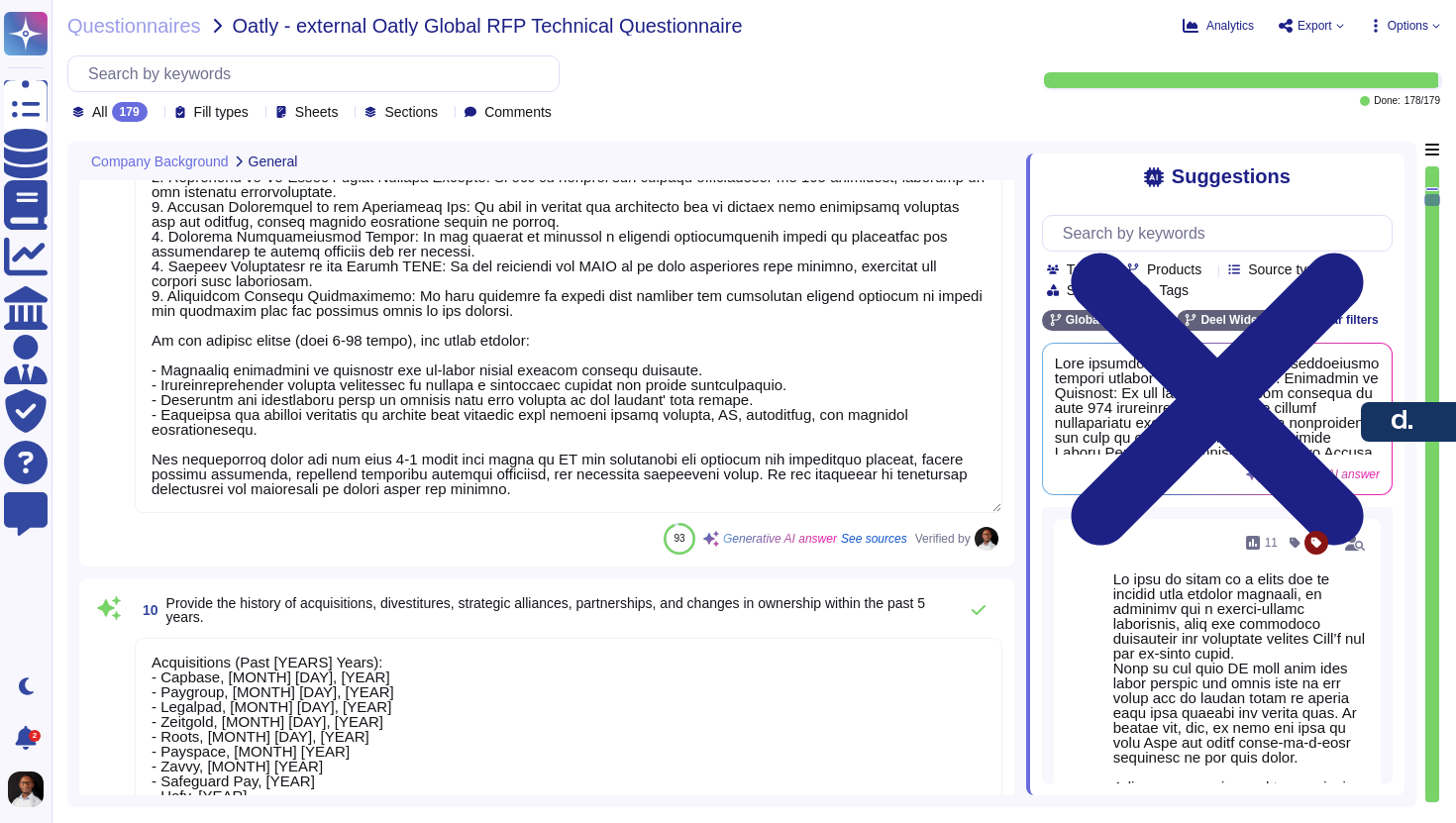type on "Newfront Insurance Services offers a range of insurance coverage, including cybersecurity insurance. For detailed information about our insurance types and coverage, please refer to our Certificate of Liability of Insurance (COI) attached.
Additionally, we provide General Liability, Auto, Workers' Compensation, and Umbrella Liability coverage specifically for US Territories. Our Workers' Compensation insurance is required for PEO registration and doing business in several MVP states.
We also ensure compliance with local insurance requirements in various countries, including employers' liability insurance in the UK. Our coverage is designed to support our operations and provide necessary protections for our clients and employees." 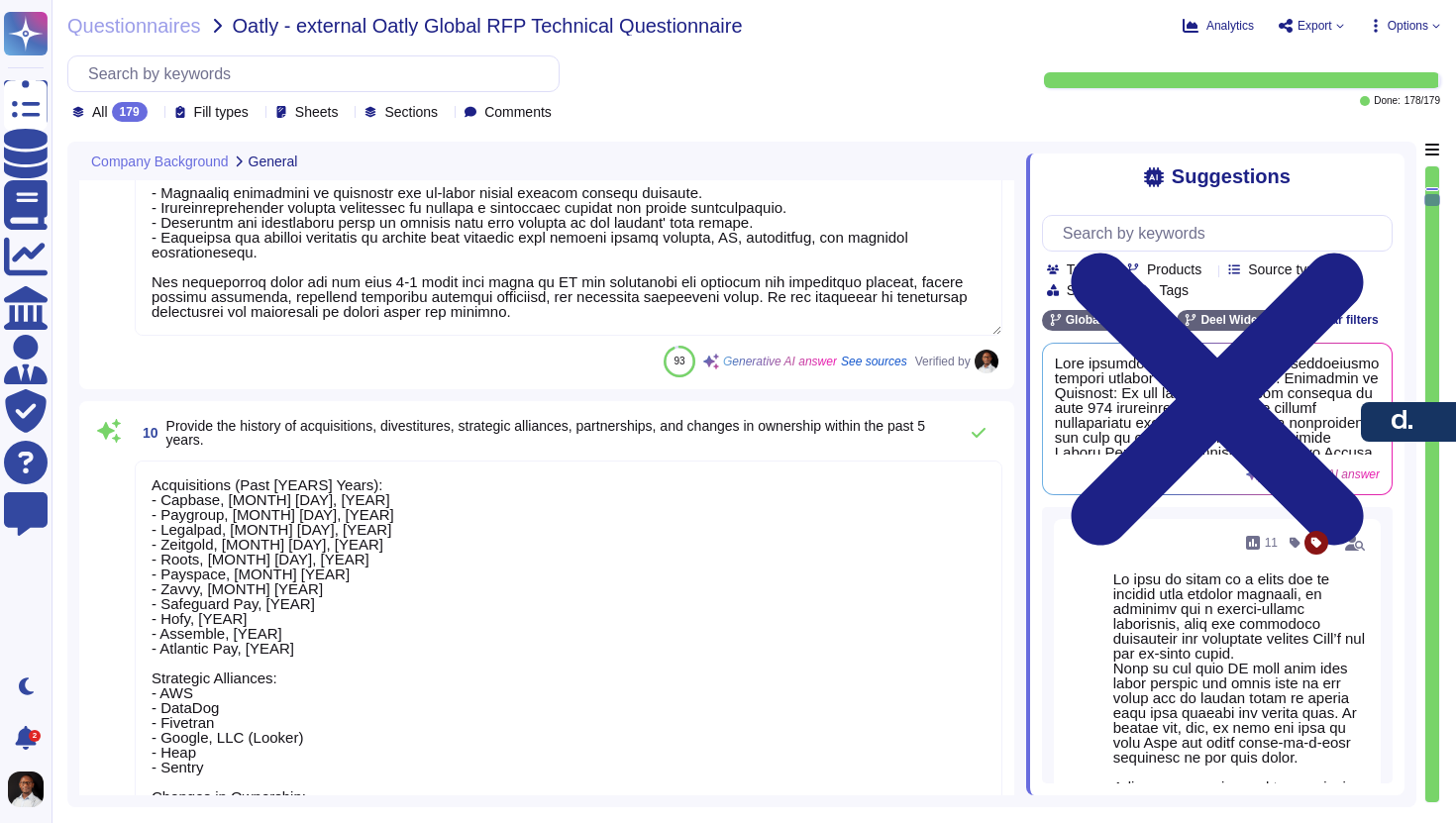 scroll, scrollTop: 2614, scrollLeft: 0, axis: vertical 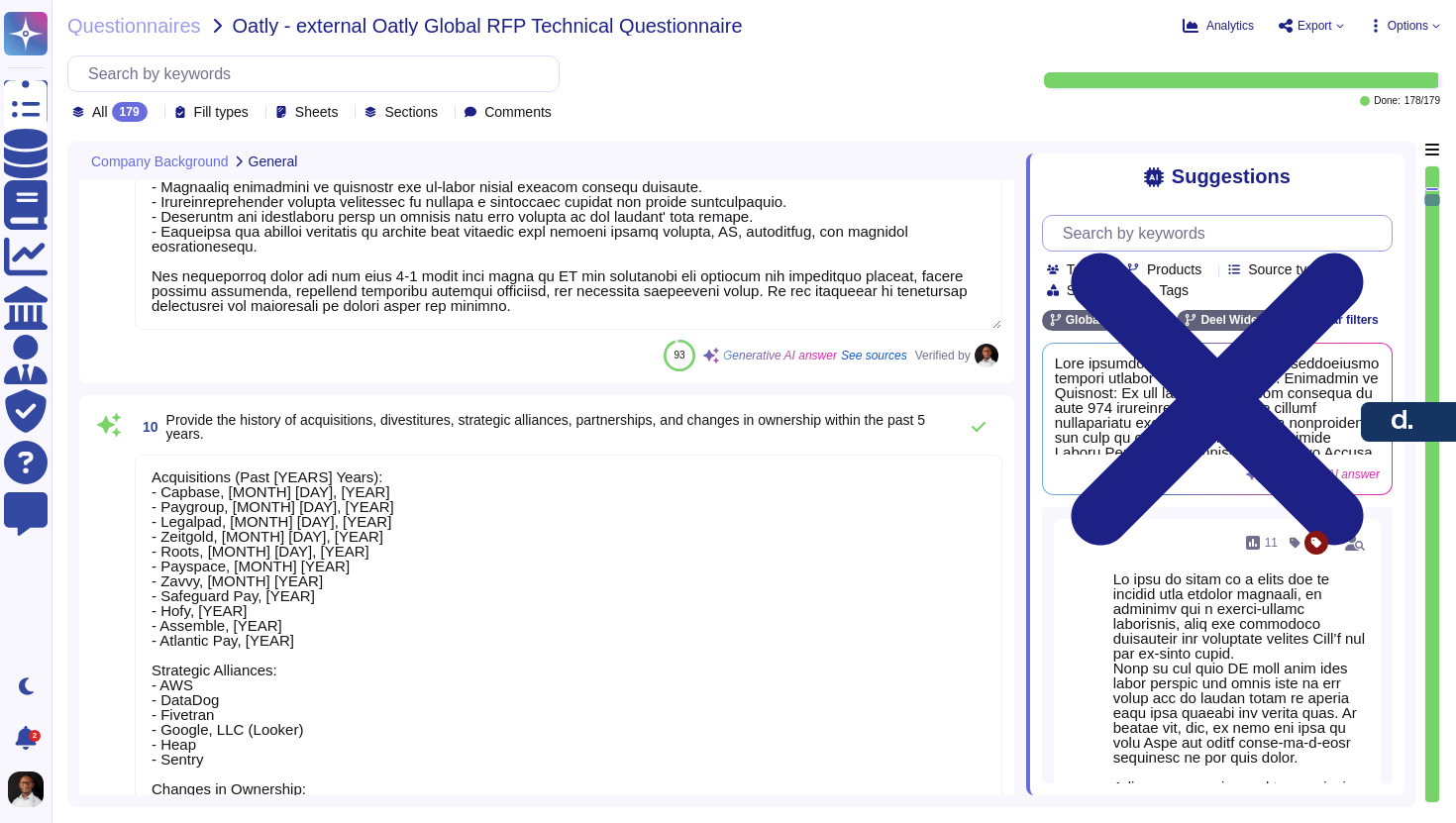 click at bounding box center [1222, 233] 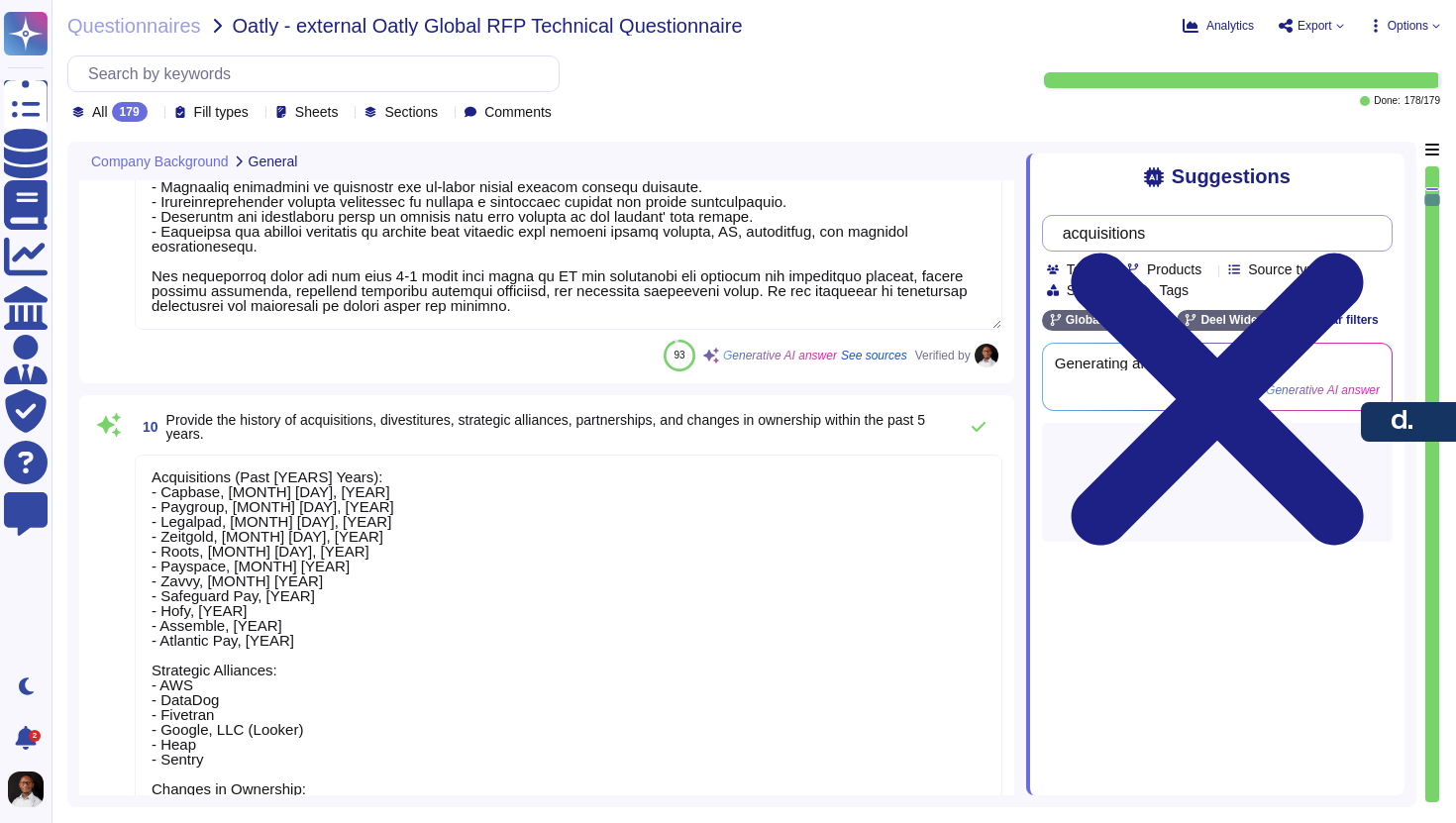 type on "acquisitions" 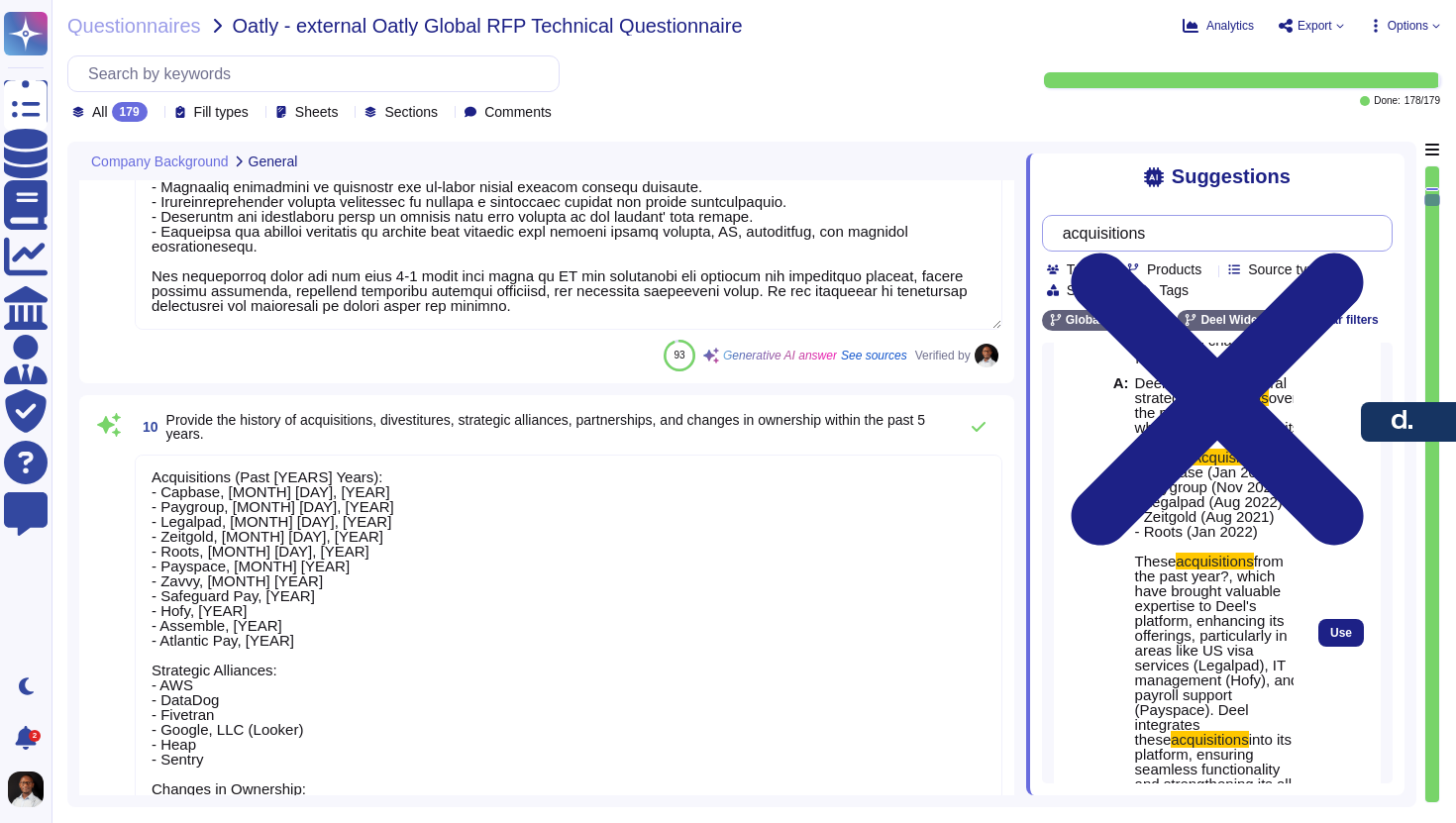 scroll, scrollTop: 200, scrollLeft: 0, axis: vertical 